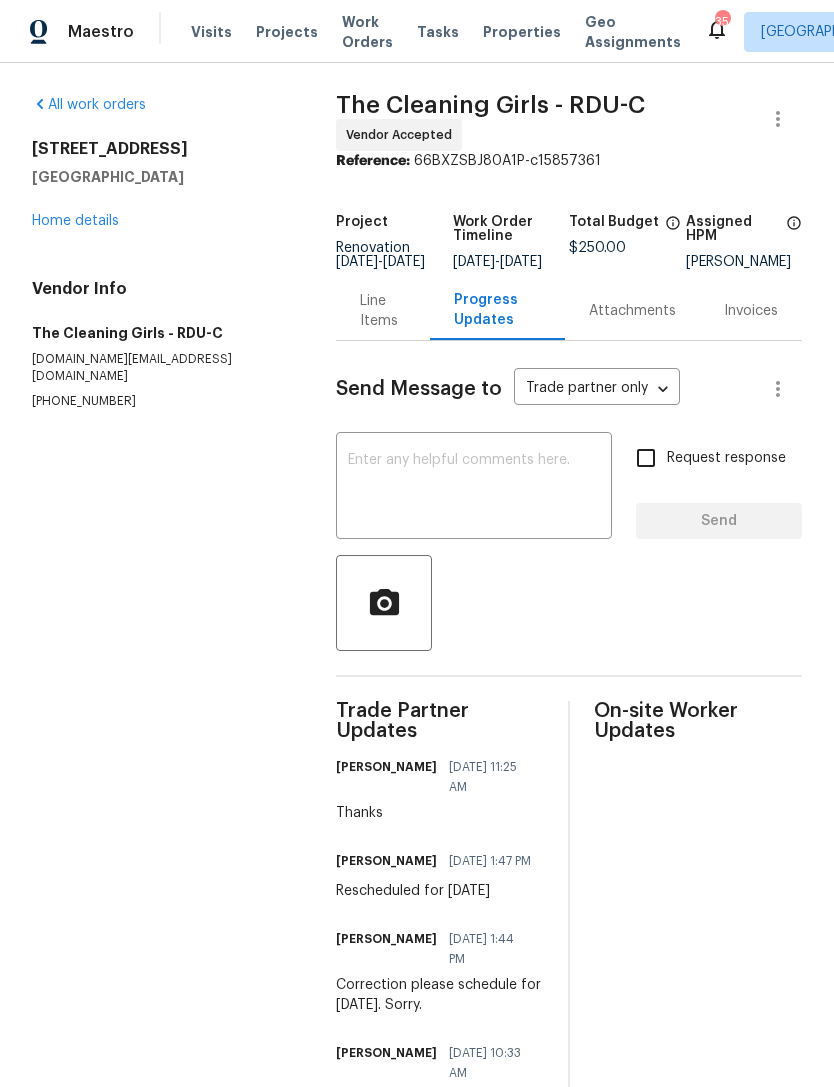 scroll, scrollTop: 0, scrollLeft: 0, axis: both 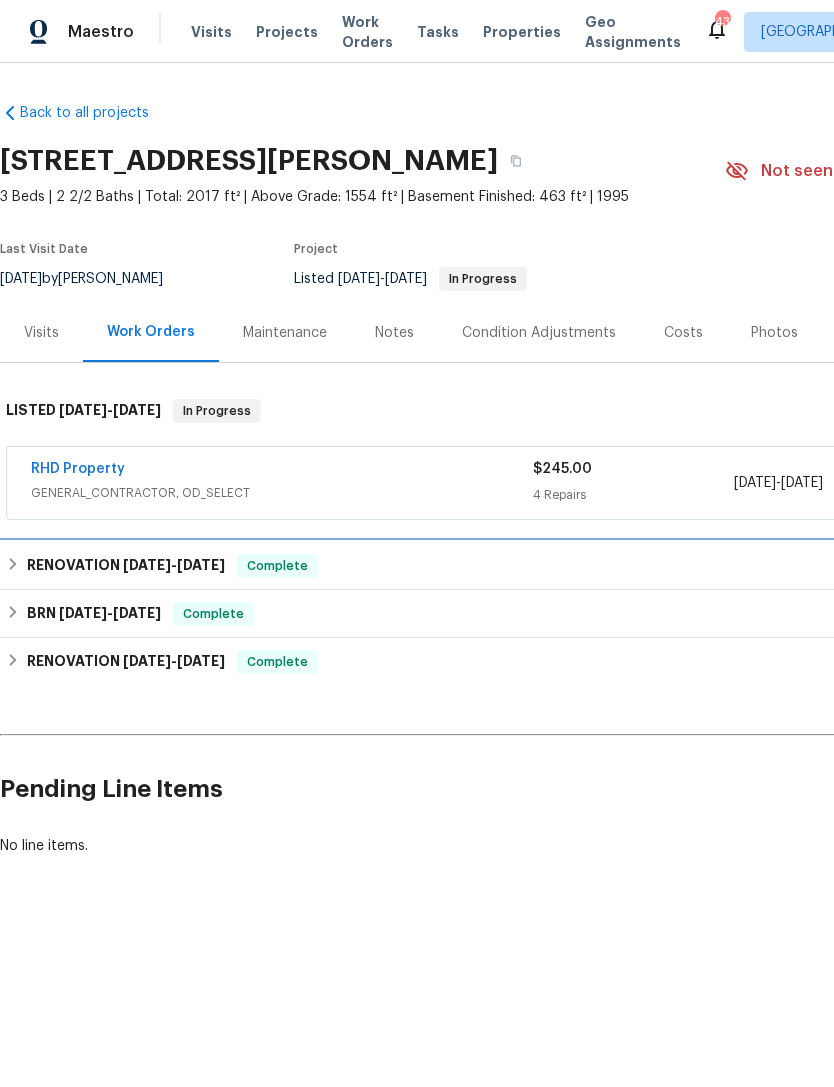 click on "6/23/25" at bounding box center (147, 565) 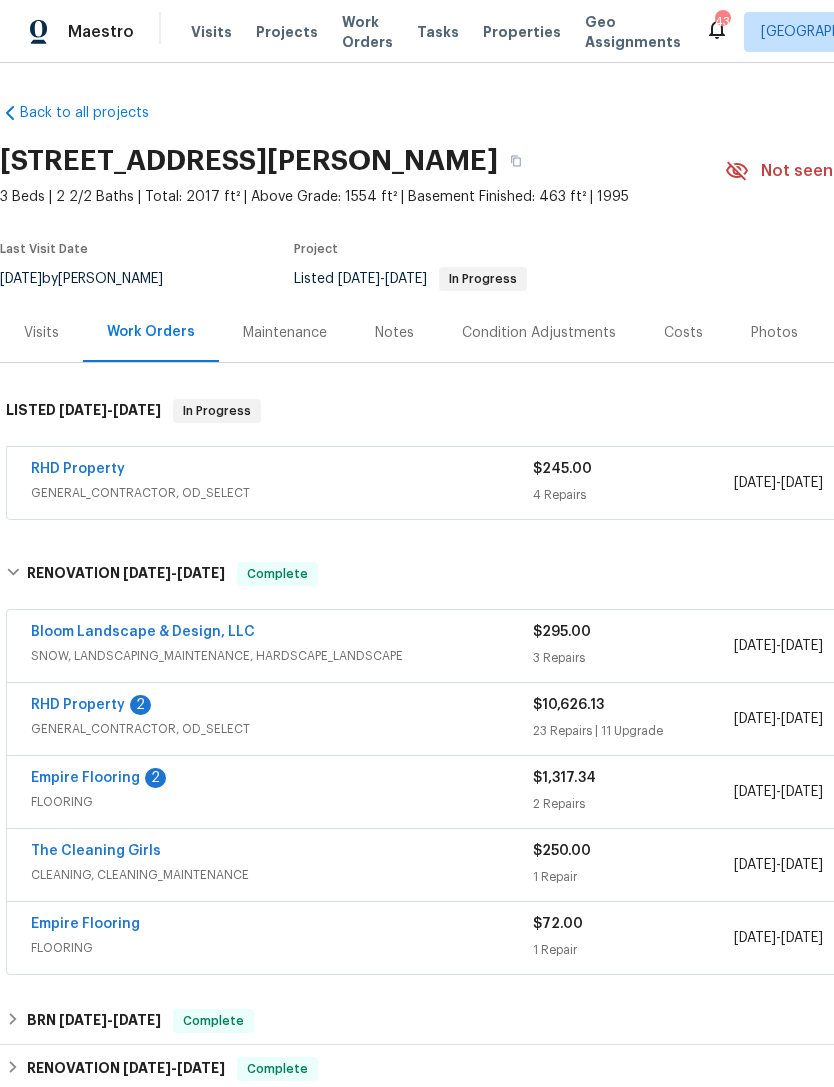 click on "Empire Flooring" at bounding box center [85, 778] 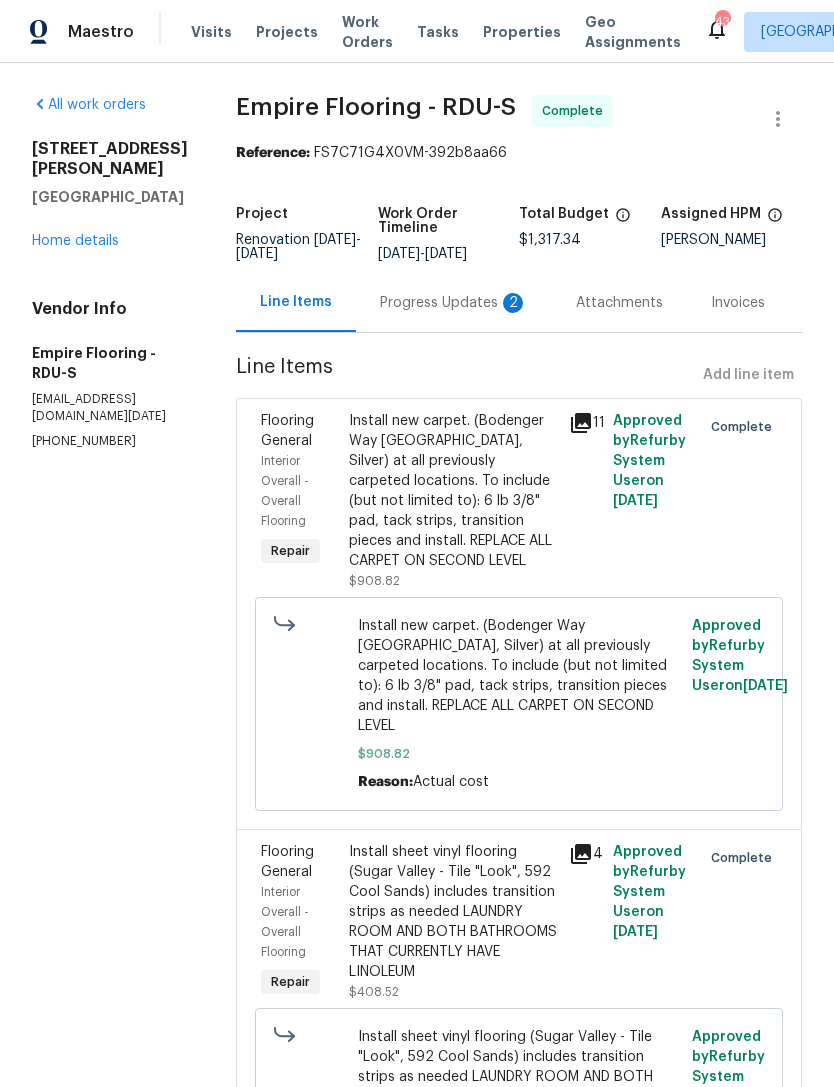 click on "Home details" at bounding box center [75, 241] 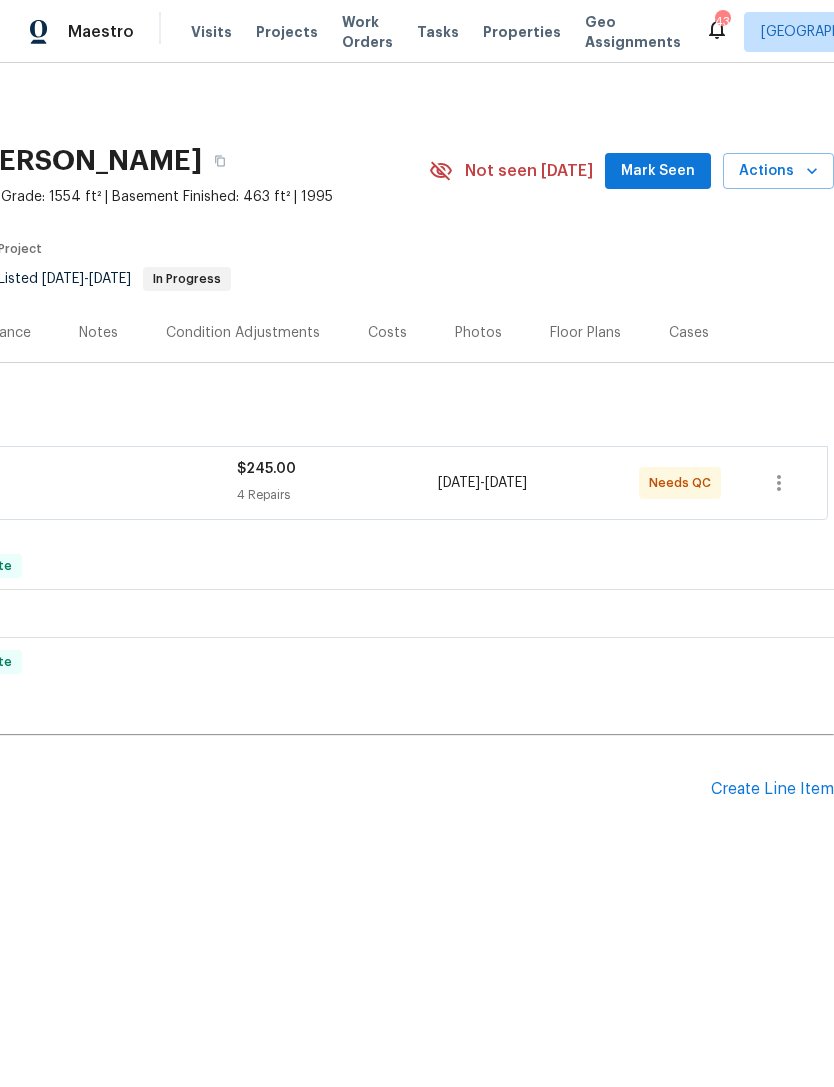 scroll, scrollTop: 0, scrollLeft: 296, axis: horizontal 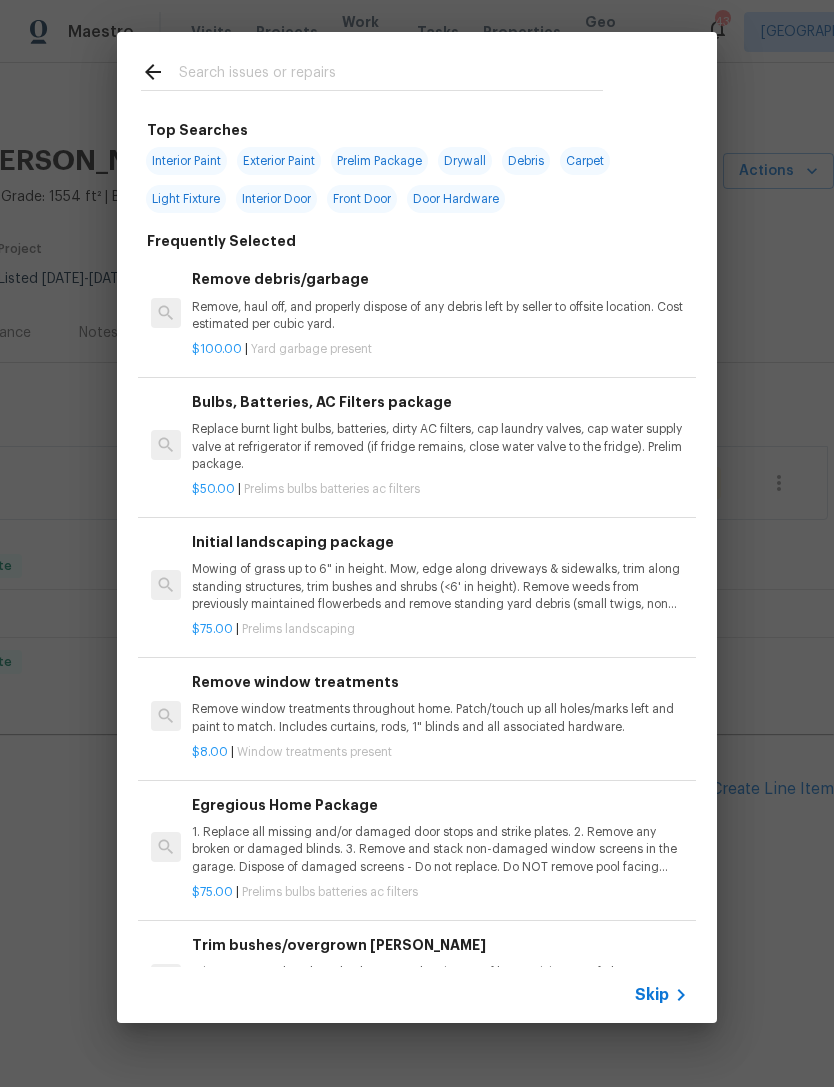 click at bounding box center [391, 75] 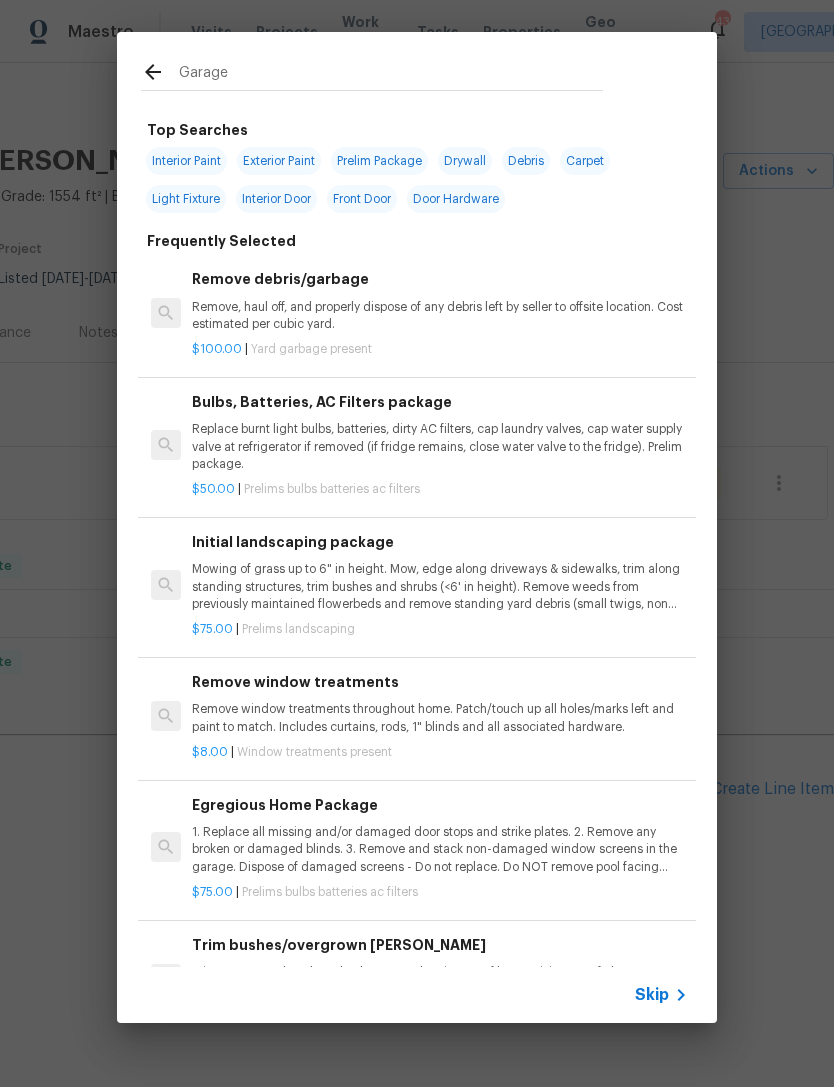 type on "Garage d" 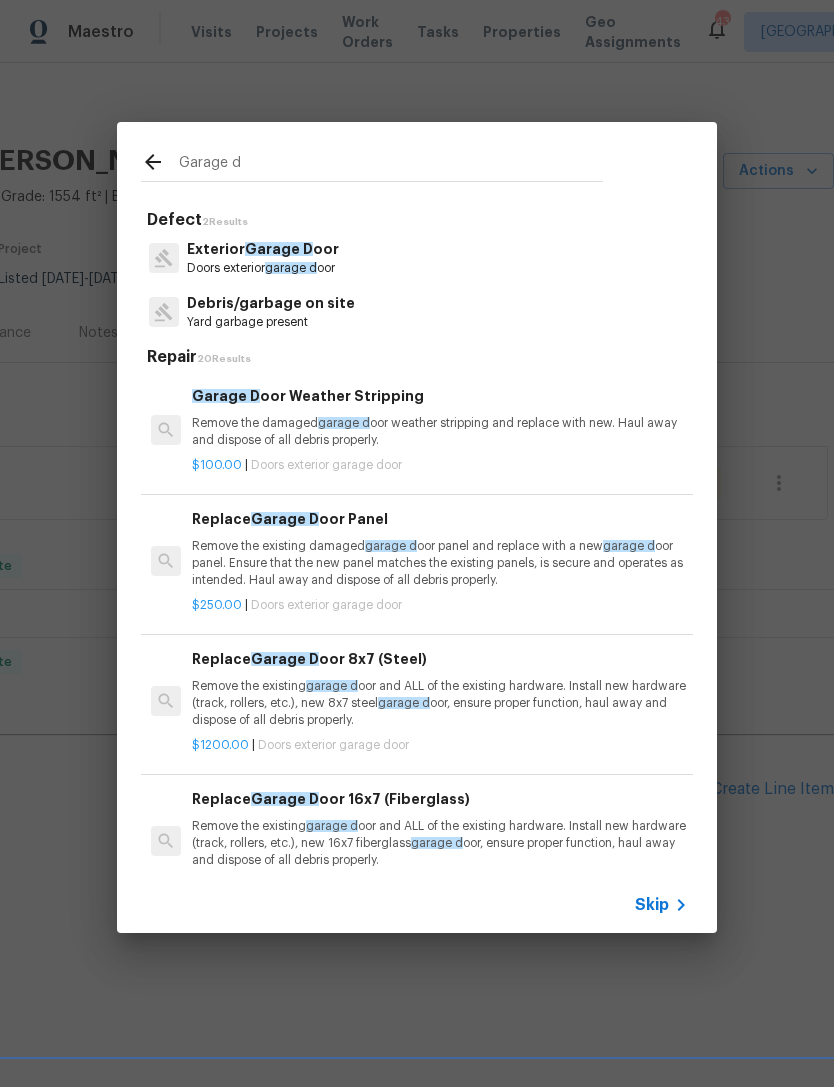 click on "Doors exterior  garage d oor" at bounding box center (263, 268) 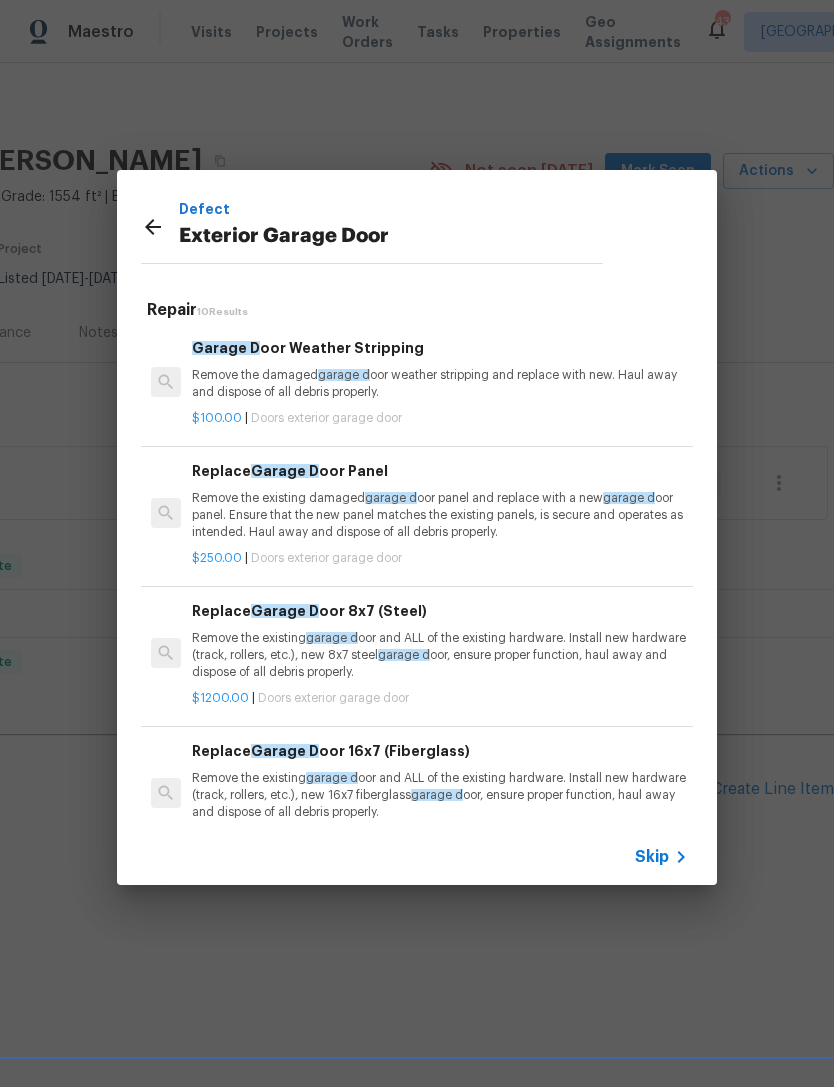 click on "Replace  Garage D oor 16x7 (Fiberglass)" at bounding box center (440, 751) 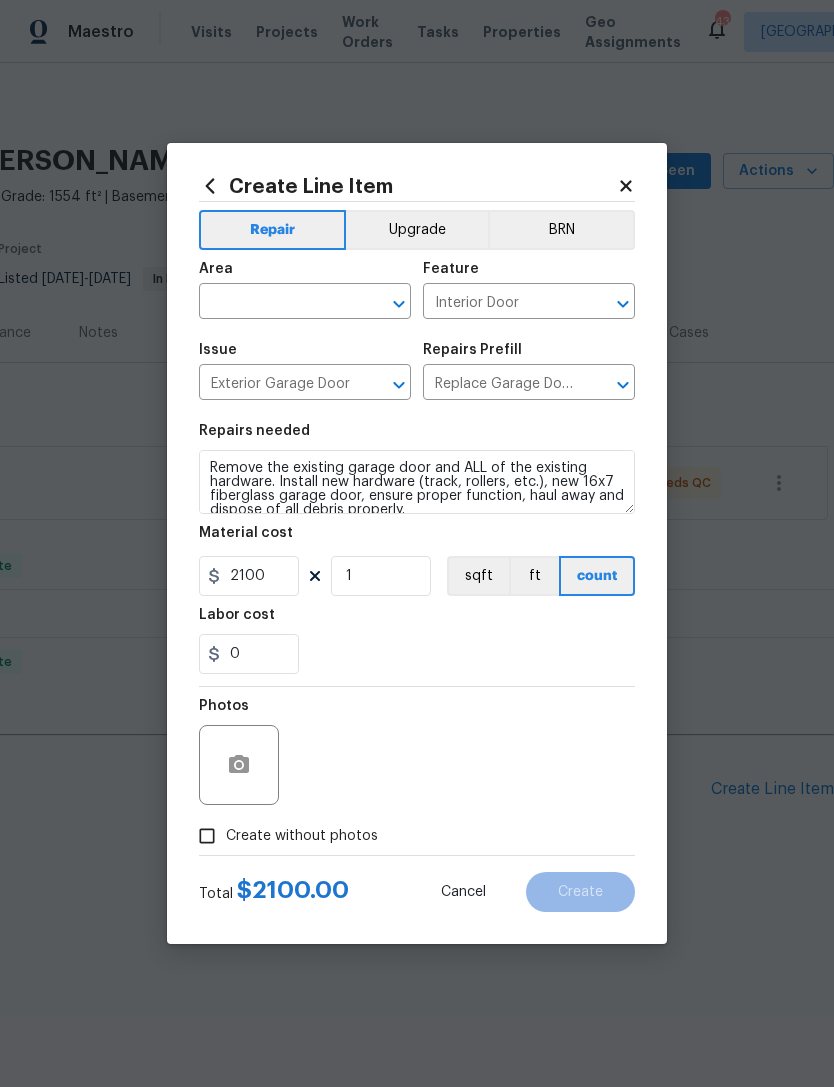 click 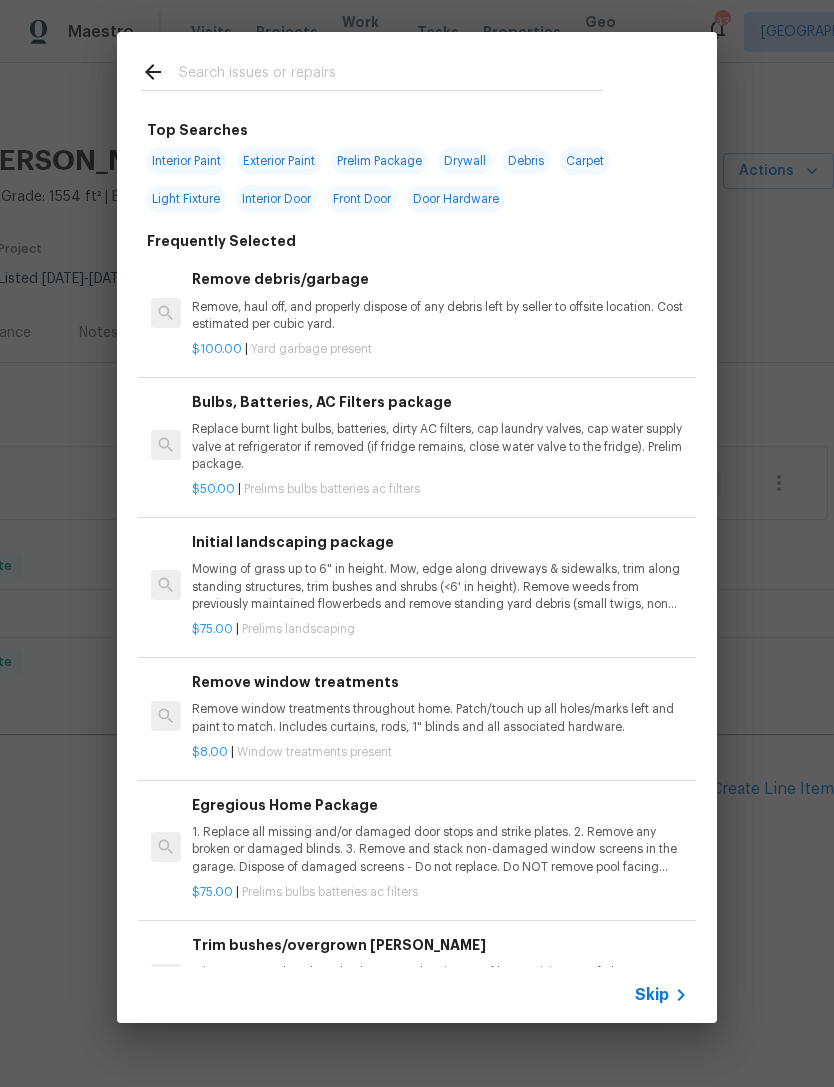 click at bounding box center [391, 75] 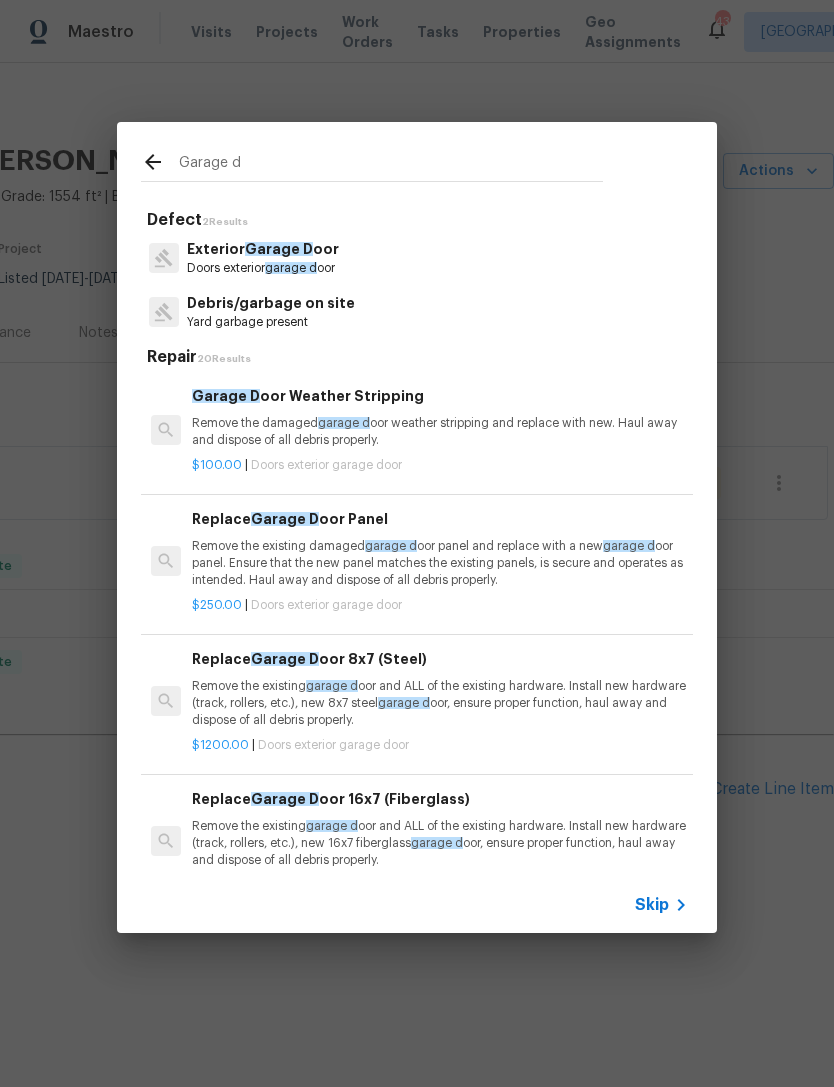 type on "Garage d" 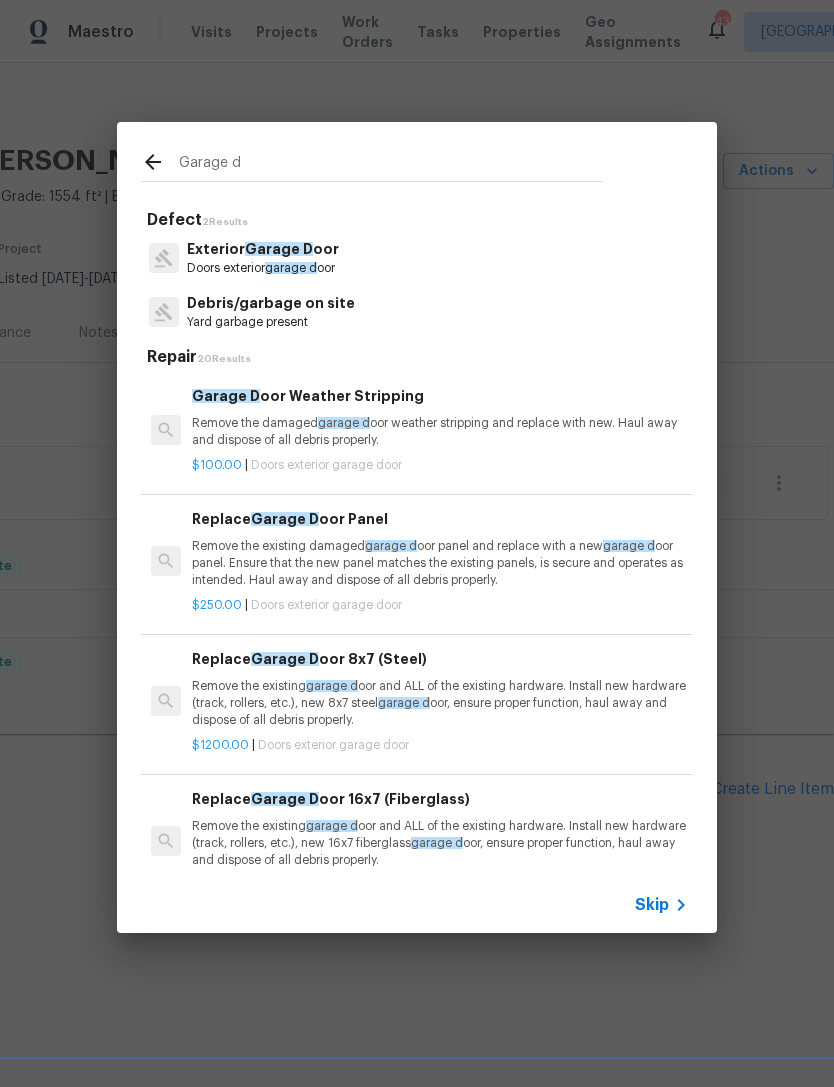 click on "Exterior  Garage D oor Doors exterior  garage d oor" at bounding box center [417, 258] 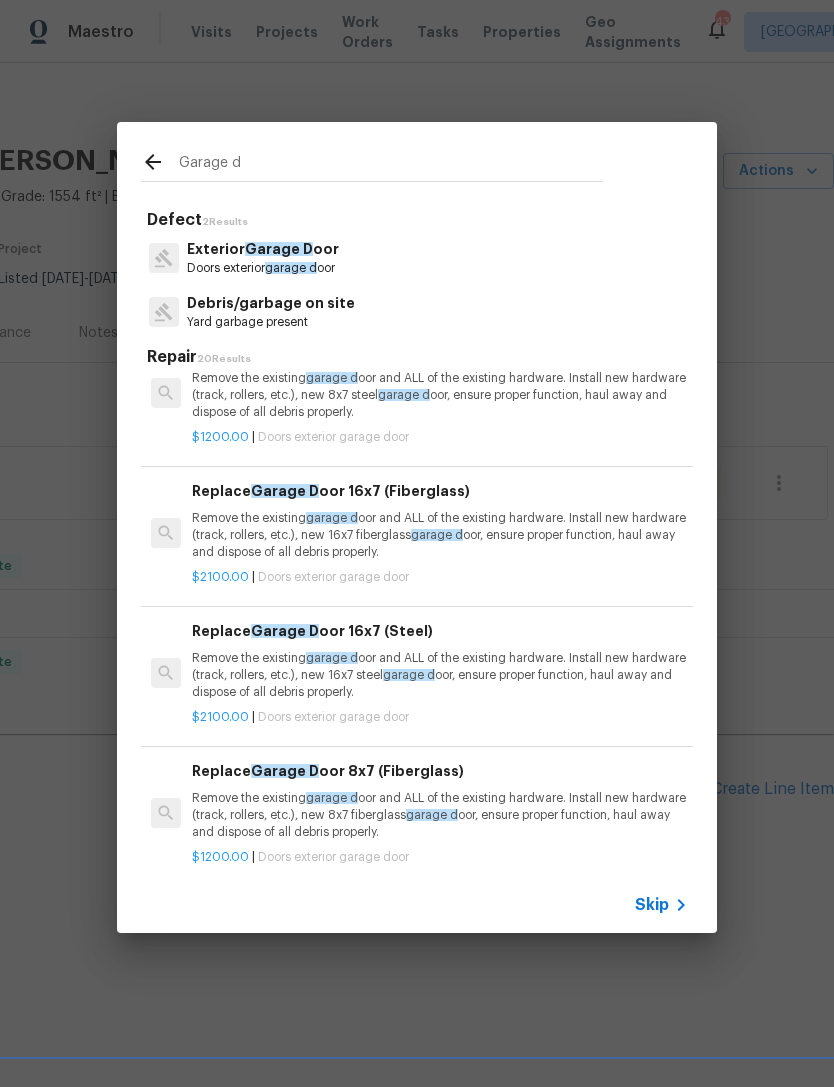 scroll, scrollTop: 311, scrollLeft: 0, axis: vertical 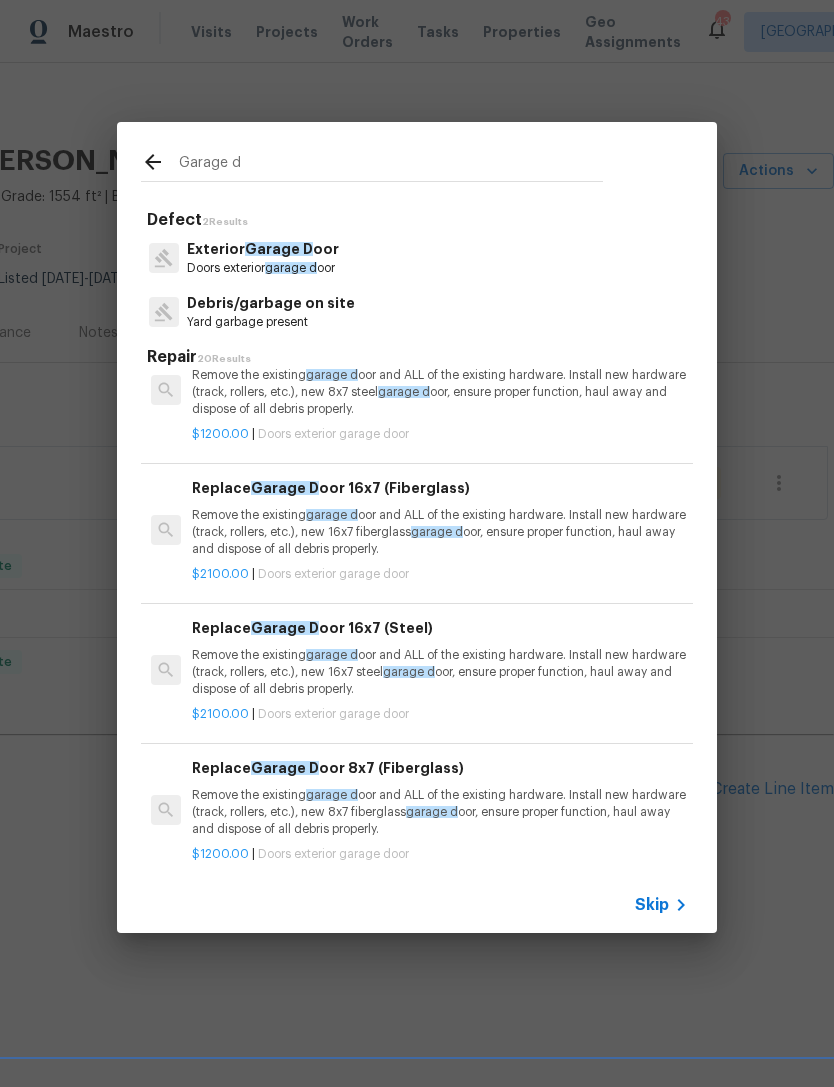 click on "Remove the existing  garage d oor and ALL of the existing hardware. Install new hardware (track, rollers, etc.), new 16x7 fiberglass  garage d oor, ensure proper function, haul away and dispose of all debris properly." at bounding box center [440, 532] 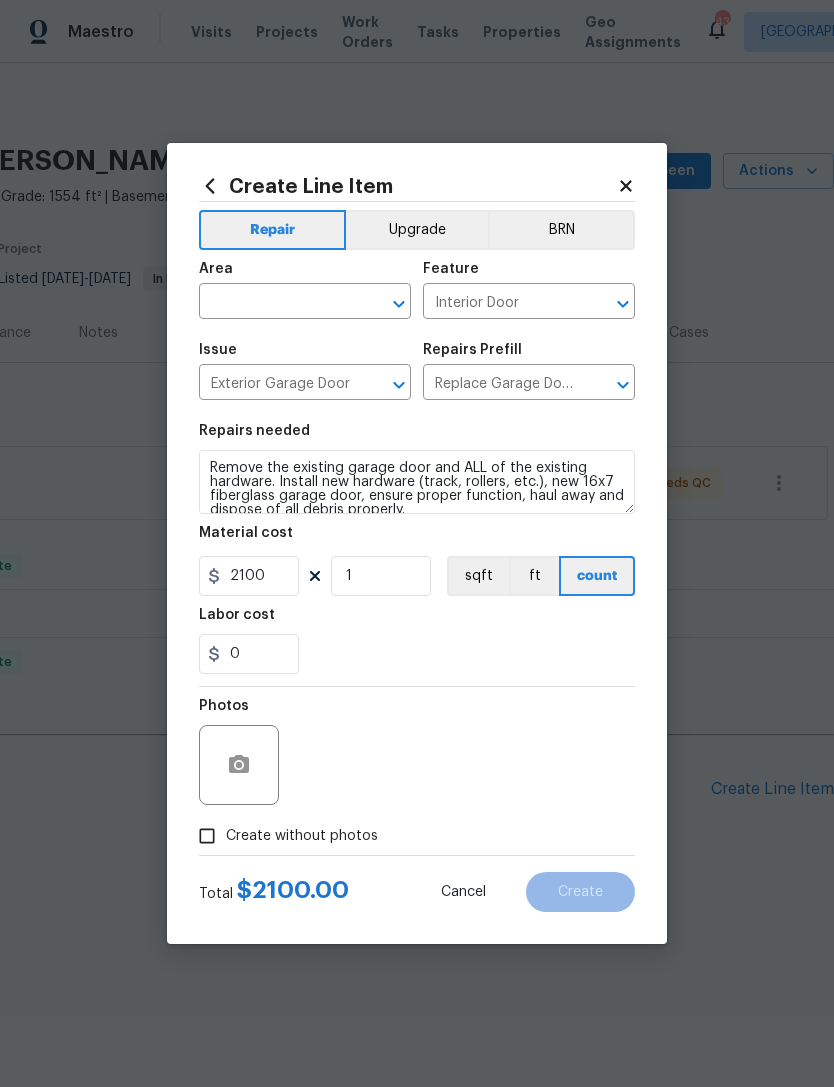 click on "Create without photos" at bounding box center (207, 836) 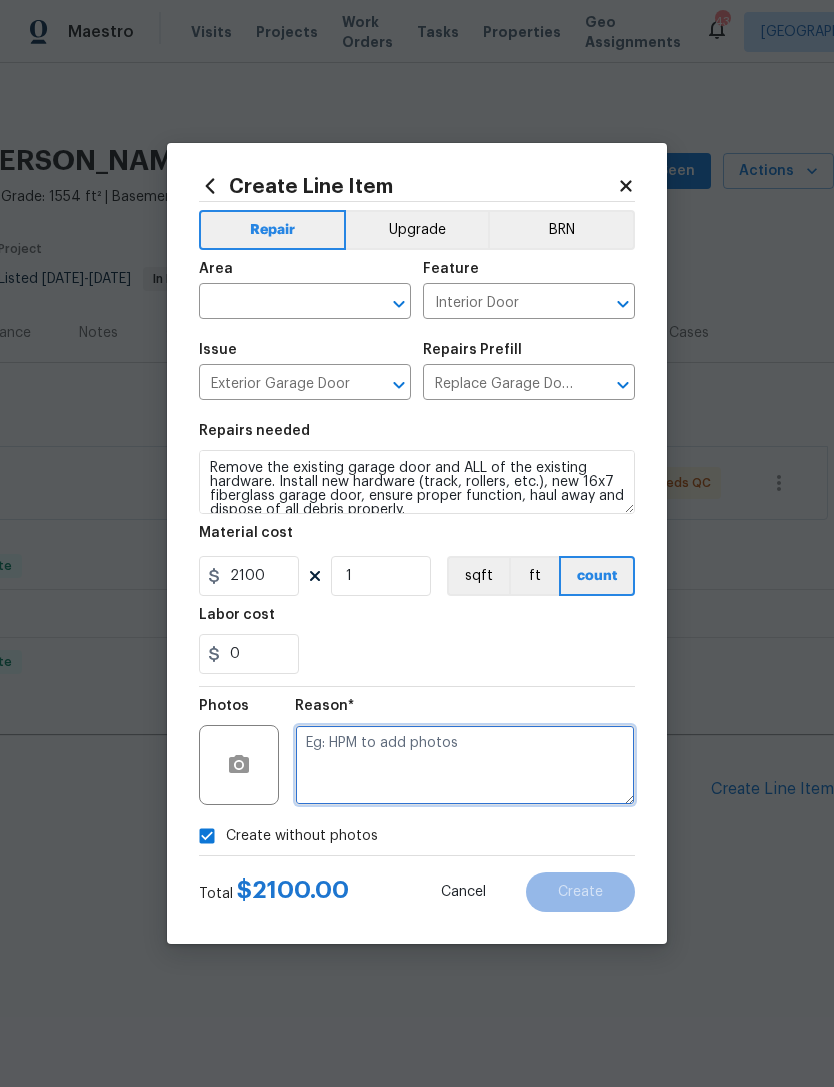 click at bounding box center [465, 765] 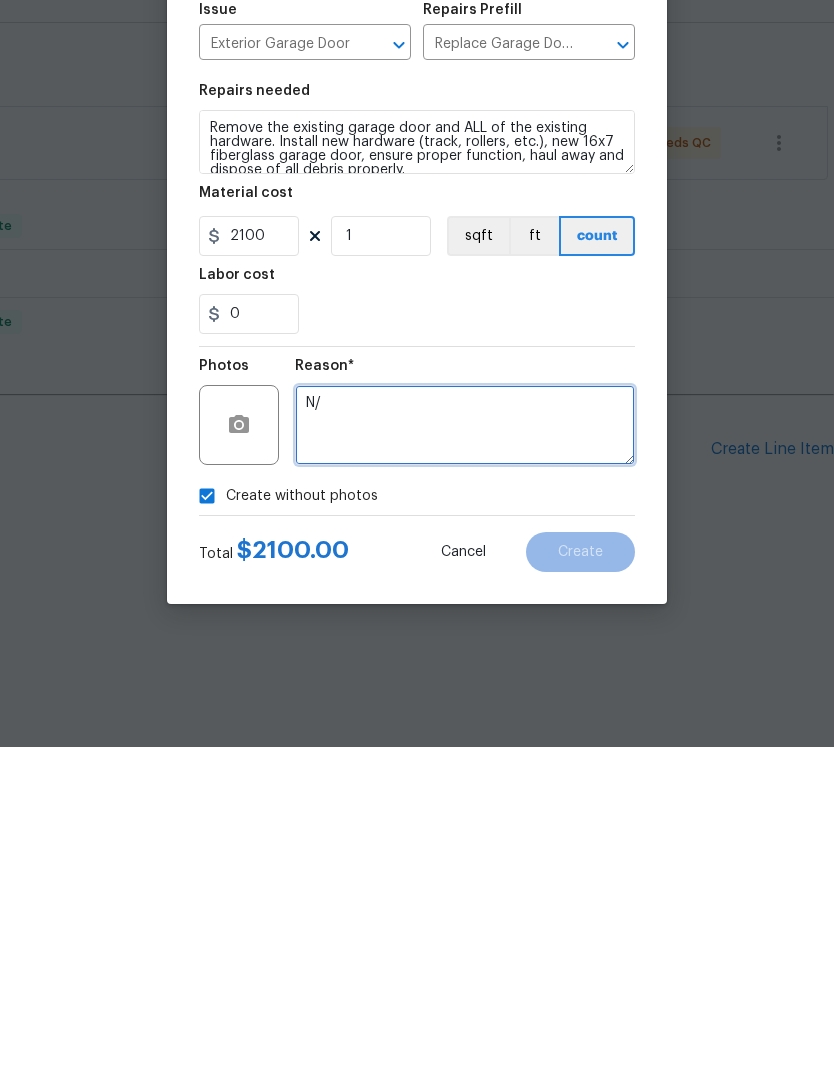 type on "N/A" 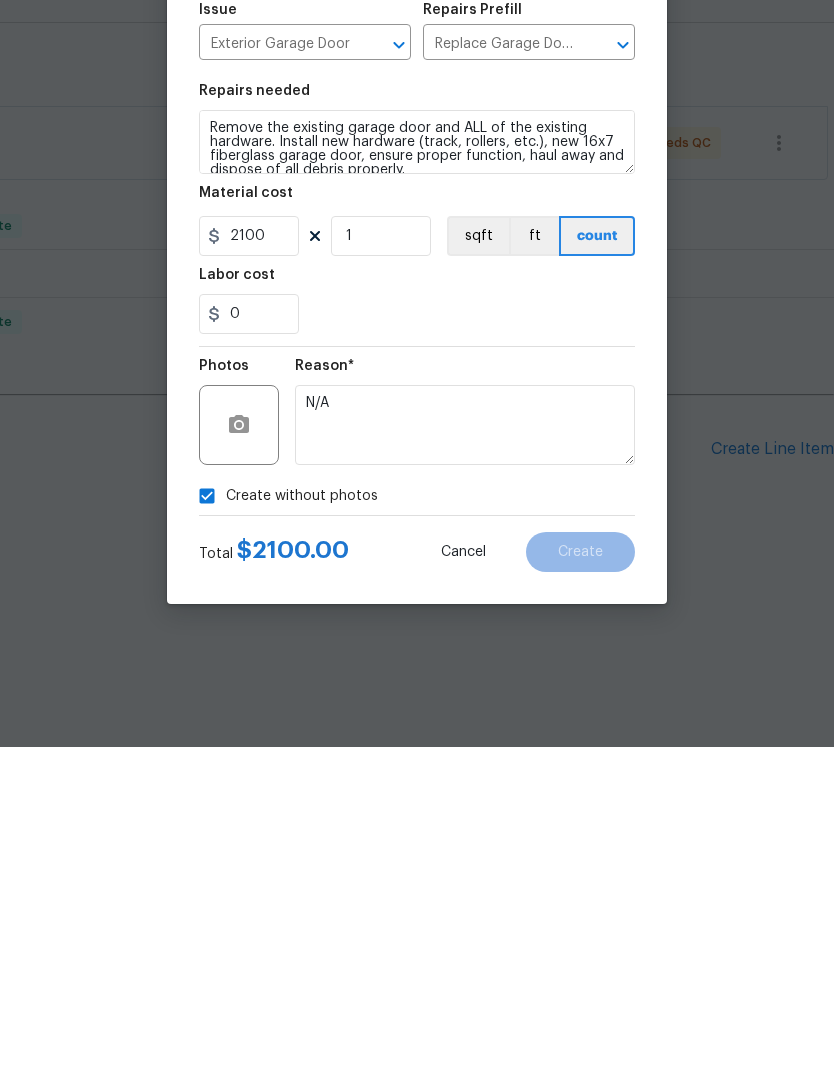 click on "Create without photos" at bounding box center [302, 836] 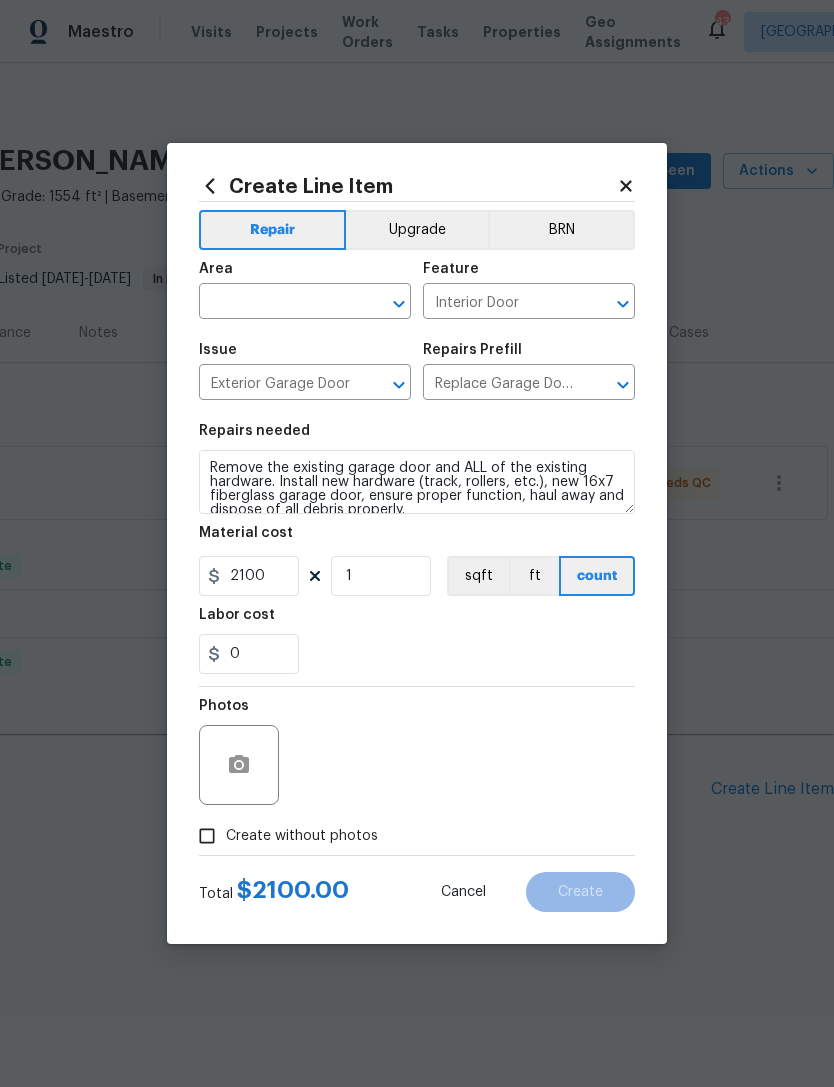 click at bounding box center (277, 303) 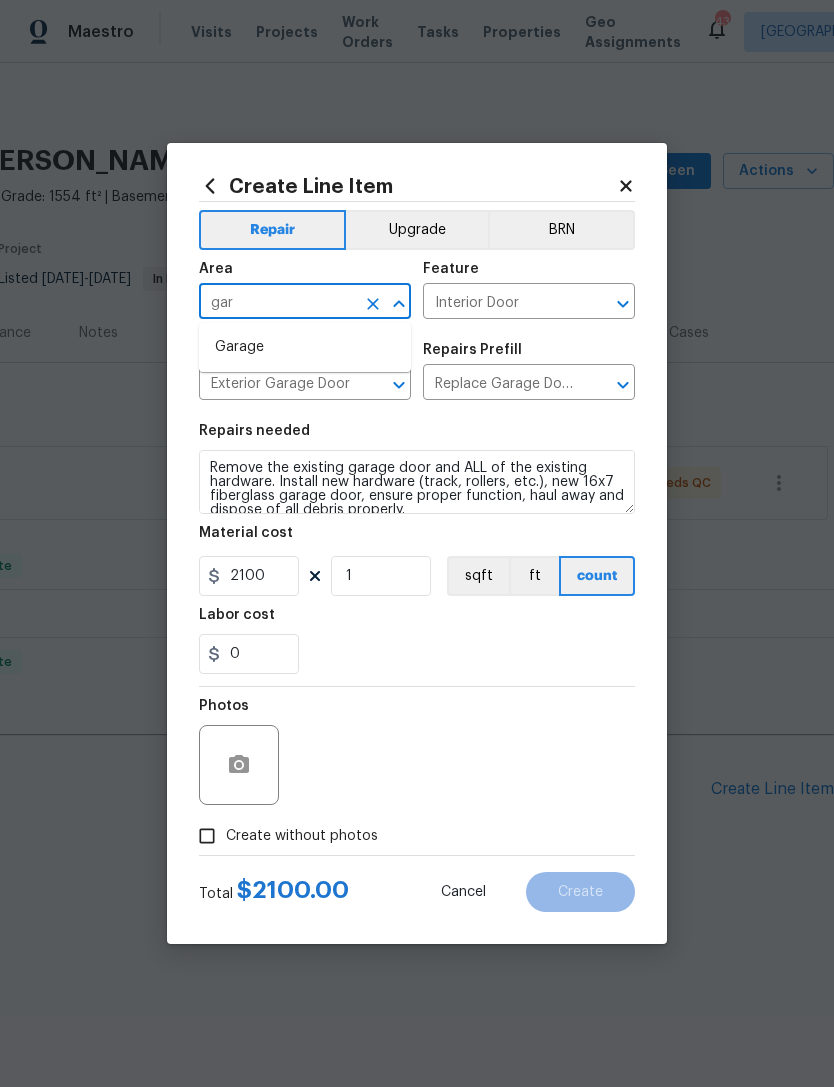 click on "Garage" at bounding box center [305, 347] 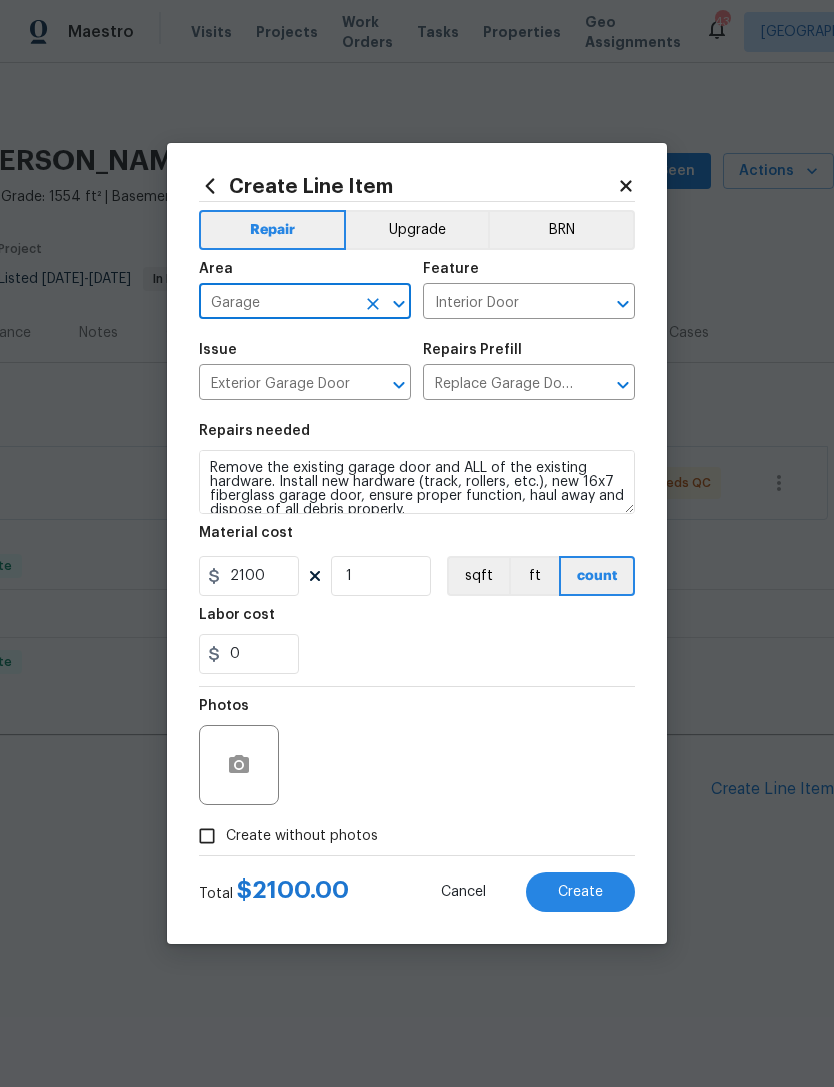 click on "Interior Door" at bounding box center (501, 303) 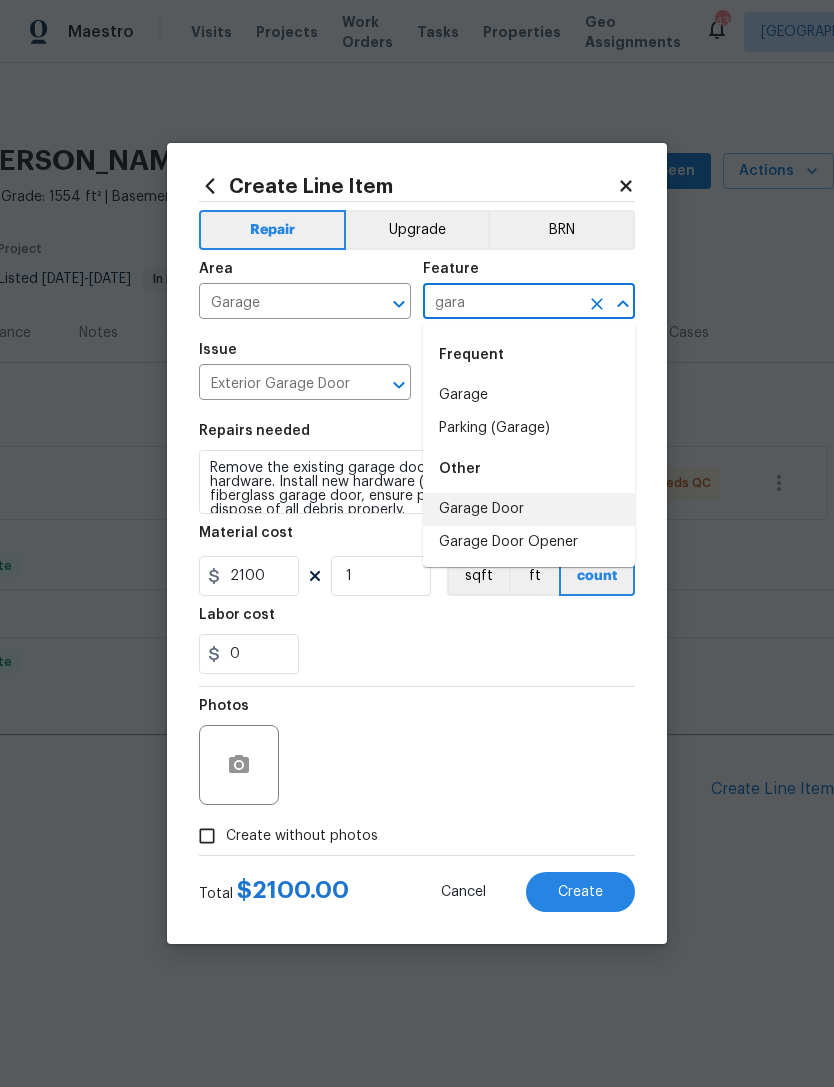 click on "Garage Door" at bounding box center [529, 509] 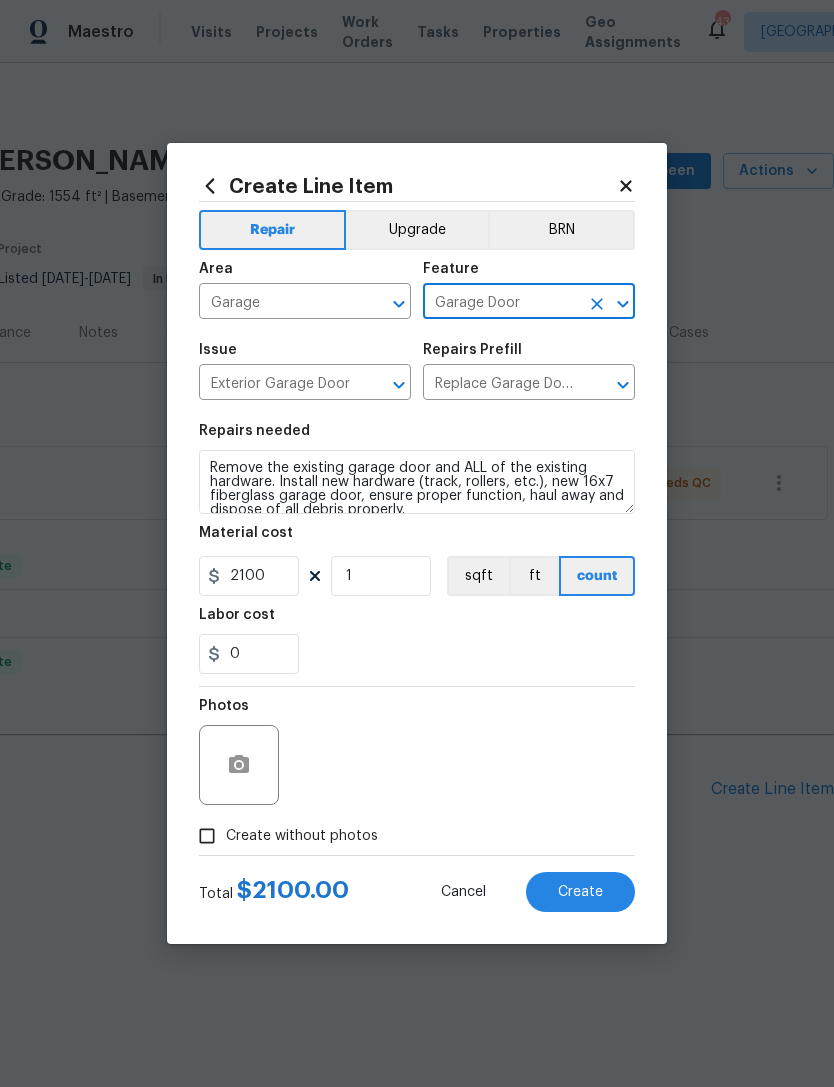 click on "Create without photos" at bounding box center (302, 836) 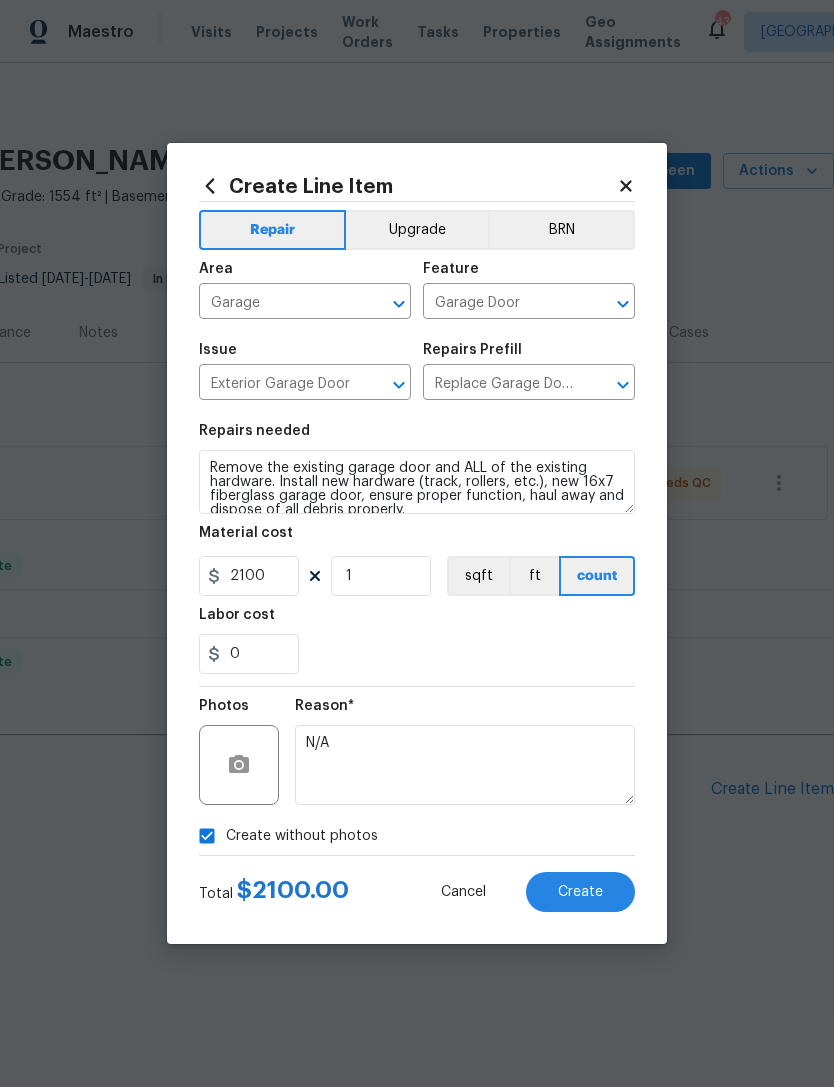 click on "Create" at bounding box center [580, 892] 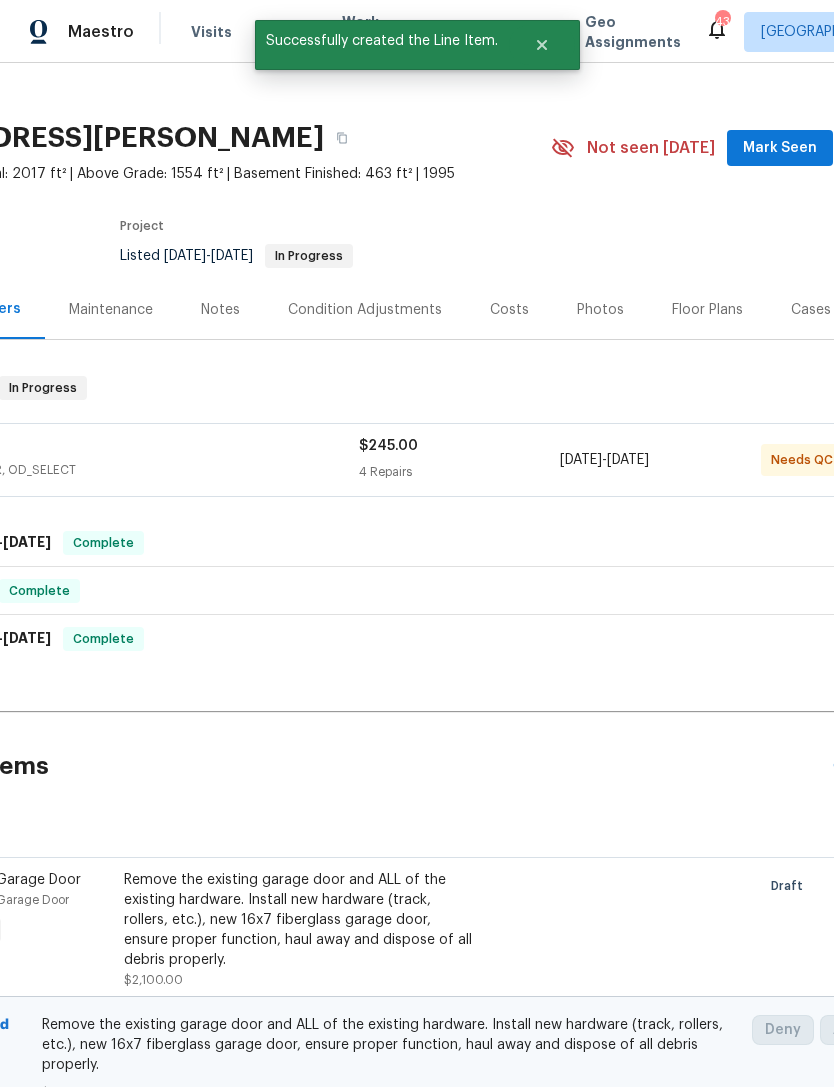 scroll, scrollTop: 53, scrollLeft: 1, axis: both 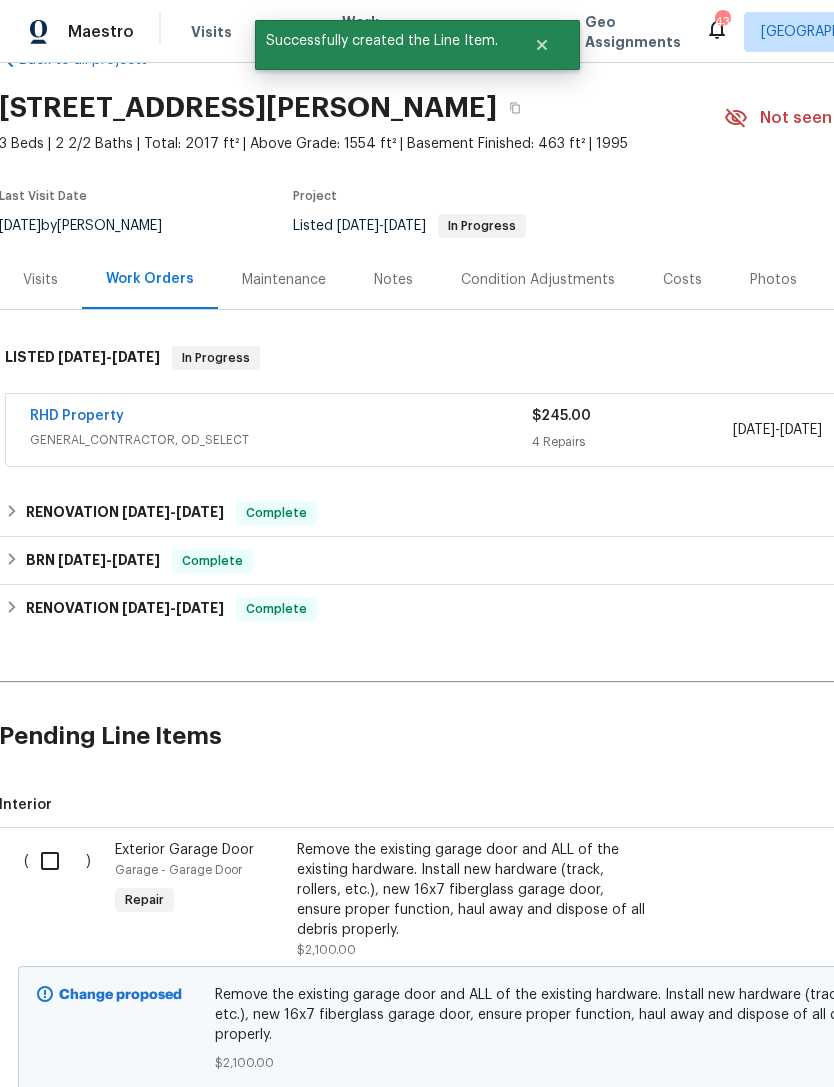 click at bounding box center [57, 861] 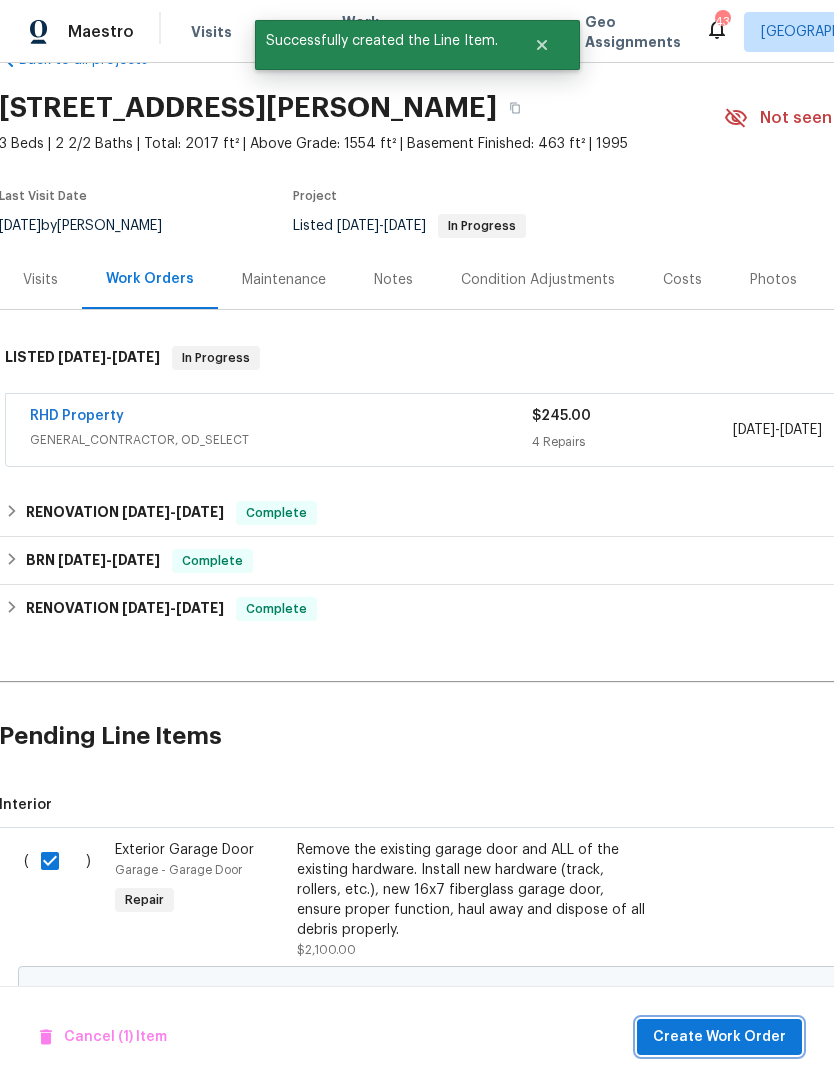 click on "Create Work Order" at bounding box center (719, 1037) 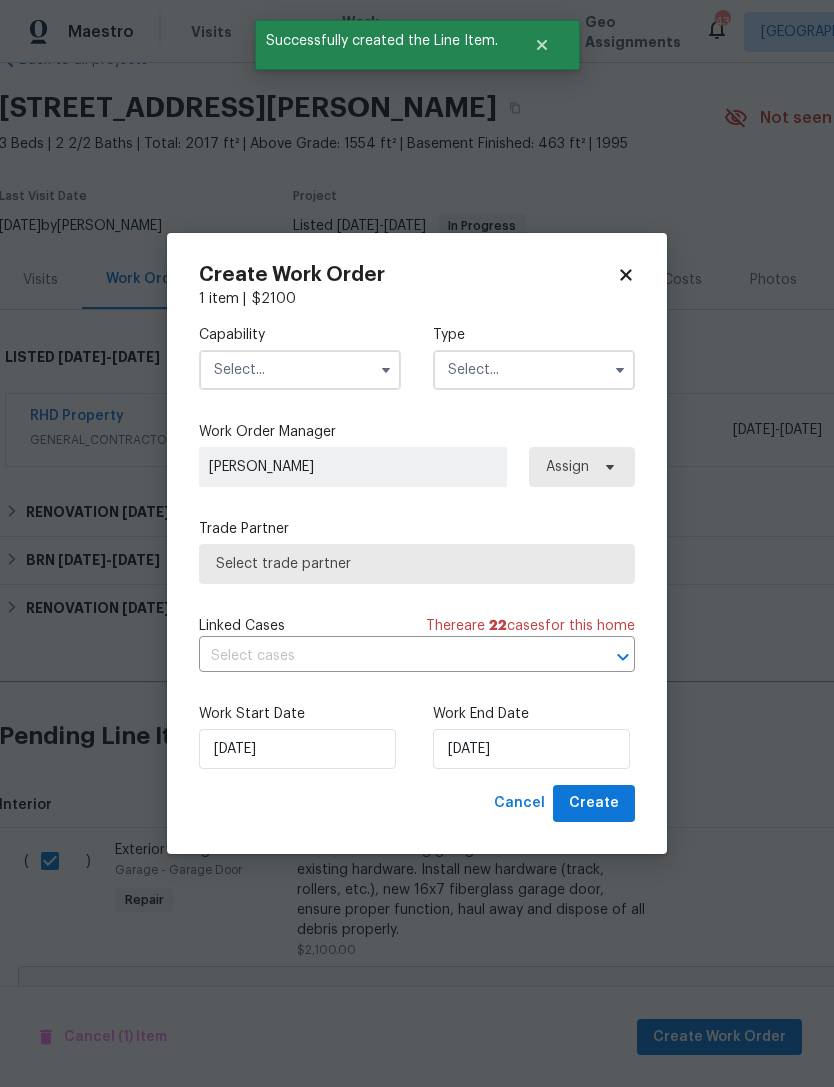click at bounding box center (300, 370) 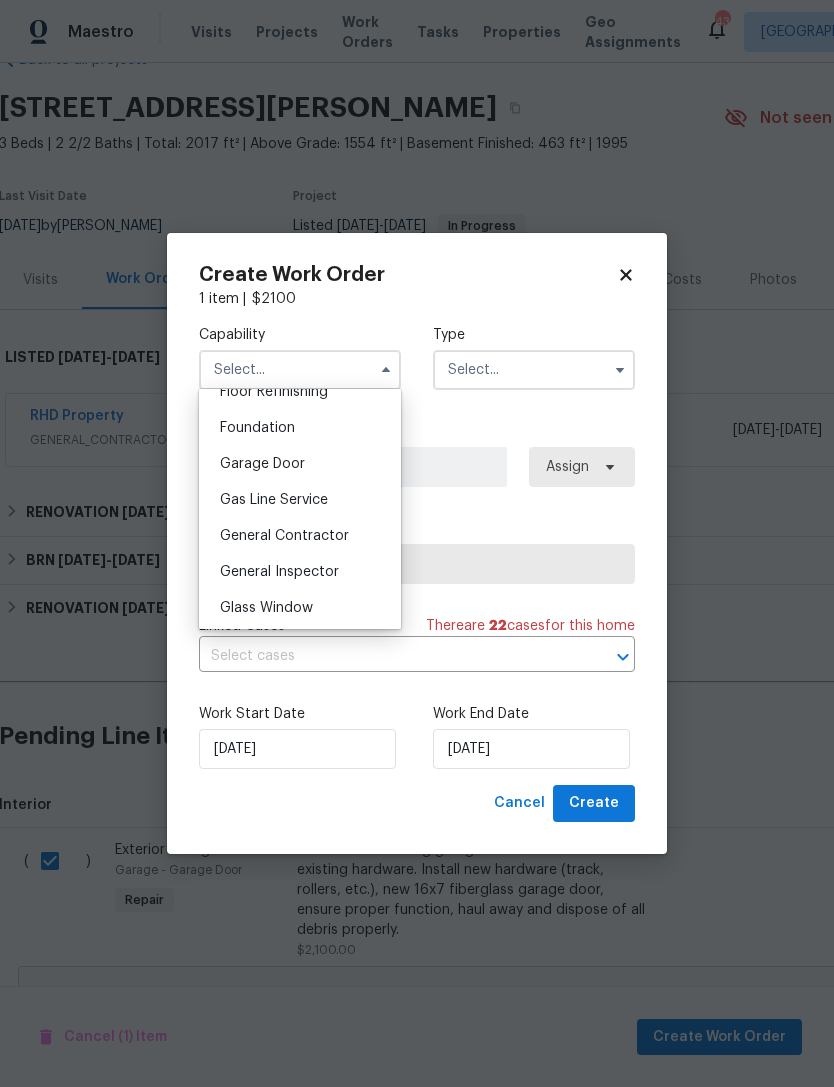 scroll, scrollTop: 847, scrollLeft: 0, axis: vertical 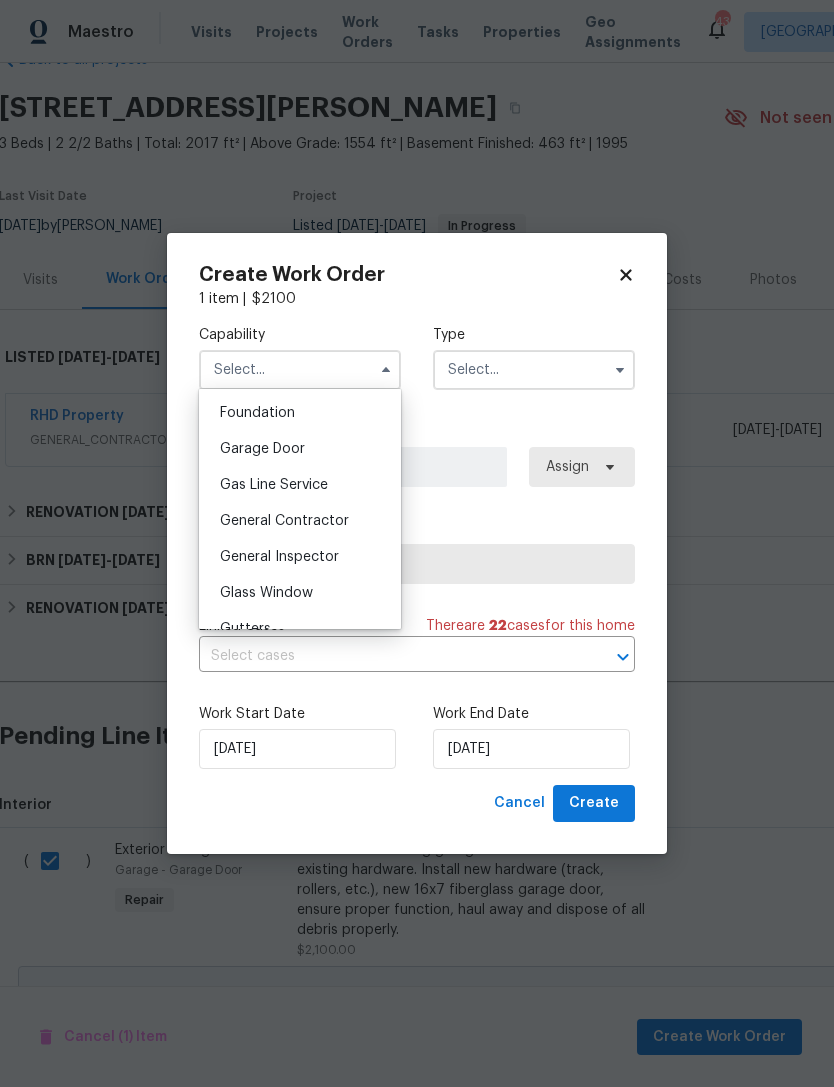 click on "Garage Door" at bounding box center (262, 449) 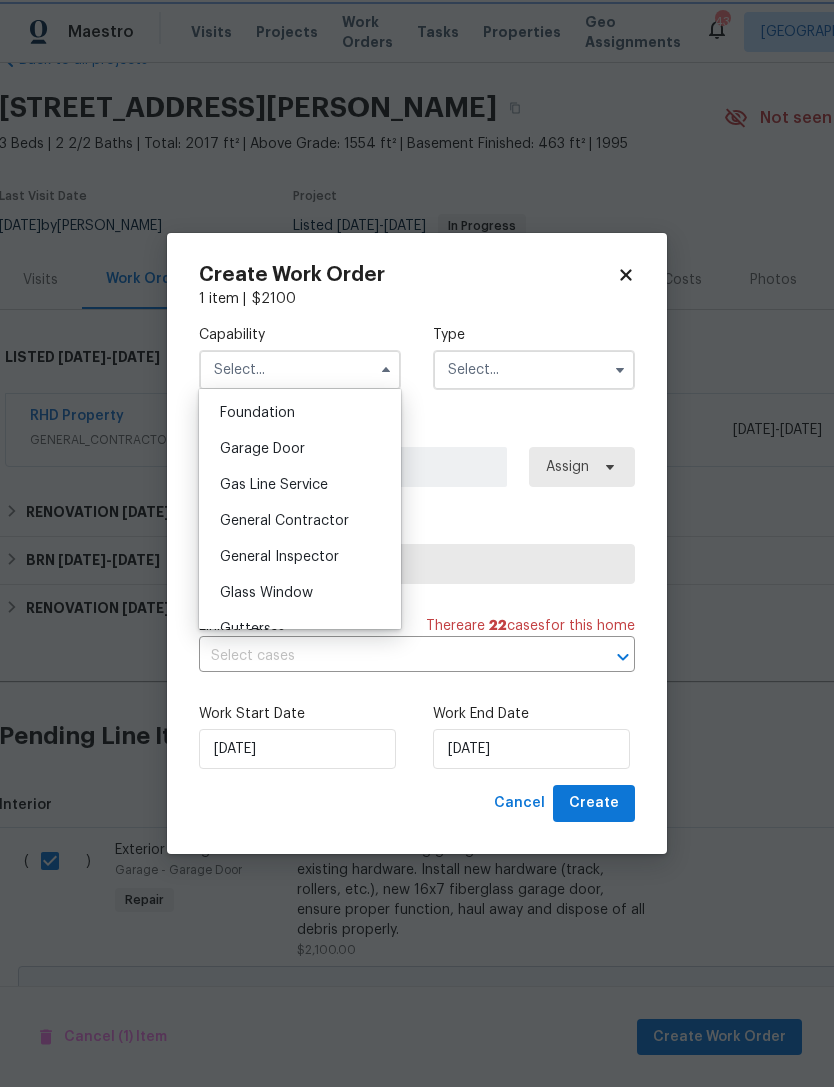 type on "Garage Door" 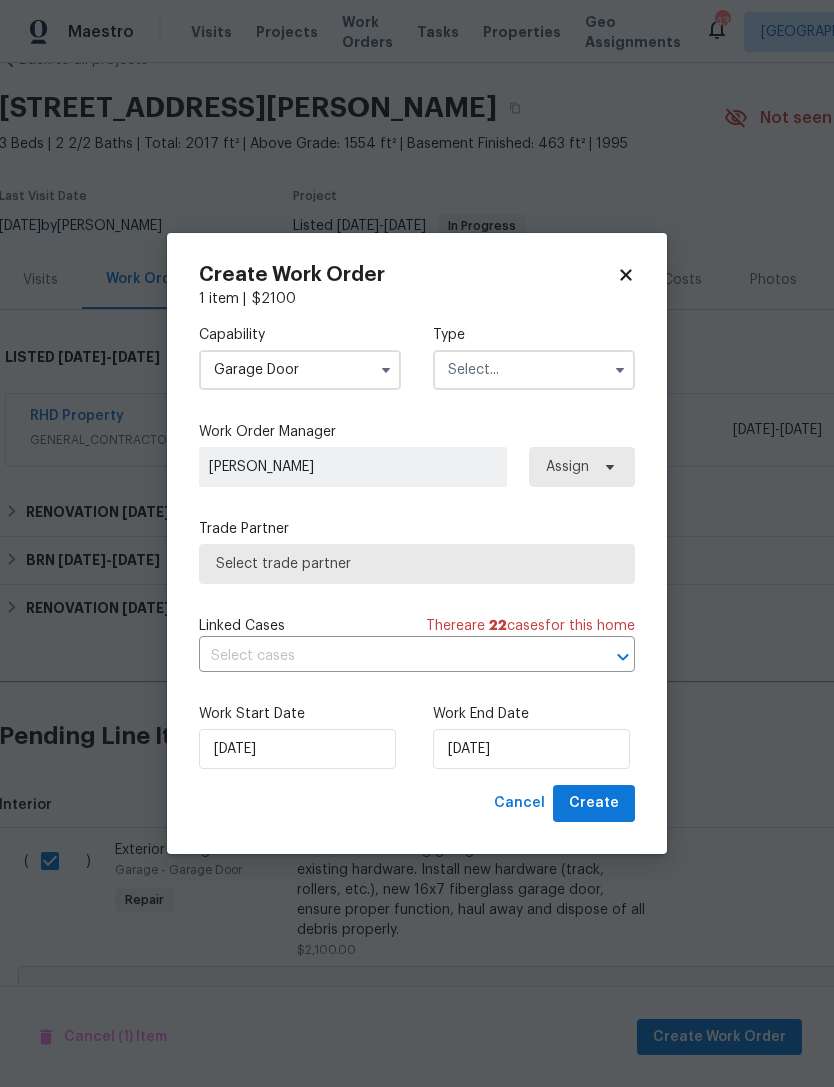 click at bounding box center [534, 370] 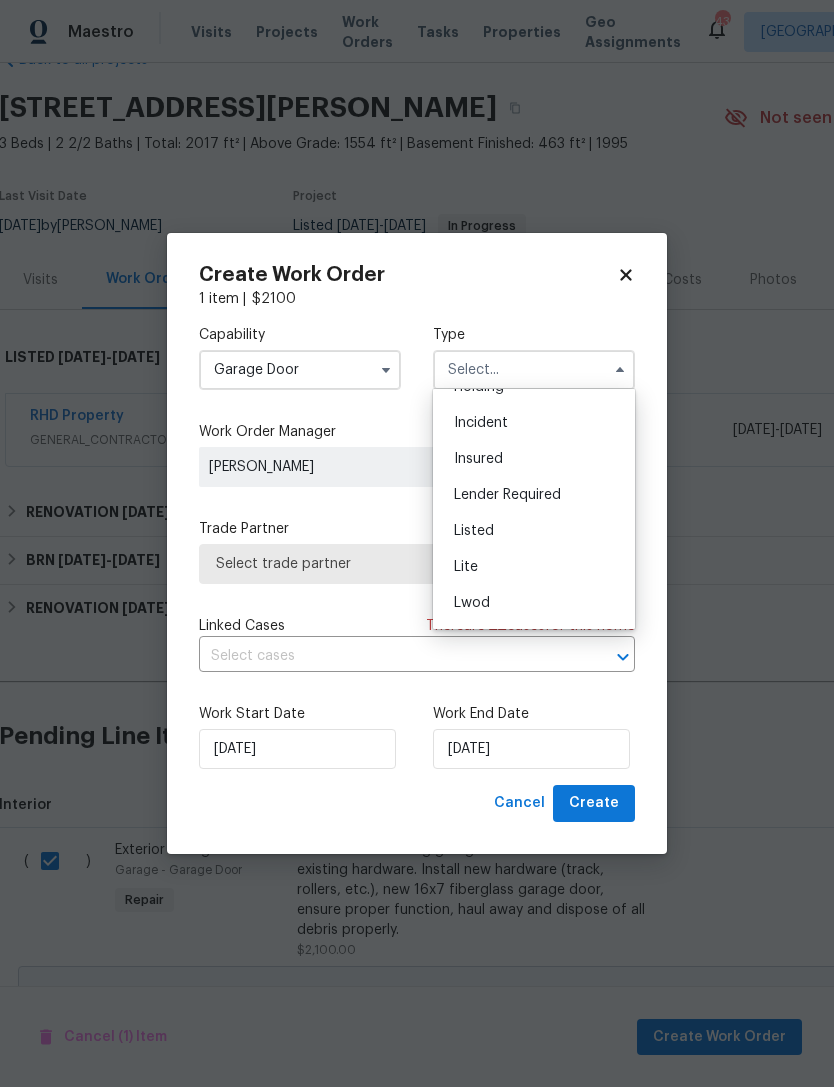 scroll, scrollTop: 140, scrollLeft: 0, axis: vertical 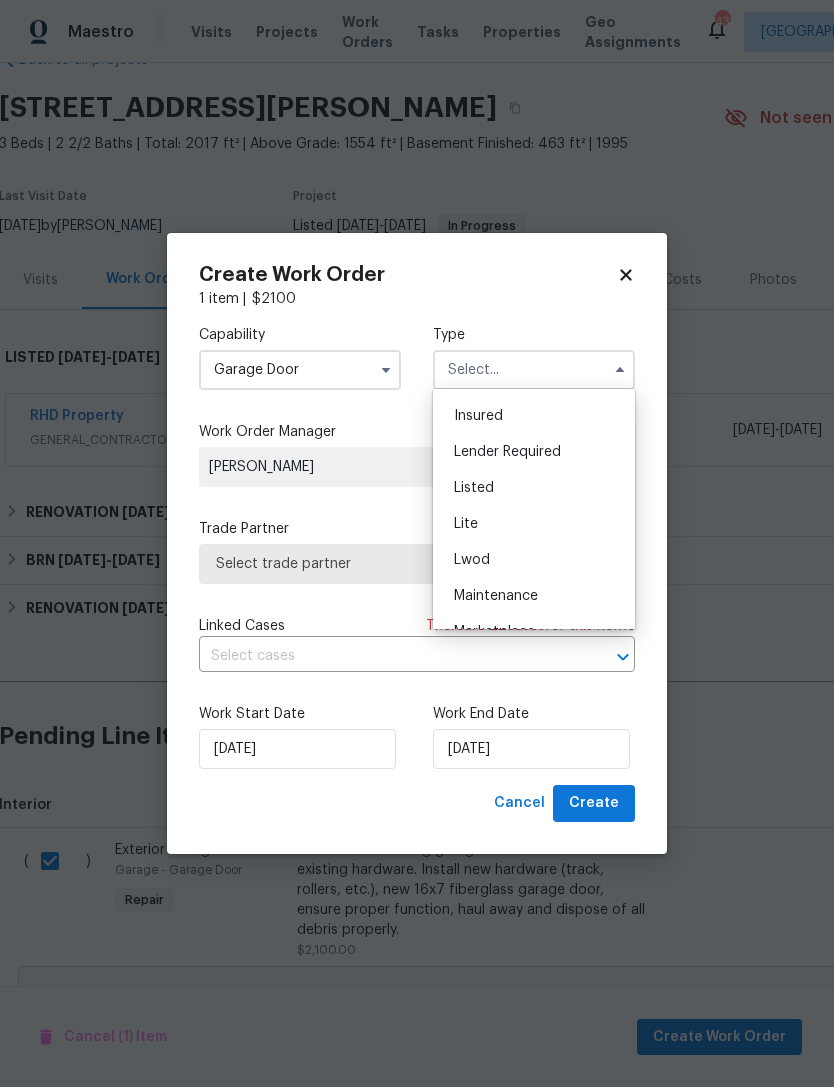 click on "Listed" at bounding box center (474, 488) 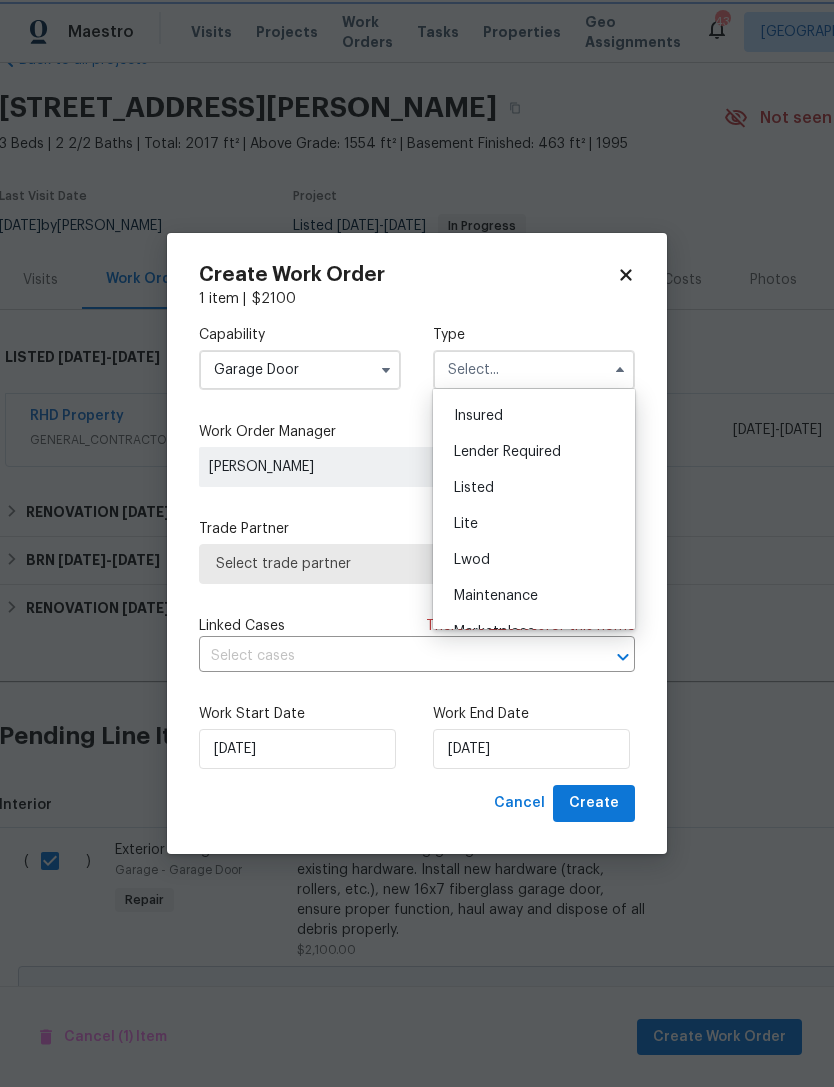 type on "Listed" 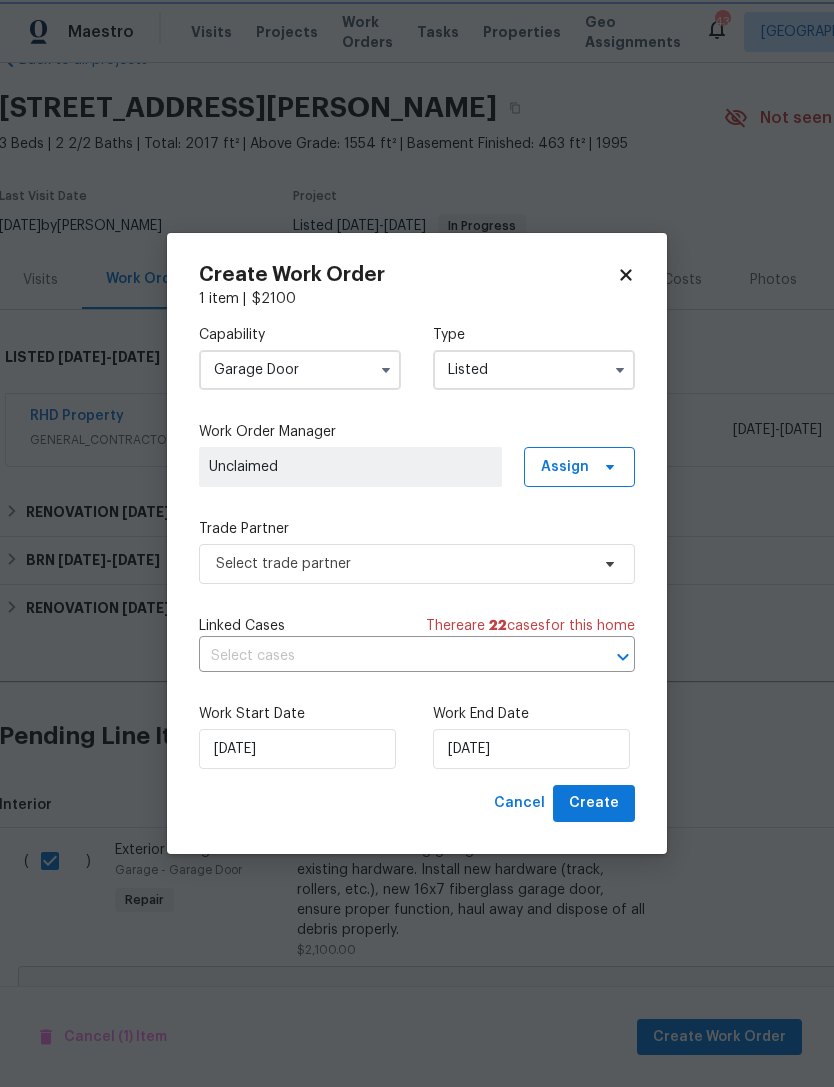 scroll, scrollTop: 0, scrollLeft: 0, axis: both 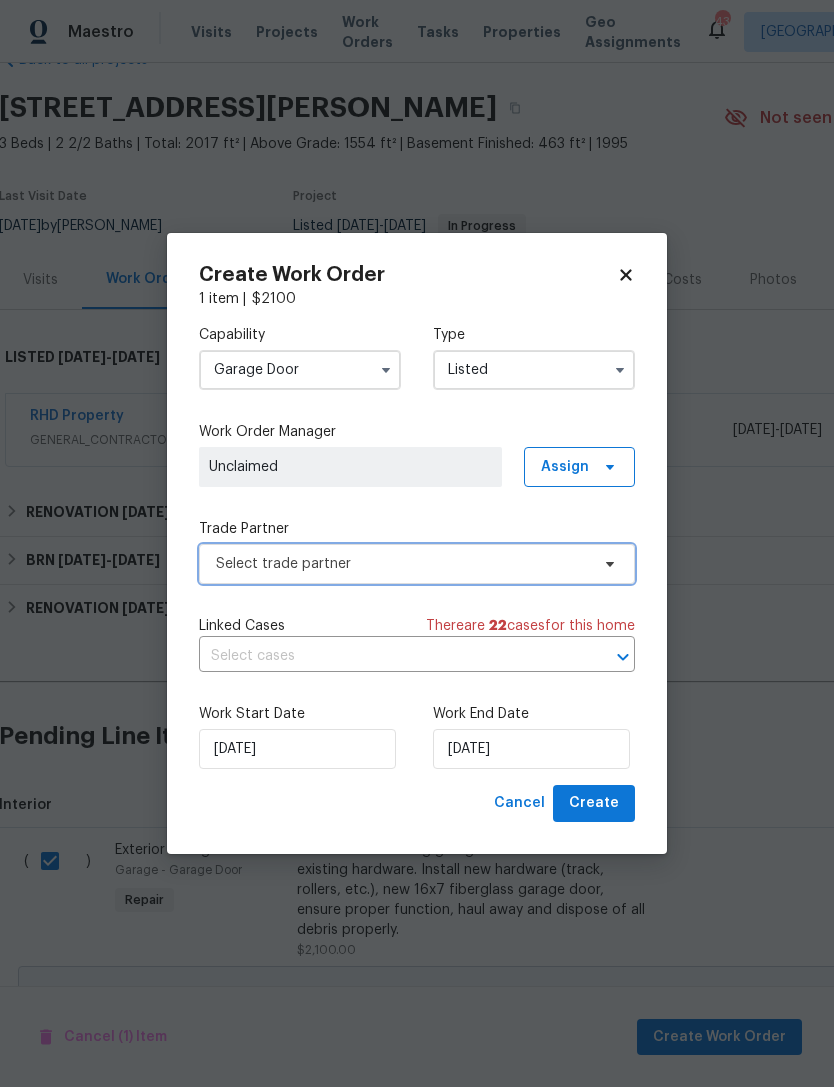 click on "Select trade partner" at bounding box center [402, 564] 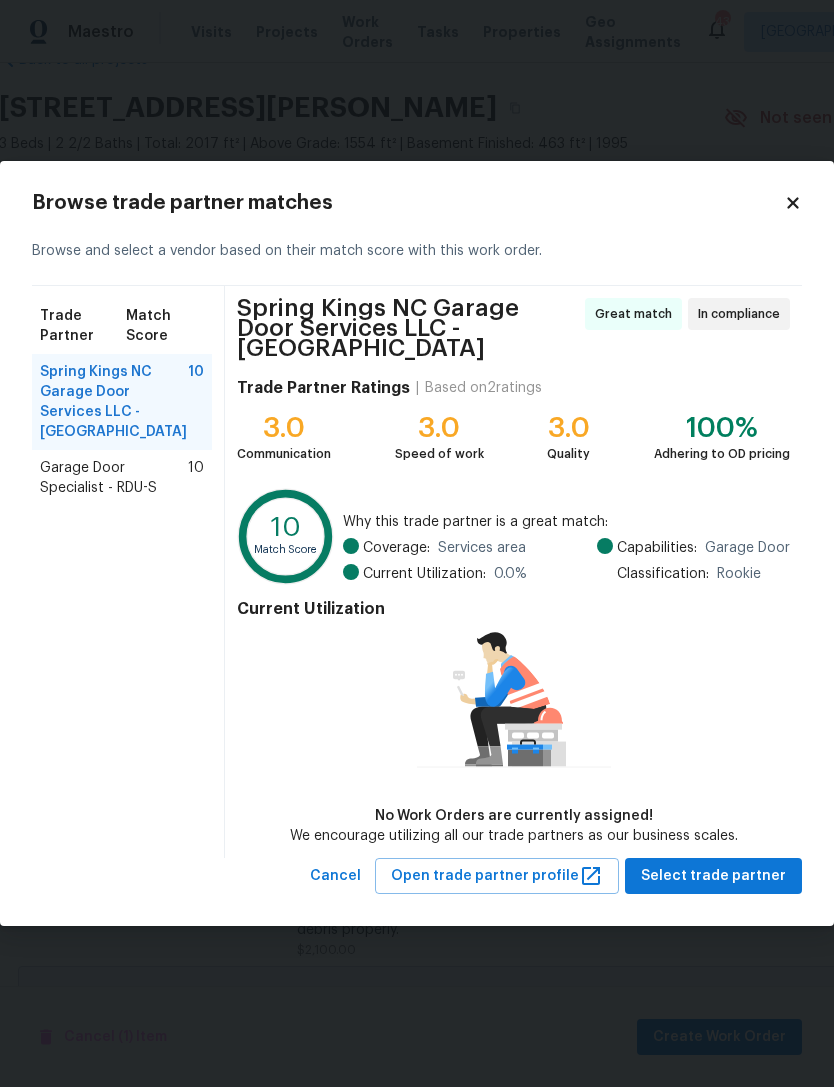 click on "Garage Door Specialist - RDU-S" at bounding box center [114, 478] 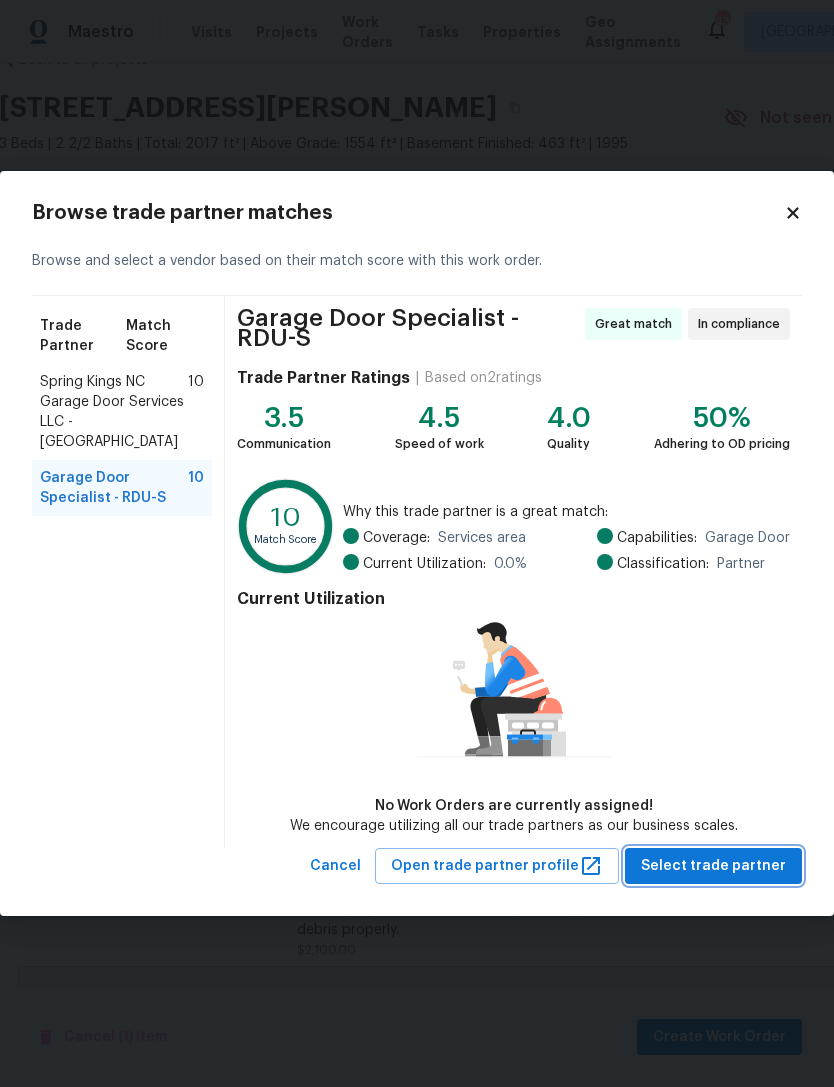 click on "Select trade partner" at bounding box center (713, 866) 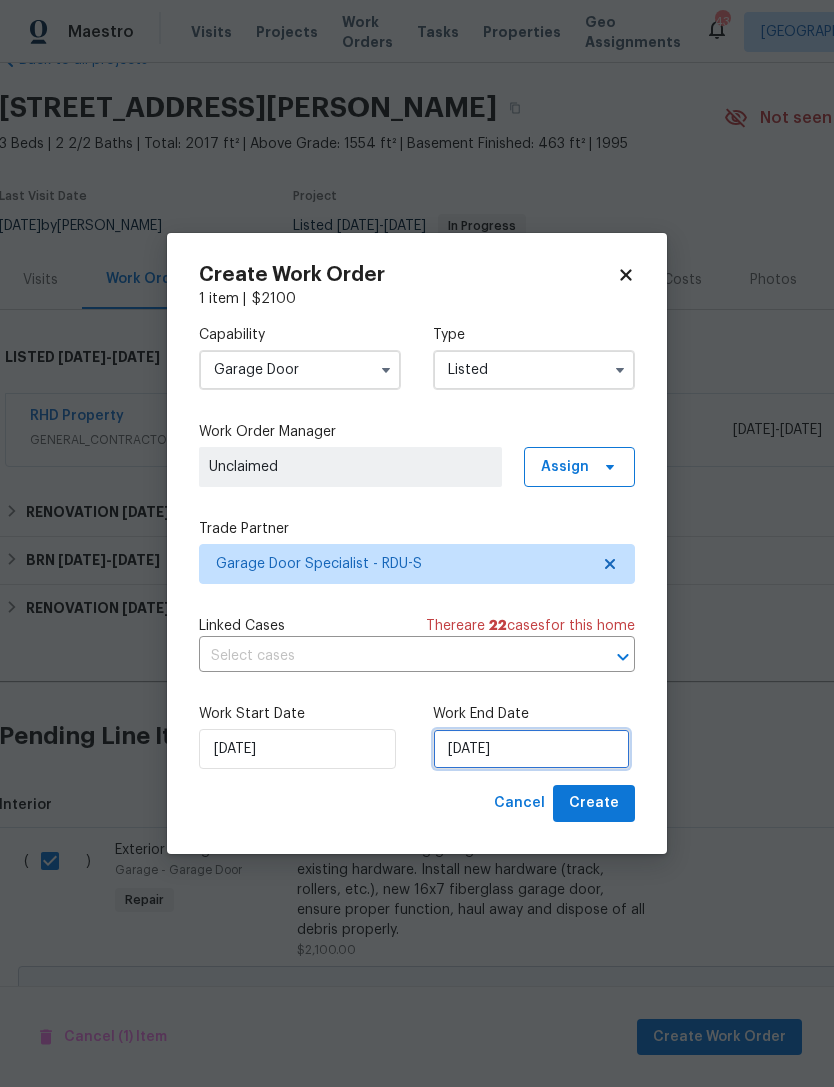 click on "[DATE]" at bounding box center (531, 749) 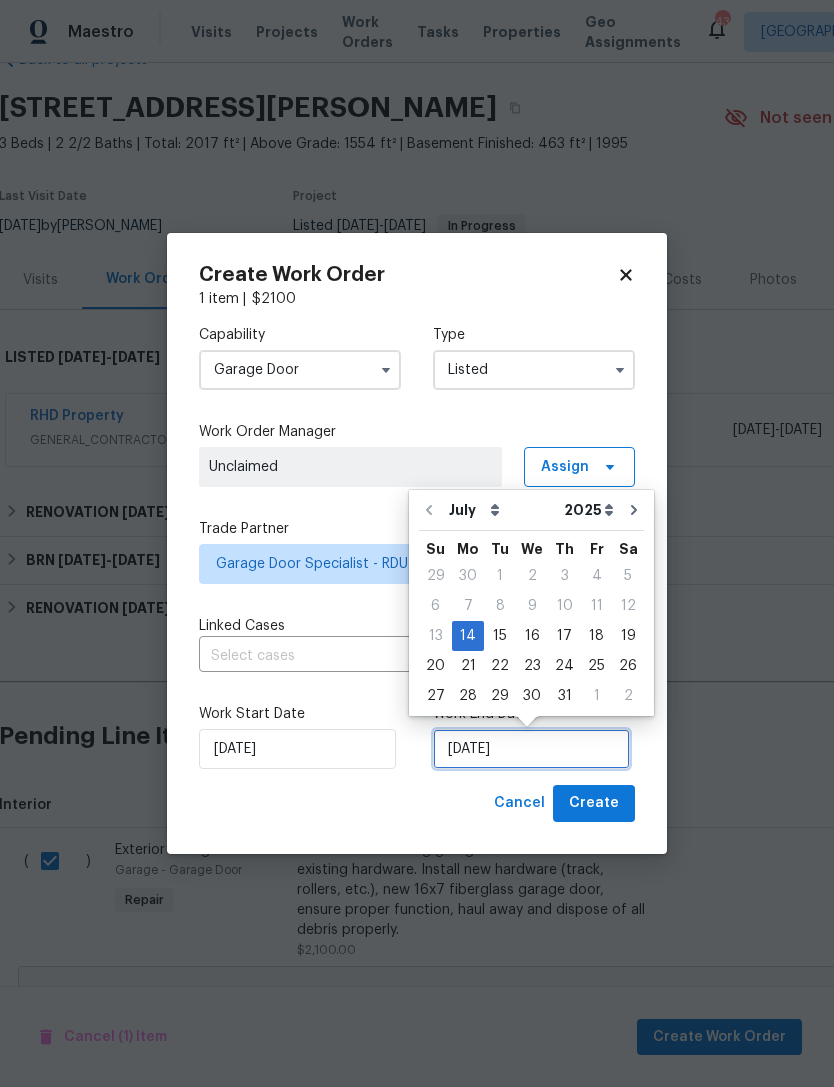 scroll, scrollTop: 37, scrollLeft: 0, axis: vertical 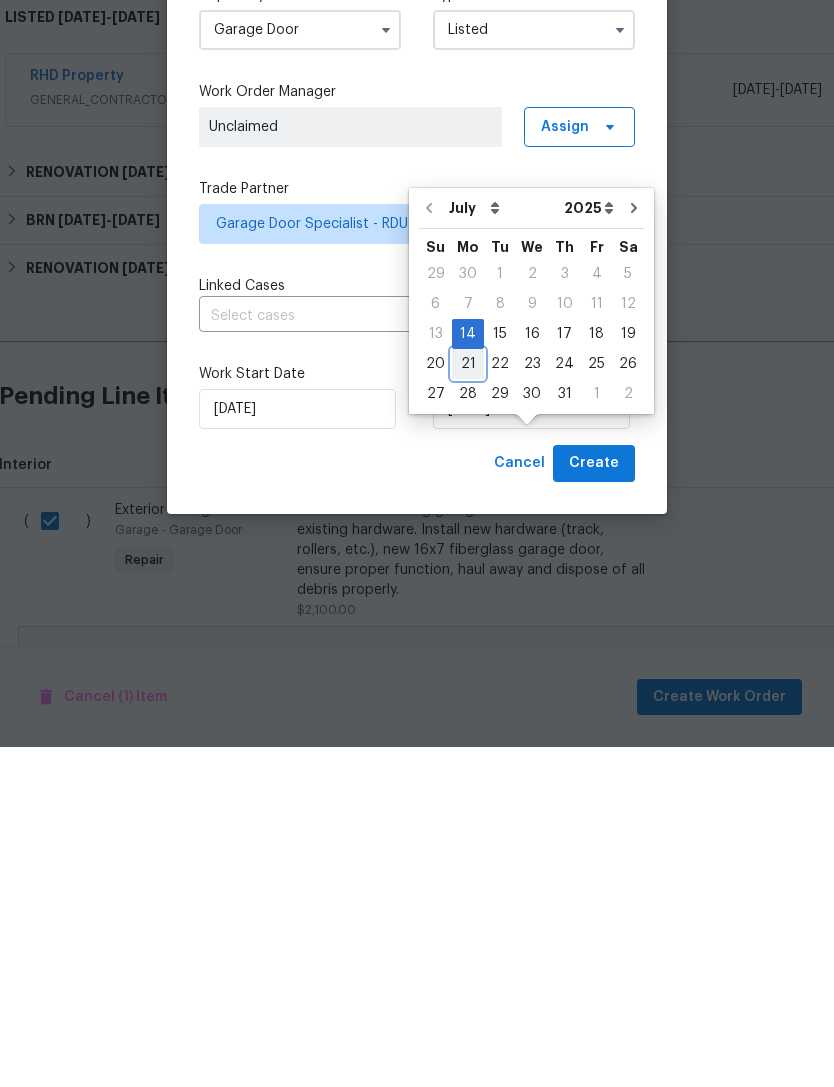click on "21" at bounding box center (468, 704) 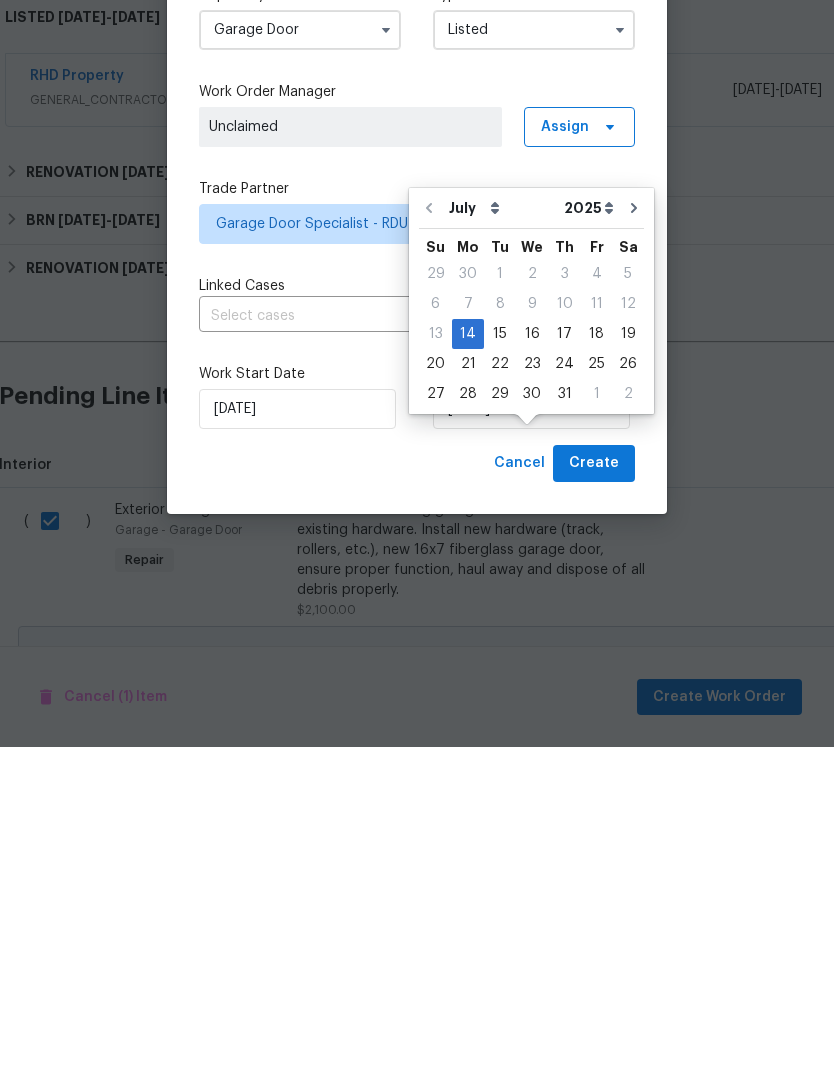 type on "7/21/2025" 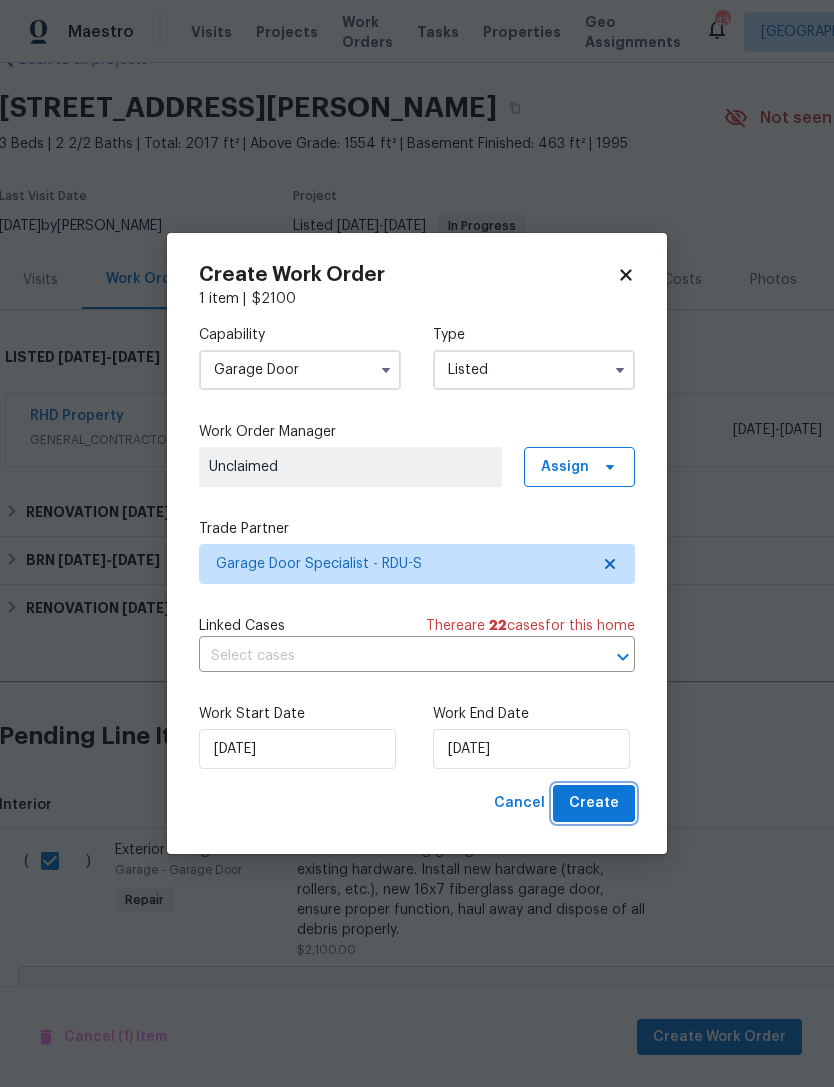 click on "Create" at bounding box center (594, 803) 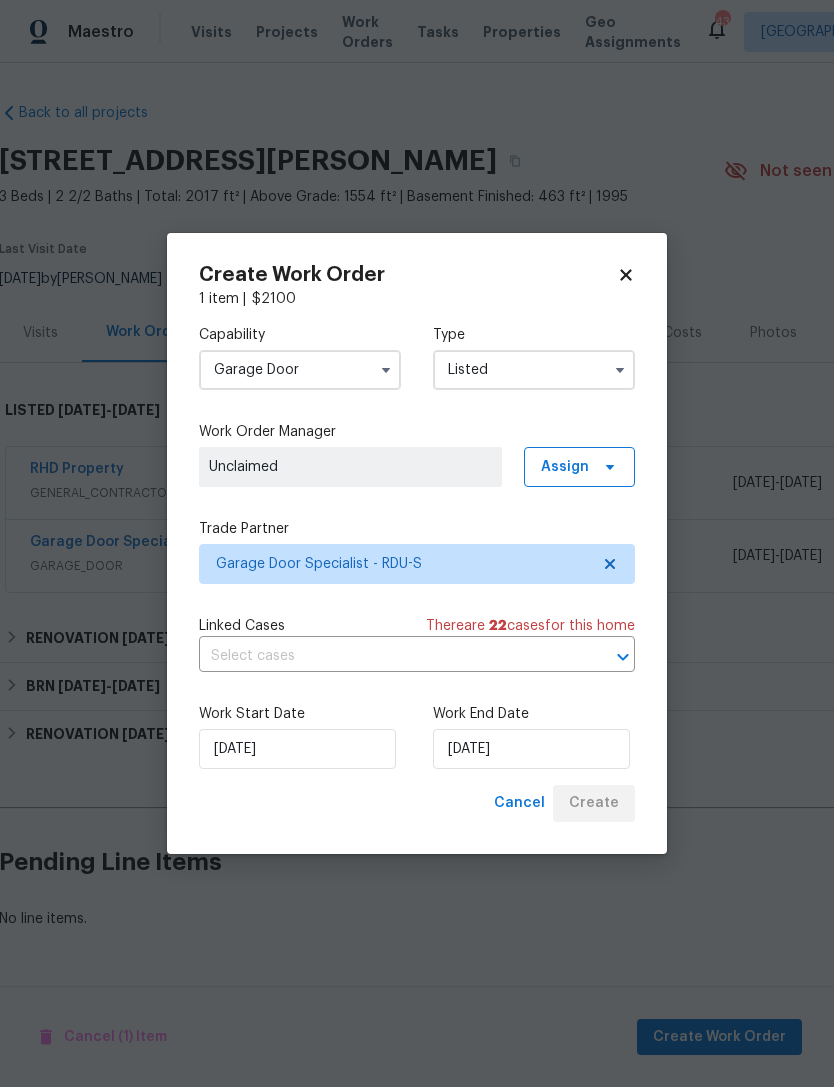 scroll, scrollTop: 0, scrollLeft: 0, axis: both 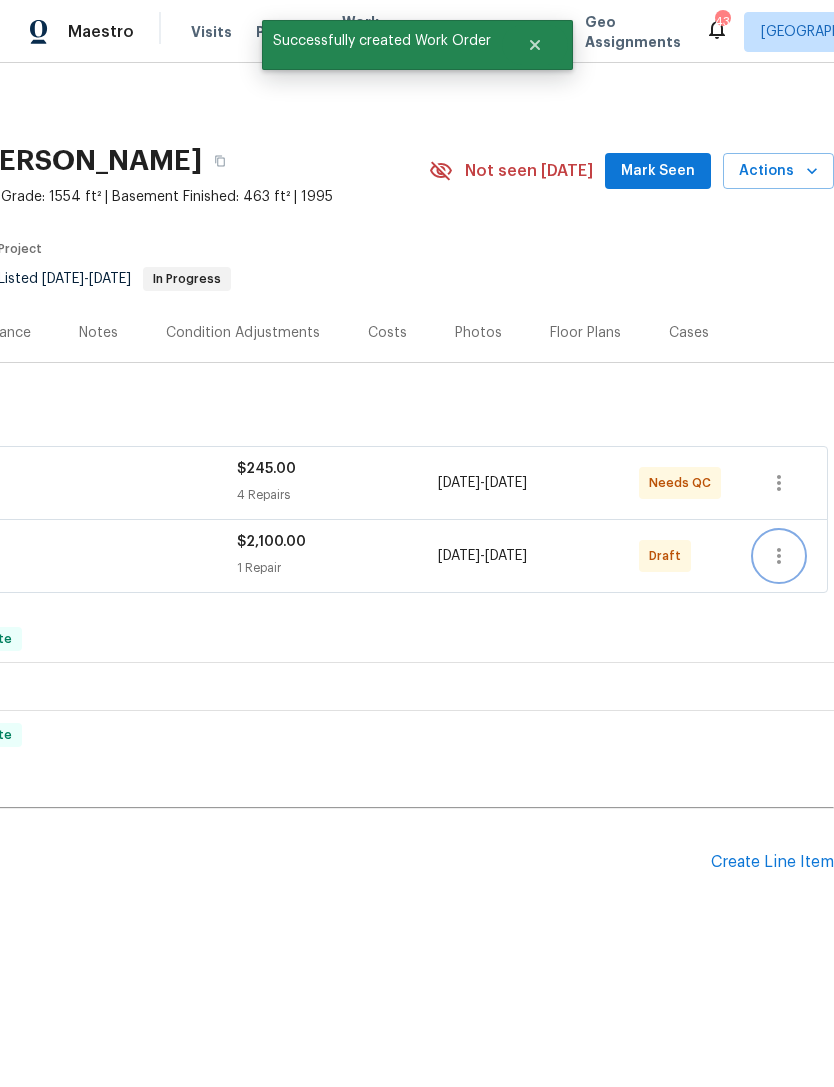 click 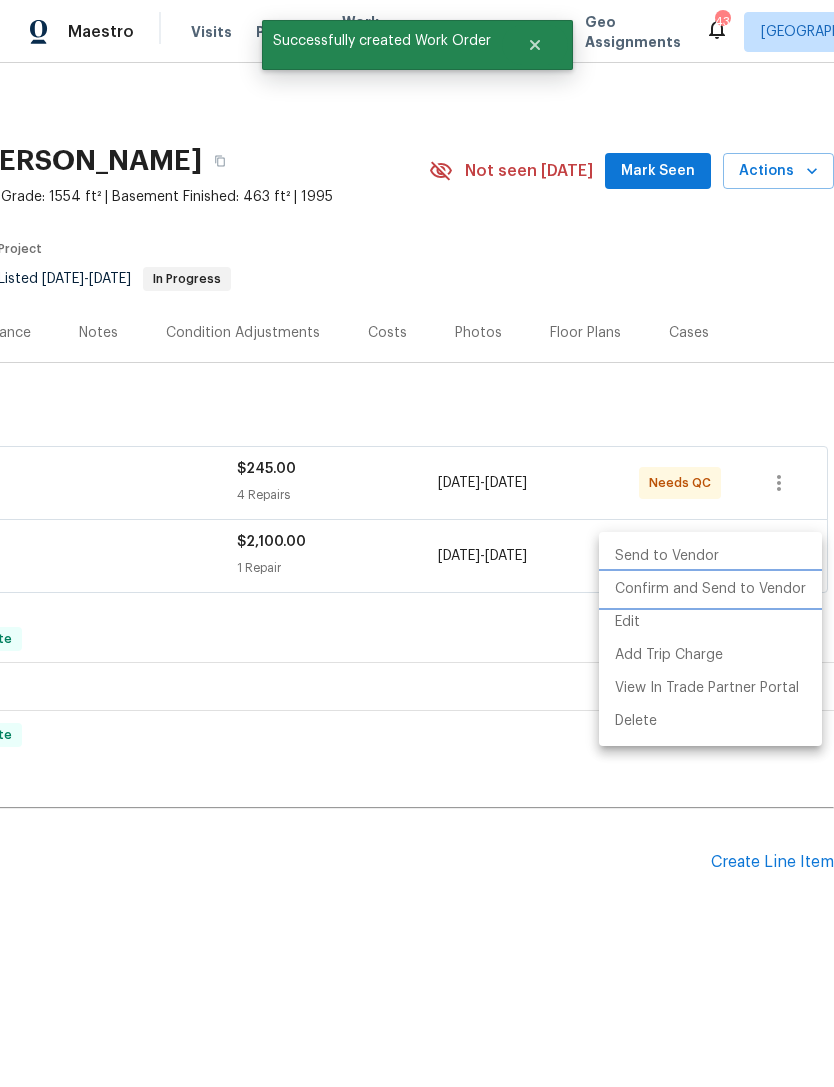 click on "Confirm and Send to Vendor" at bounding box center [710, 589] 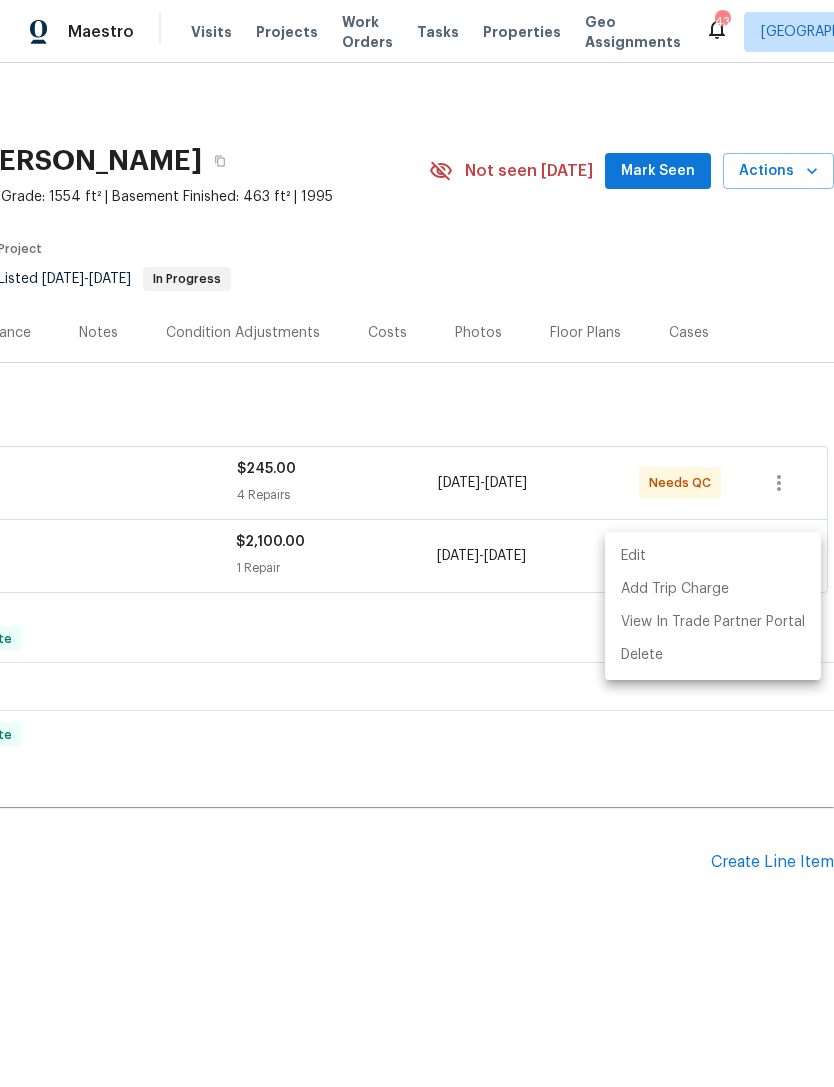 click at bounding box center (417, 543) 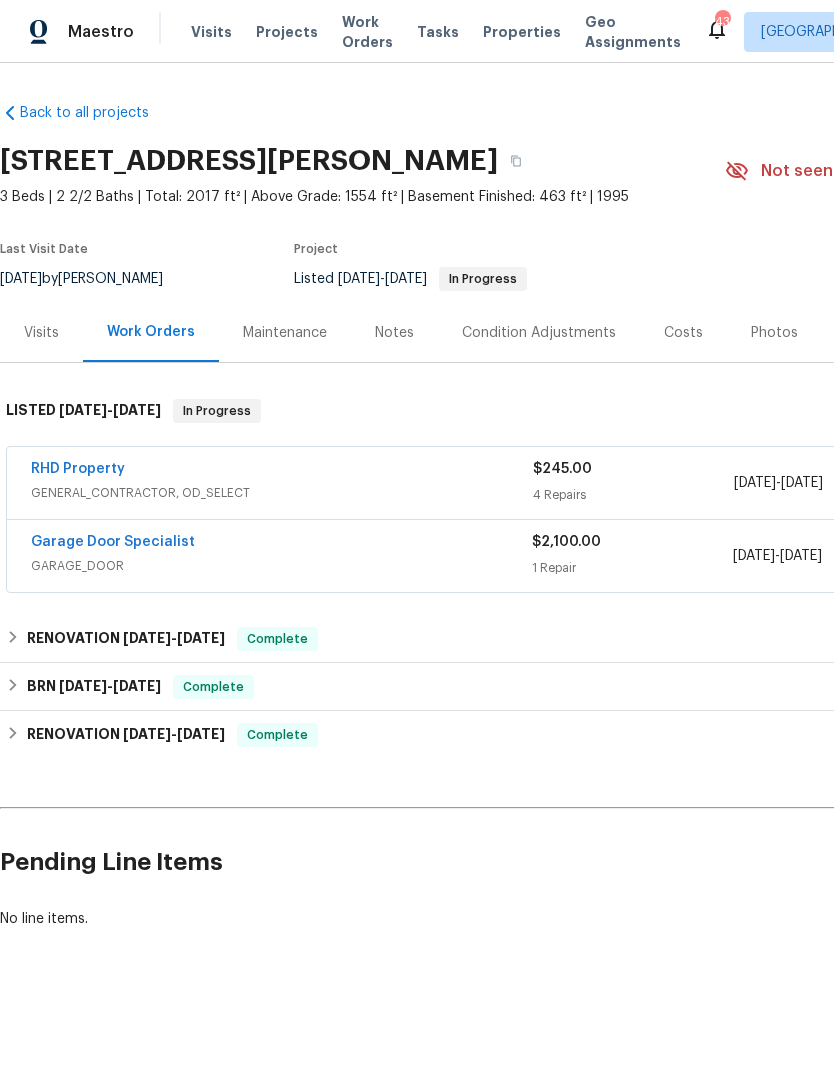 scroll, scrollTop: 0, scrollLeft: 0, axis: both 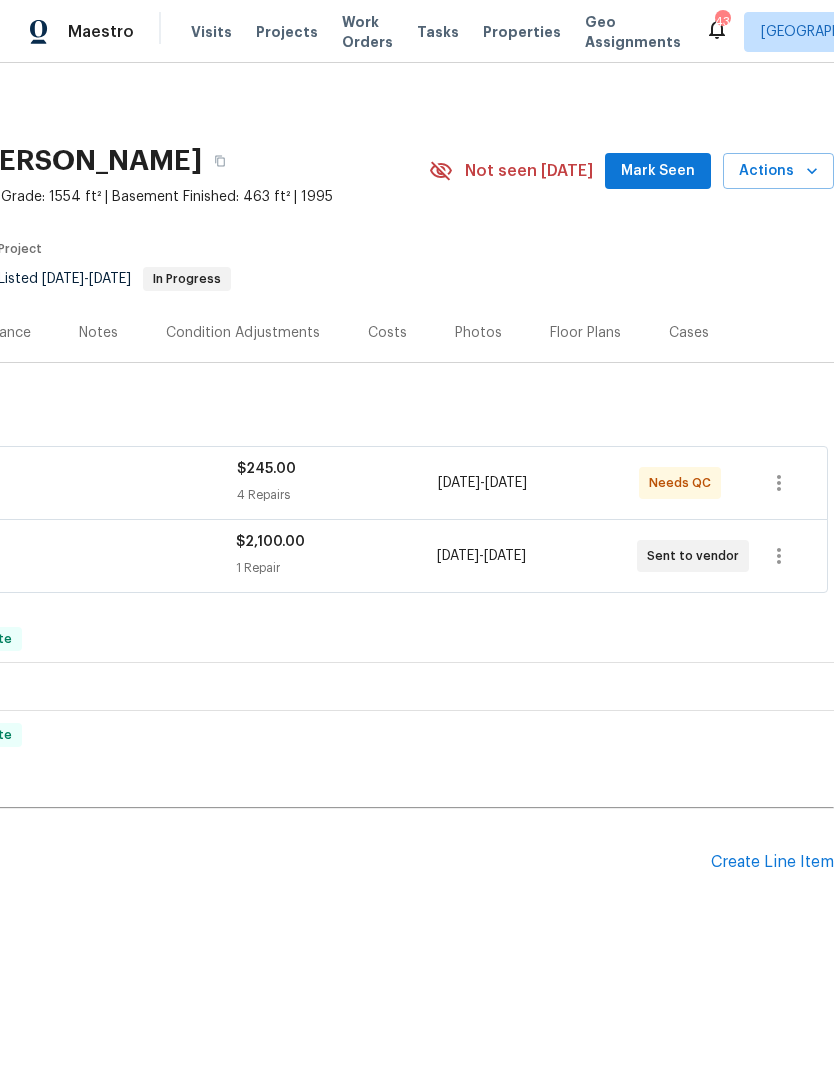 click on "Create Line Item" at bounding box center [772, 862] 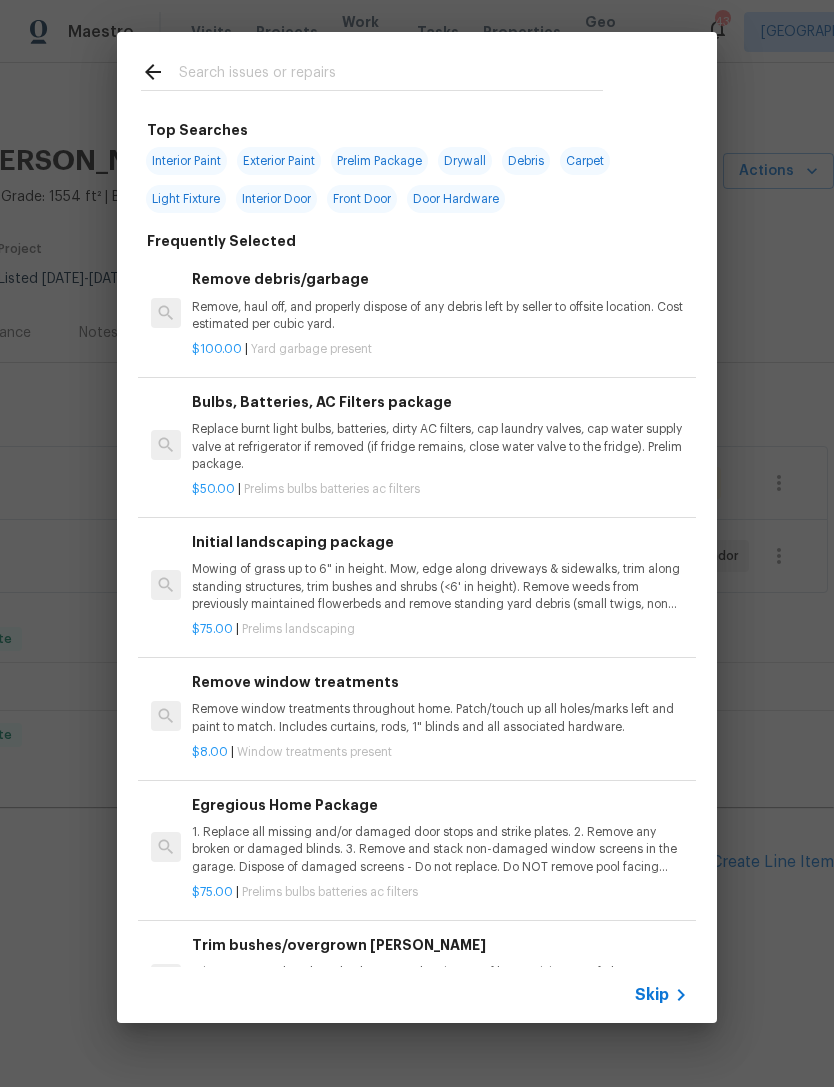 click at bounding box center [391, 75] 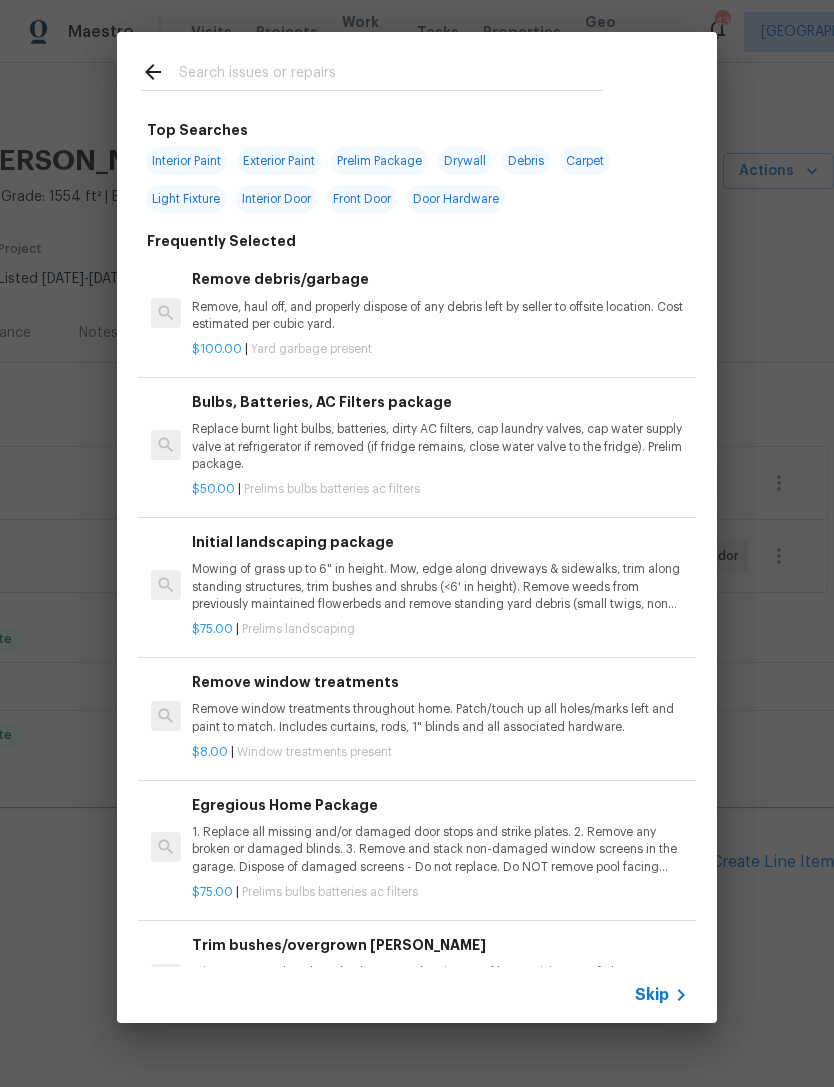 type on "V" 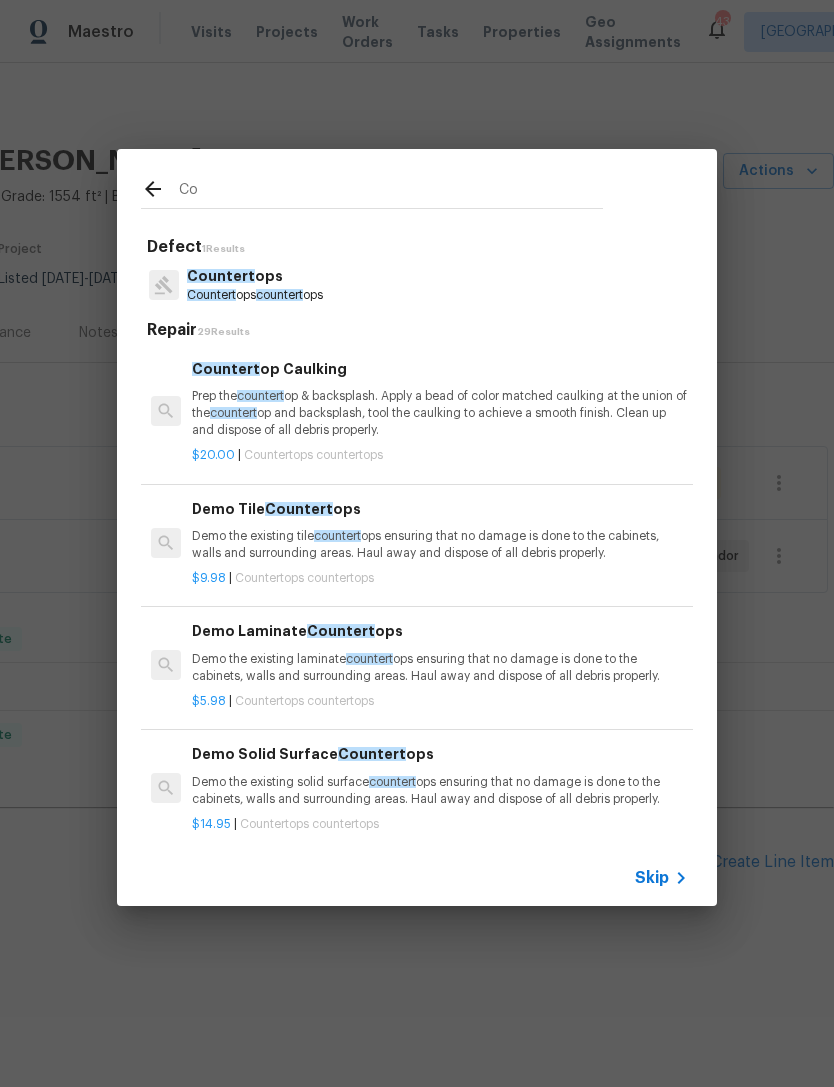 type on "C" 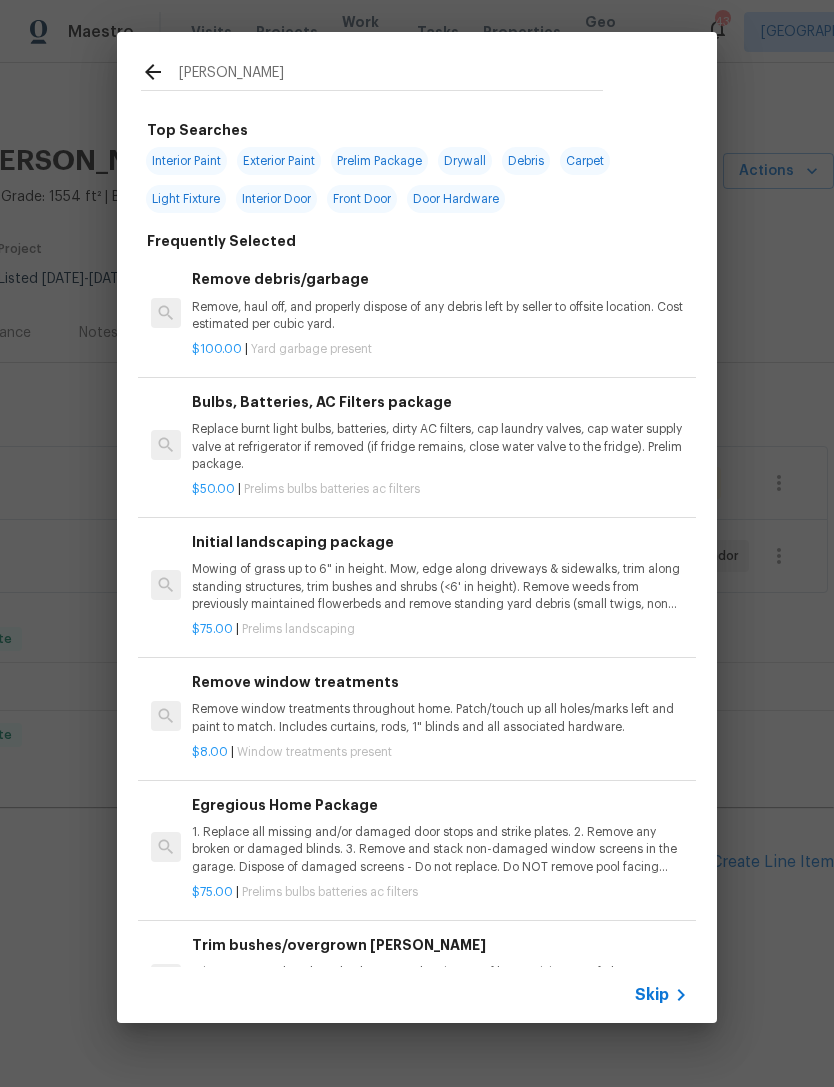 type on "Reglaz" 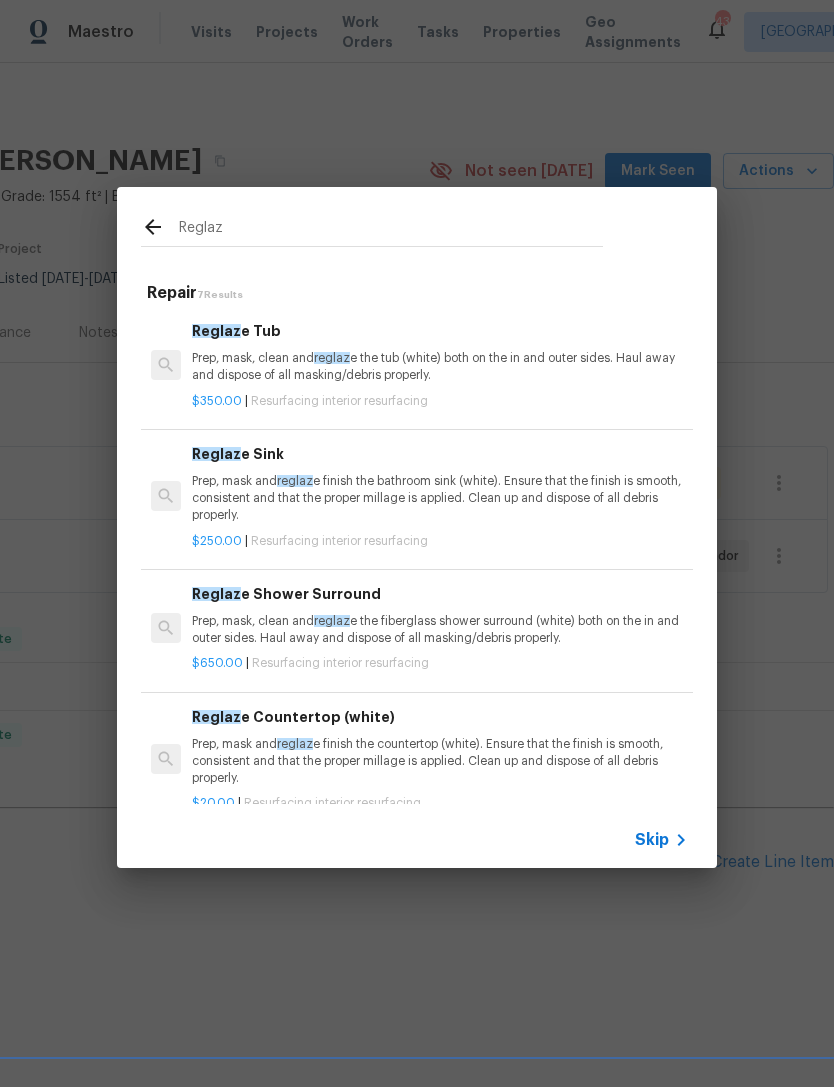 click on "Prep, mask and  reglaz e finish the bathroom sink (white). Ensure that the finish is smooth, consistent and that the proper millage is applied. Clean up and dispose of all debris properly." at bounding box center (440, 498) 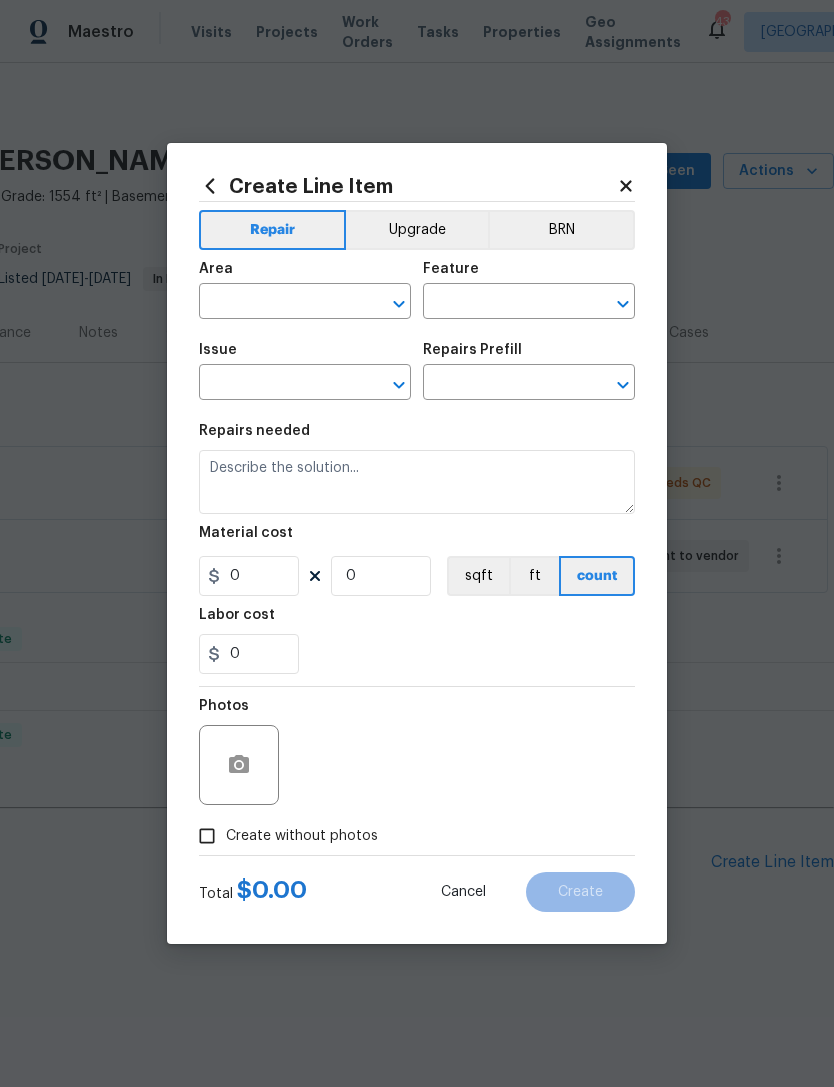 type on "Interior Resurfacing" 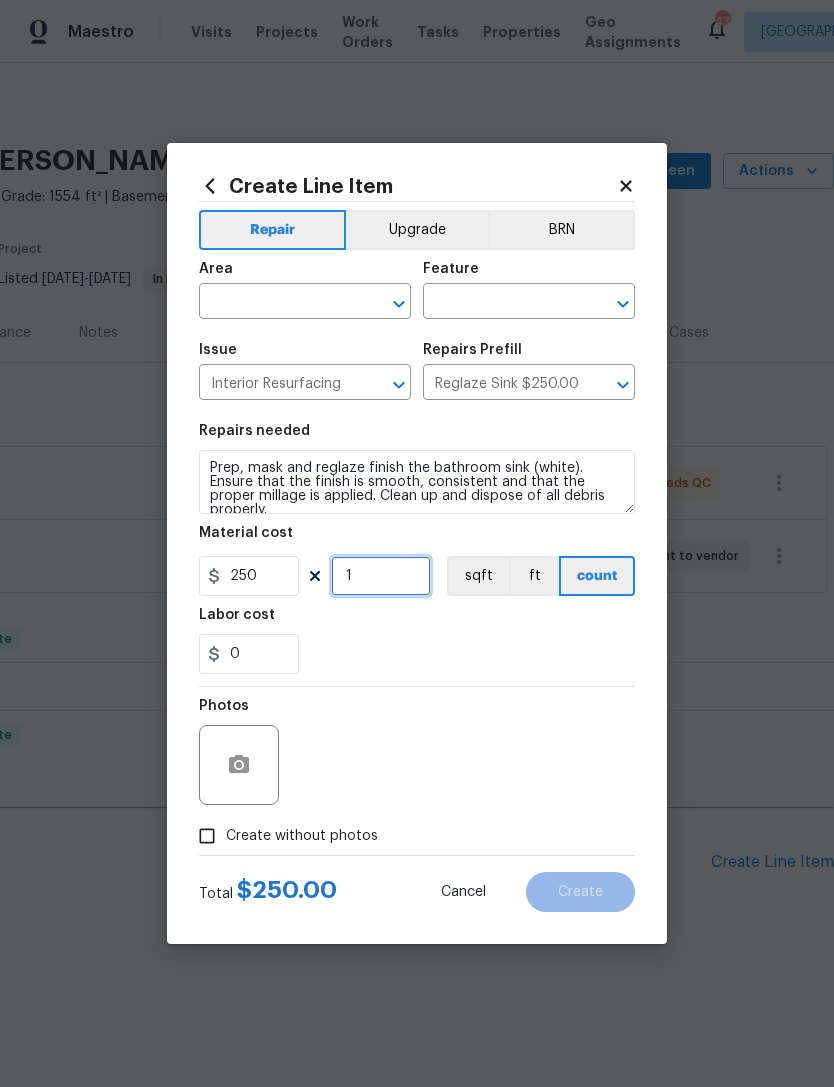 click on "1" at bounding box center (381, 576) 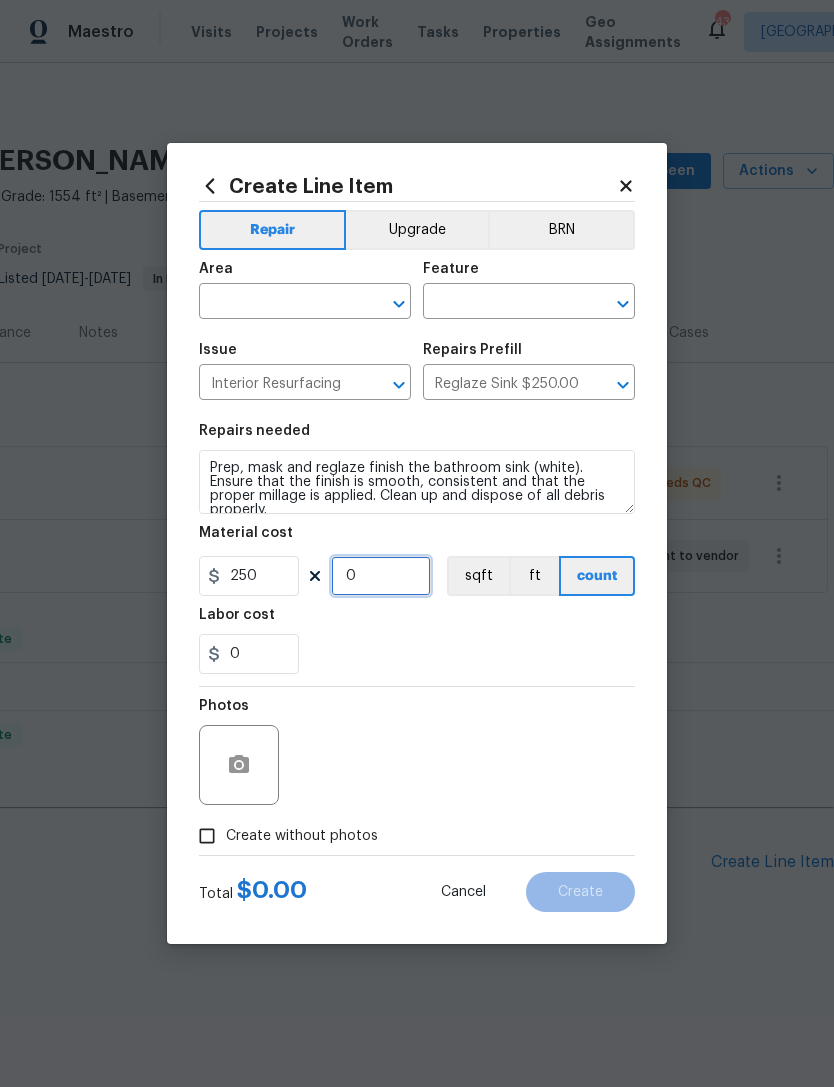 type on "2" 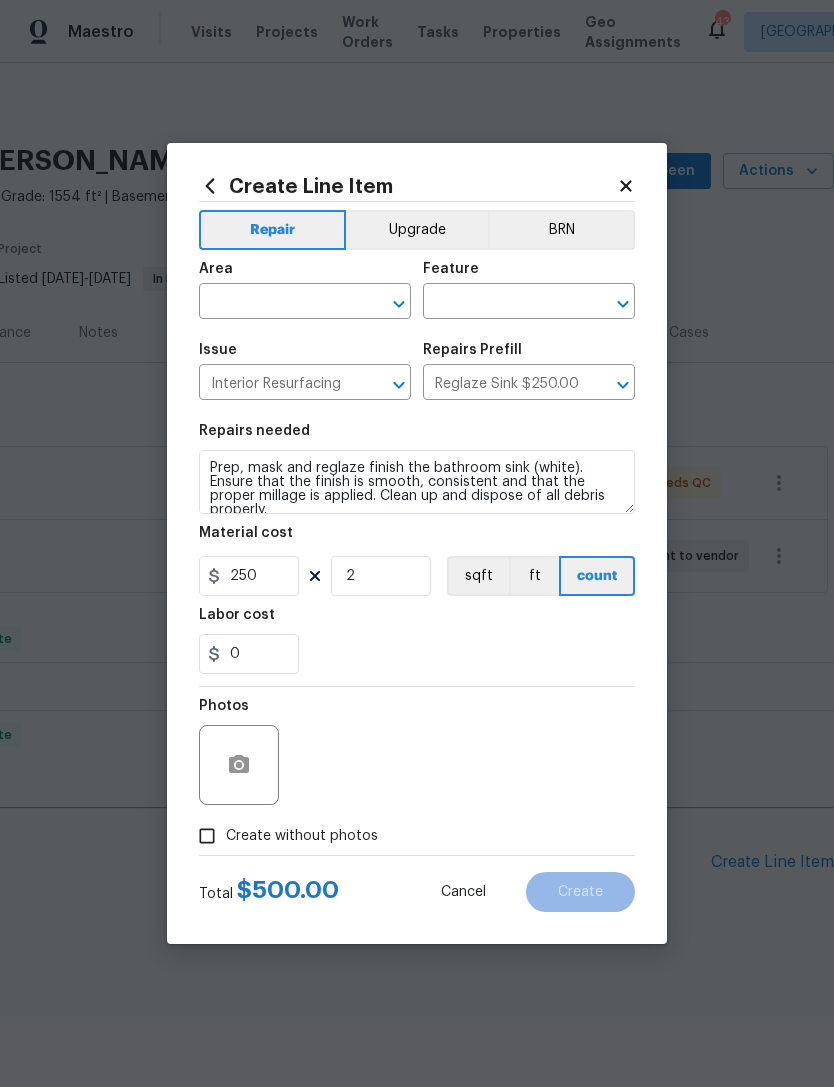 click at bounding box center [277, 303] 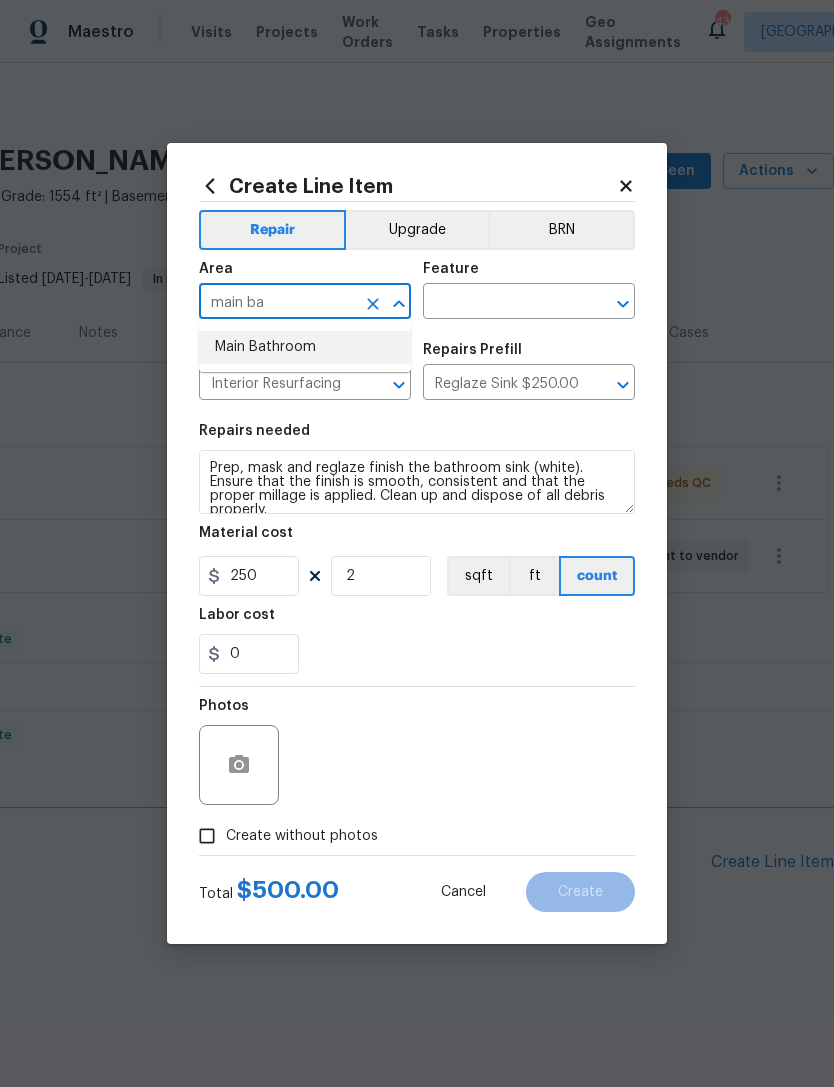 click on "Main Bathroom" at bounding box center (305, 347) 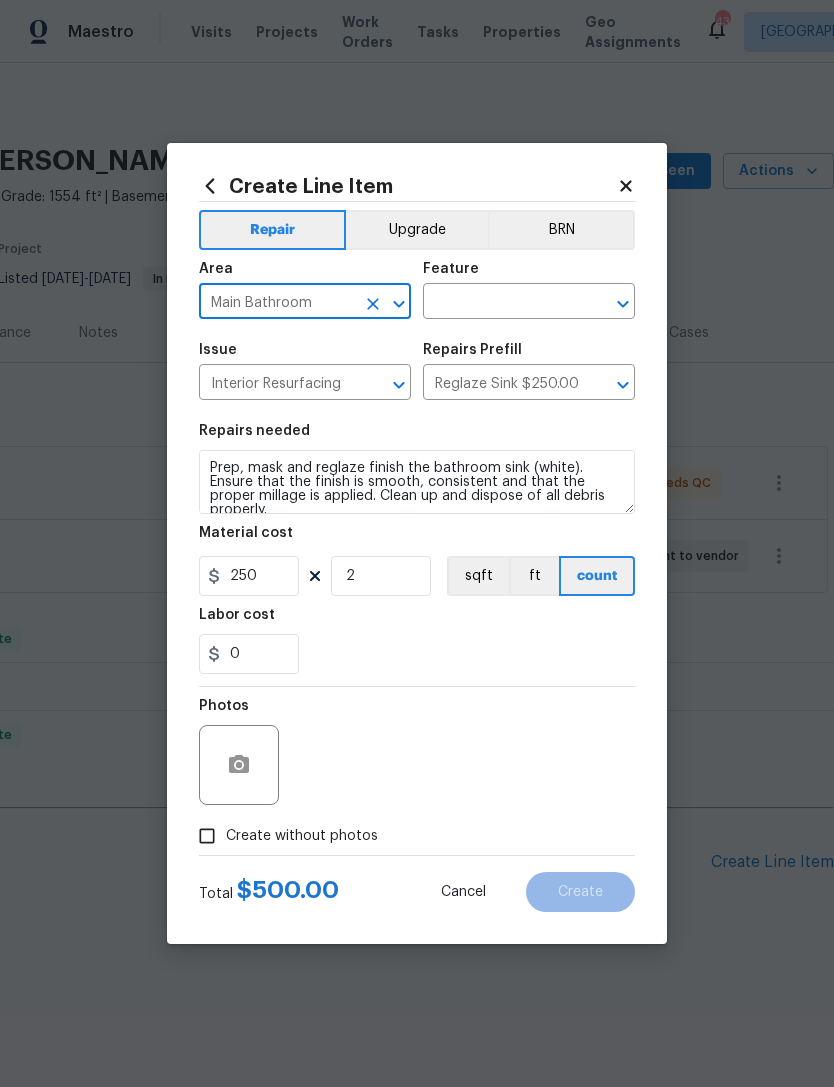 click at bounding box center (501, 303) 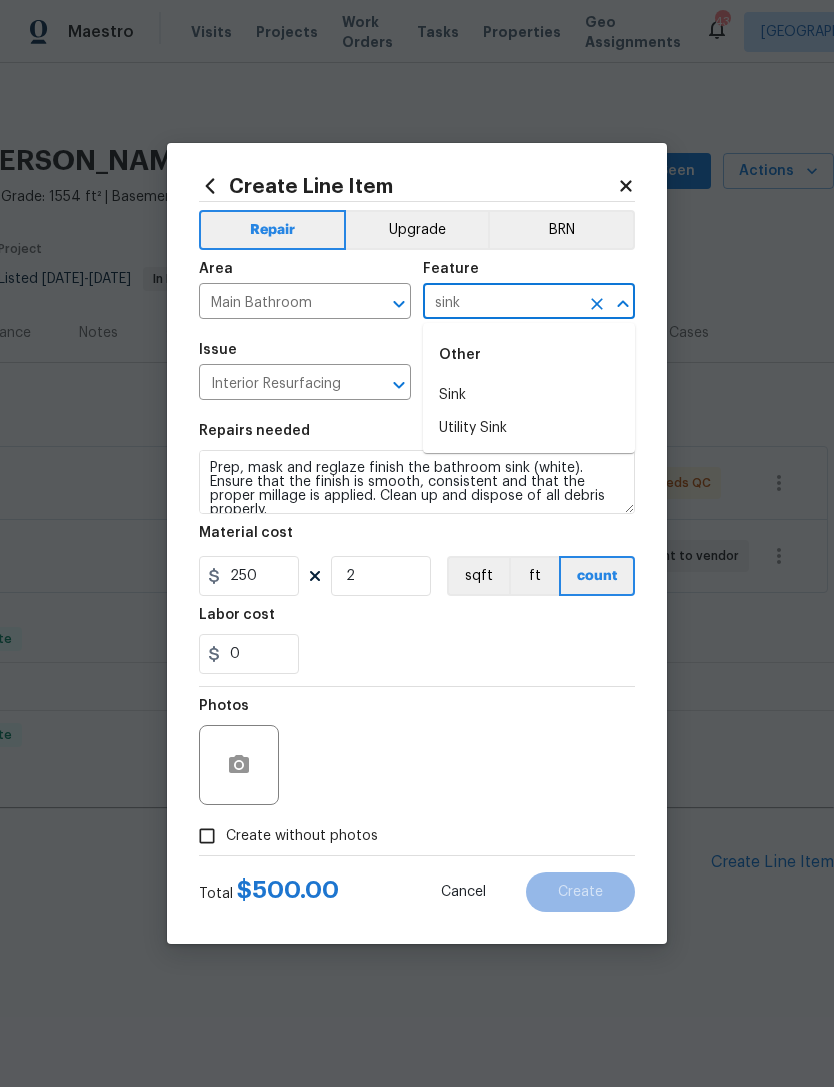 click on "Sink" at bounding box center (529, 395) 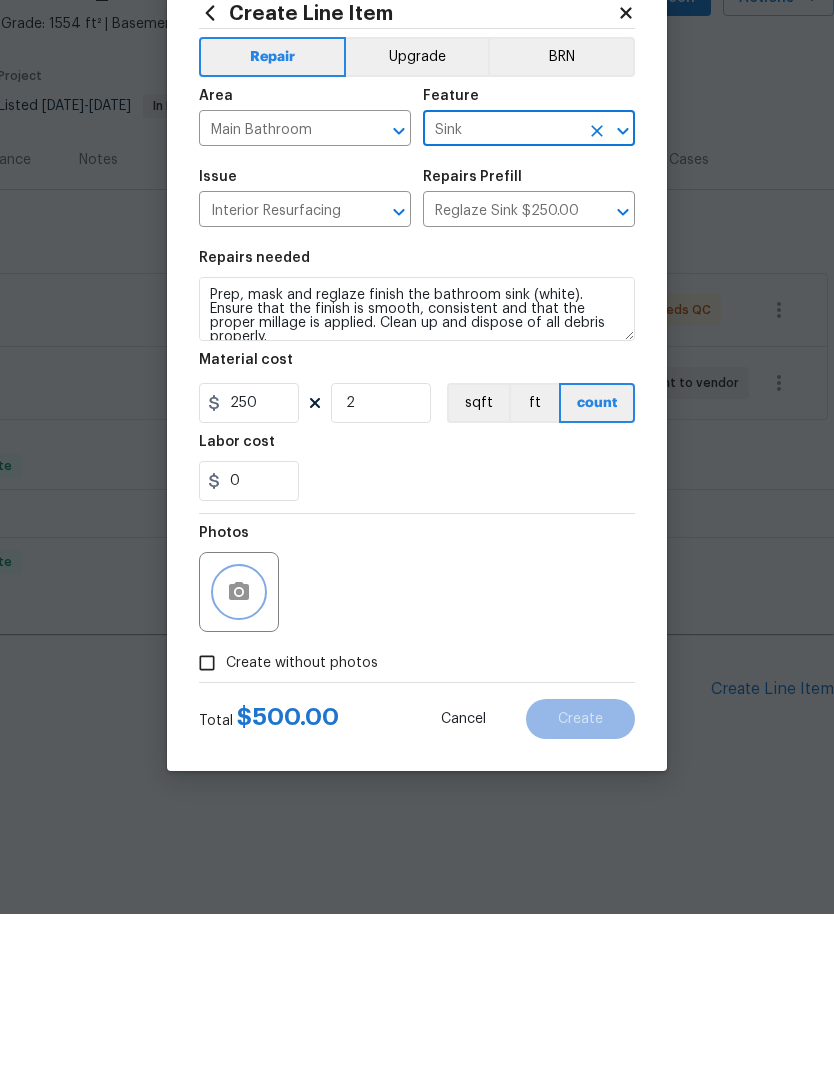 click at bounding box center [239, 765] 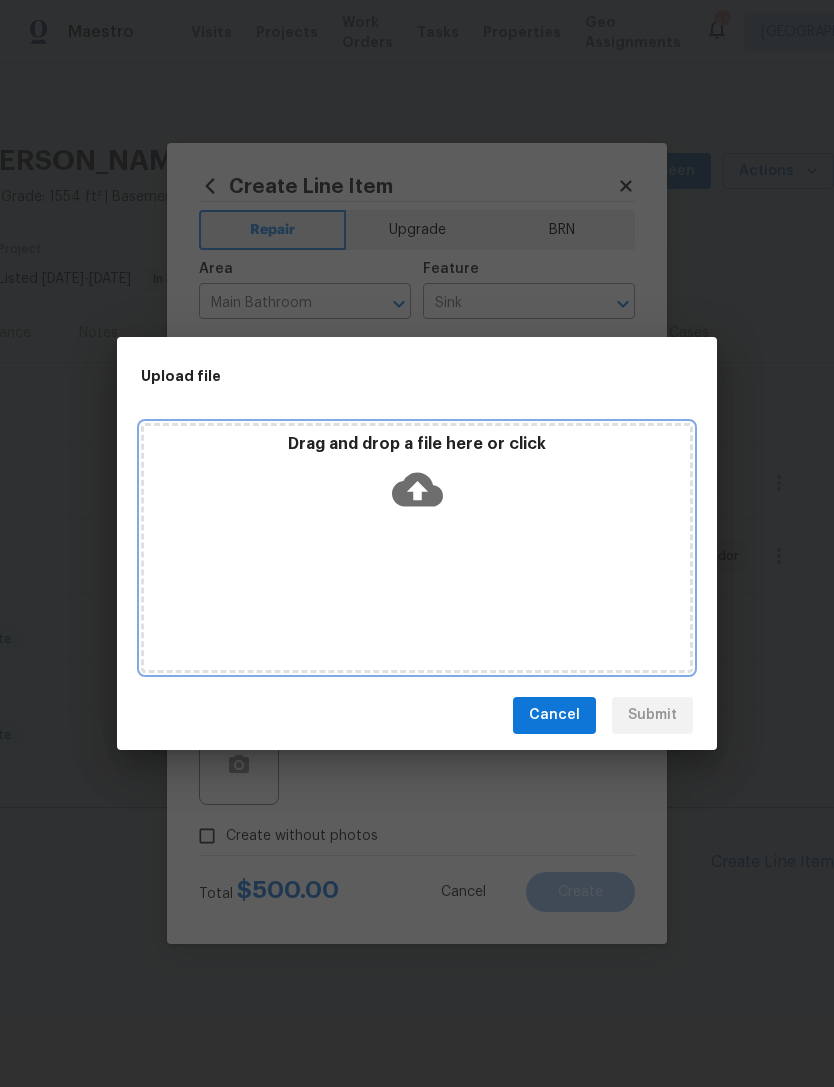 click on "Drag and drop a file here or click" at bounding box center [417, 548] 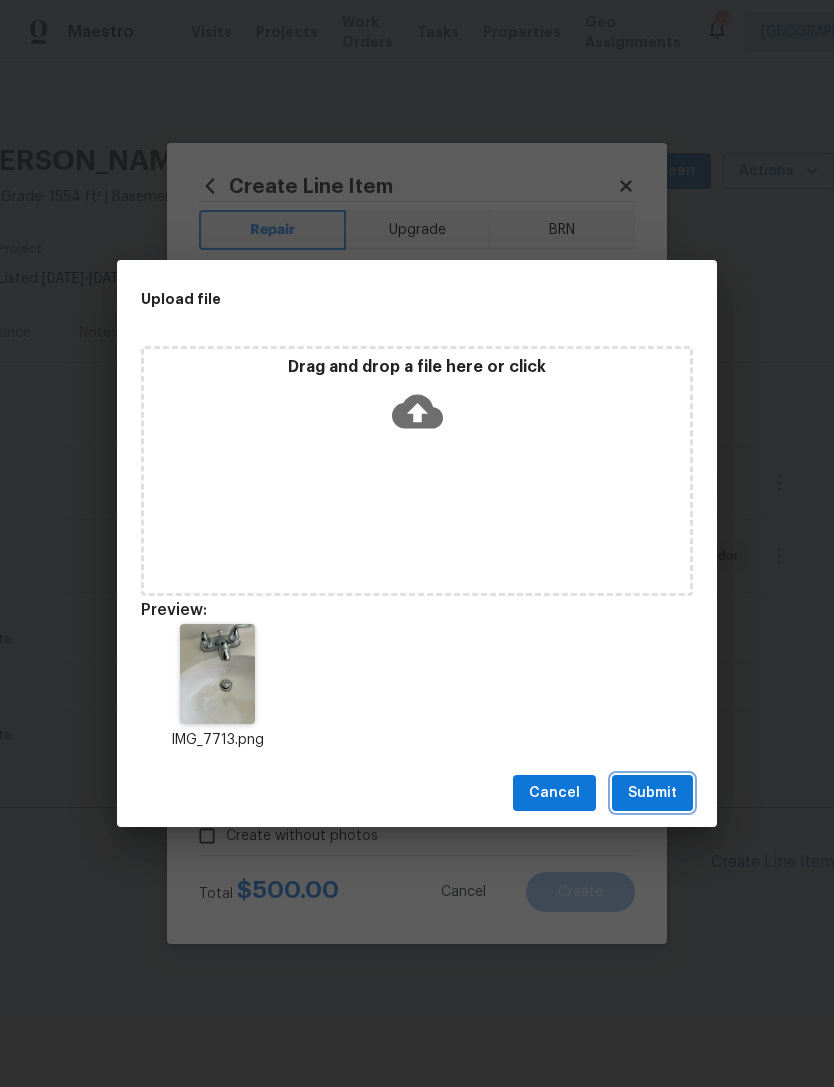 click on "Submit" at bounding box center [652, 793] 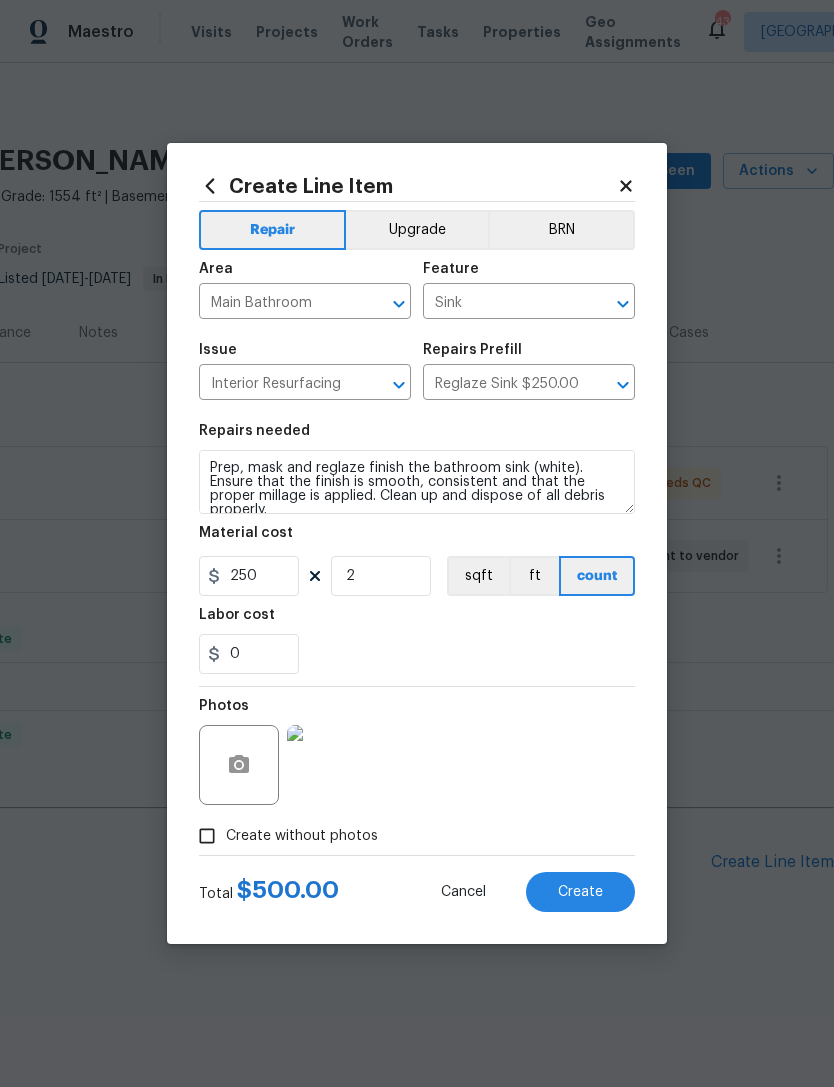 click on "Create" at bounding box center [580, 892] 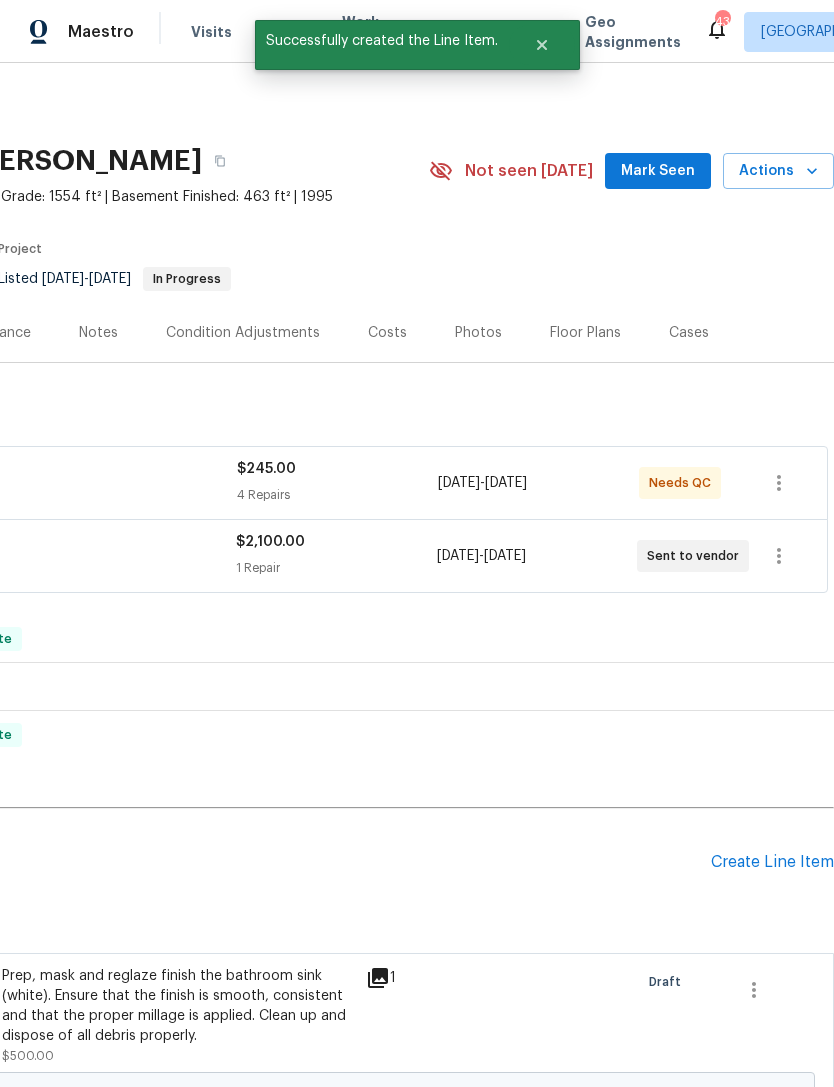 click on "Create Line Item" at bounding box center [772, 862] 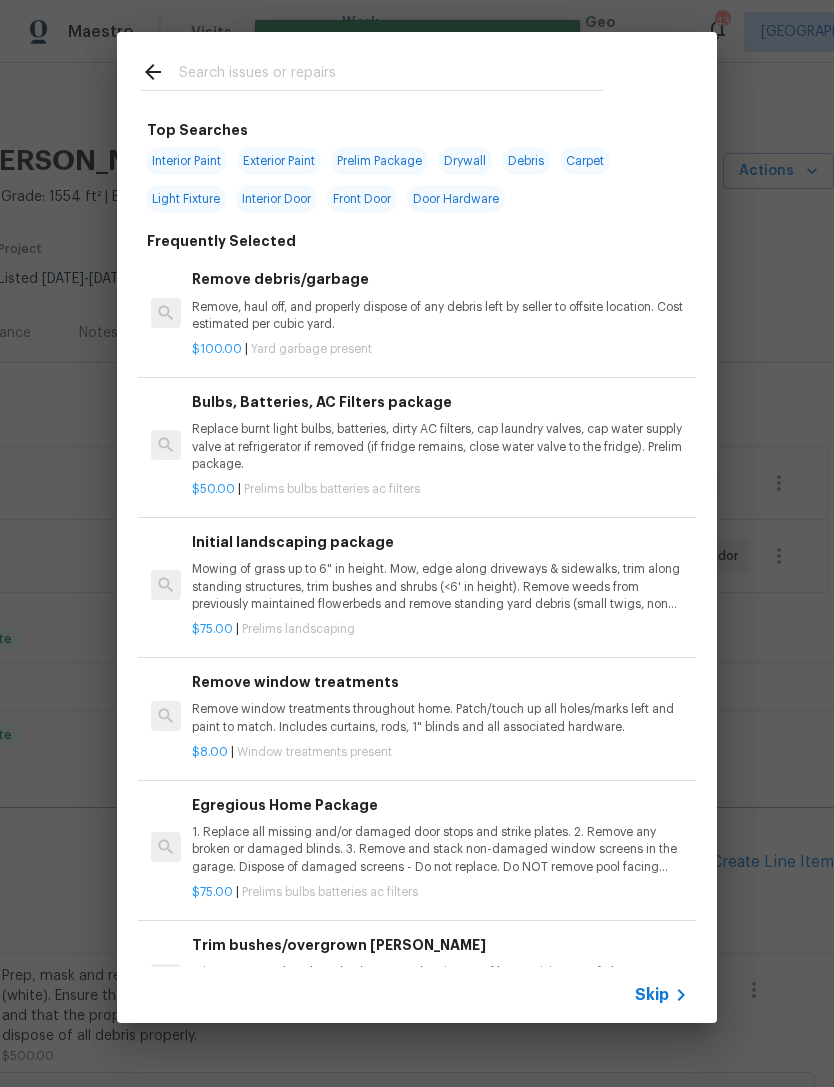 click at bounding box center [372, 71] 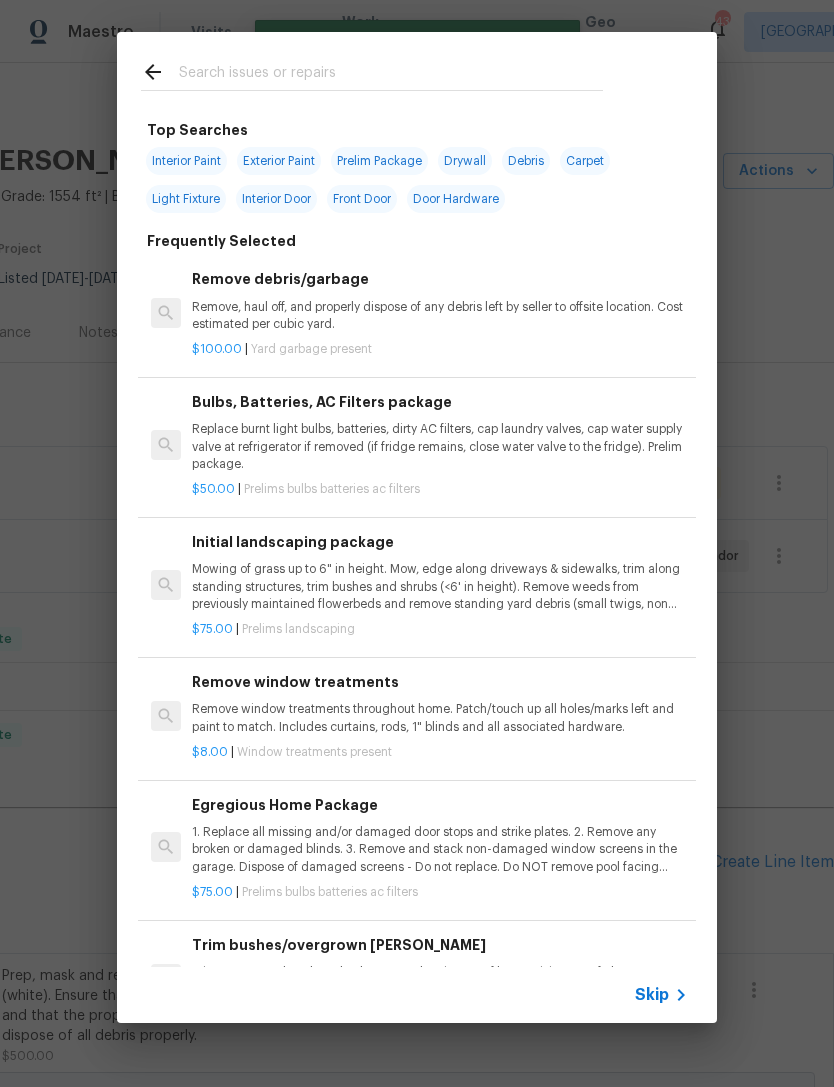 click at bounding box center [391, 75] 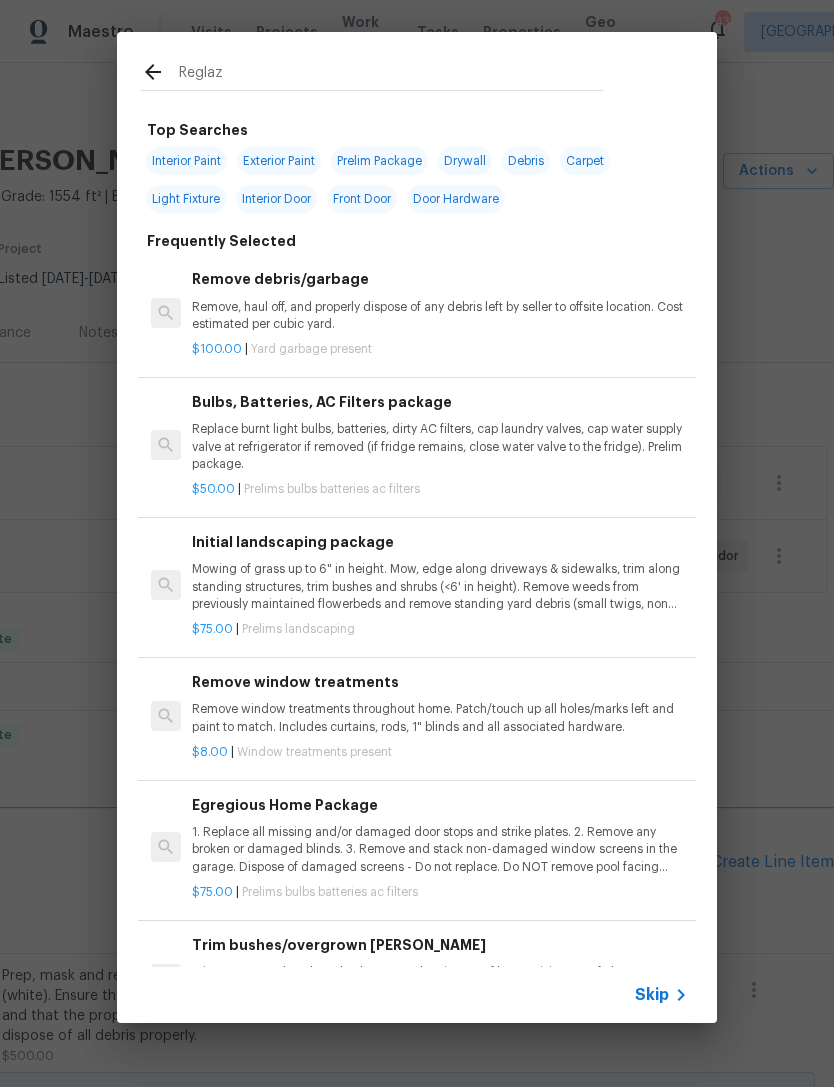 type on "Reglaze" 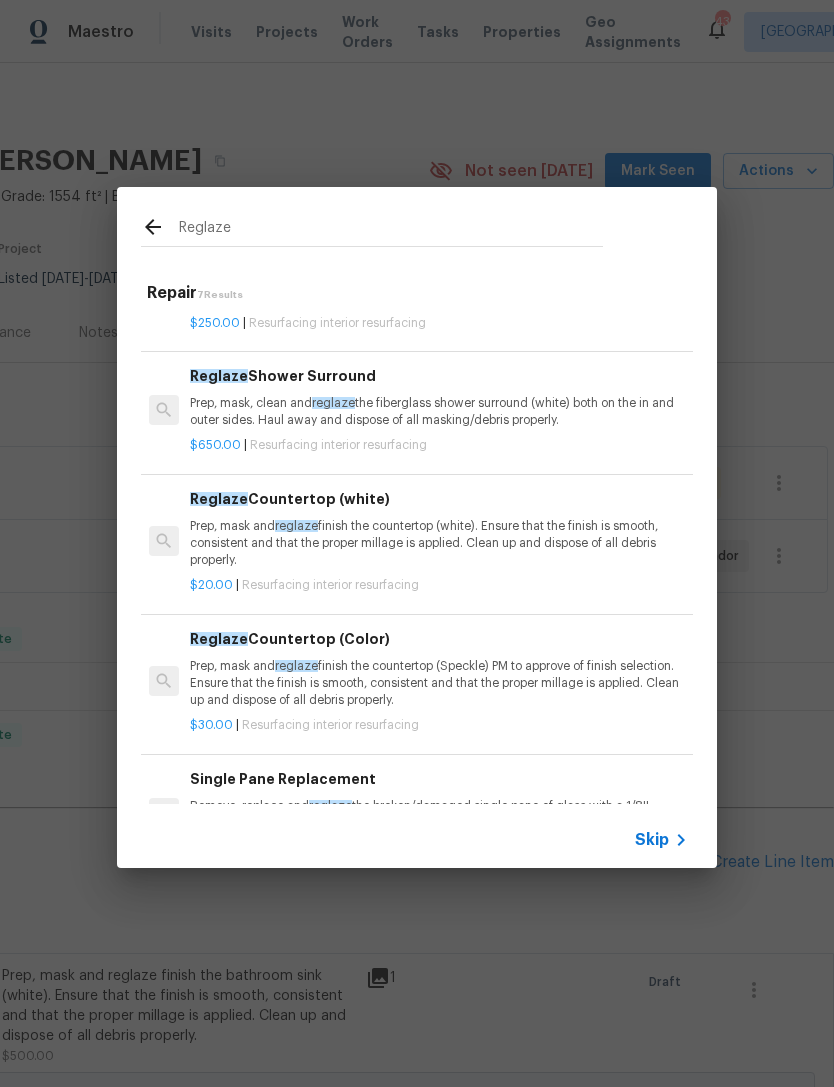 scroll, scrollTop: 219, scrollLeft: 2, axis: both 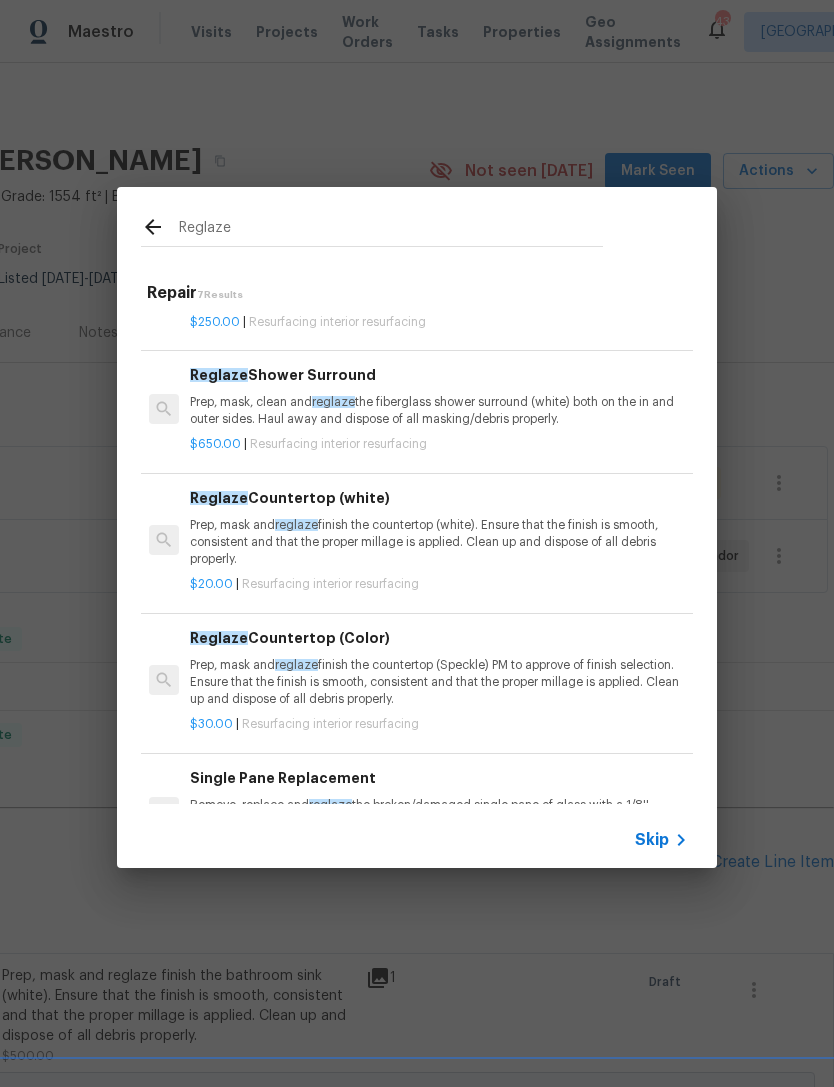 click on "Prep, mask and  reglaze  finish the countertop (white). Ensure that the finish is smooth, consistent and that the proper millage is applied. Clean up and dispose of all debris properly." at bounding box center [438, 542] 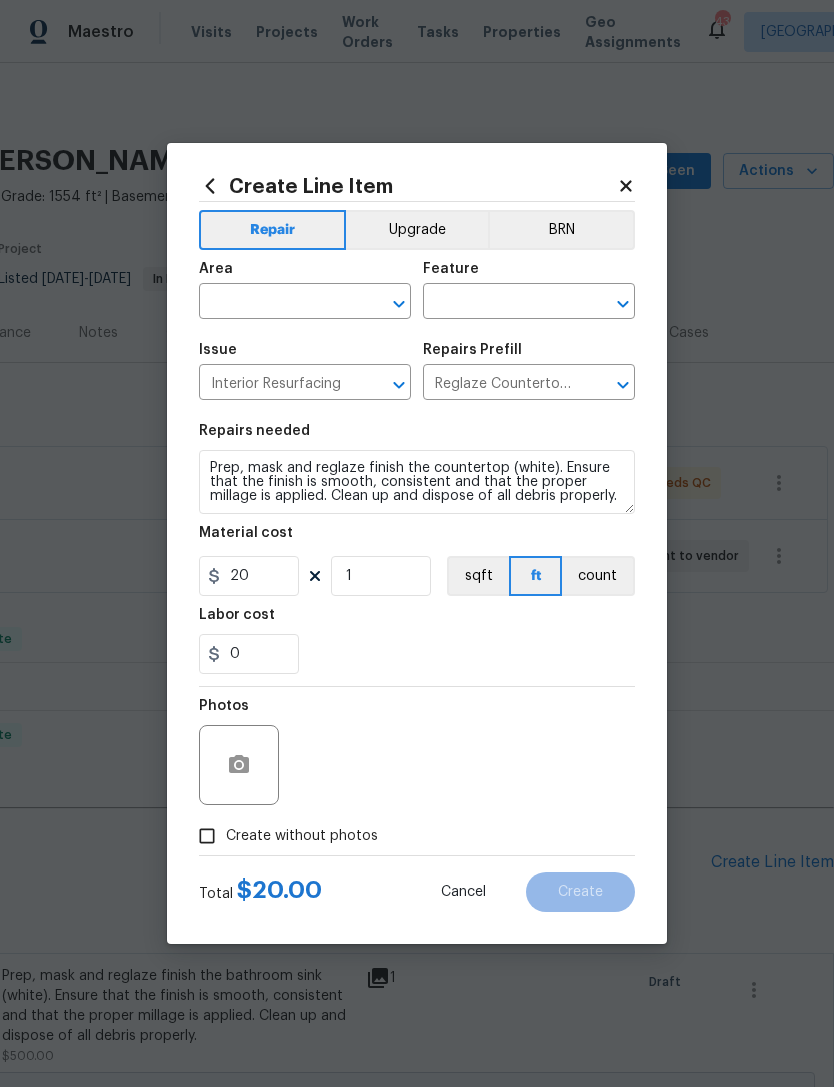 click at bounding box center [277, 303] 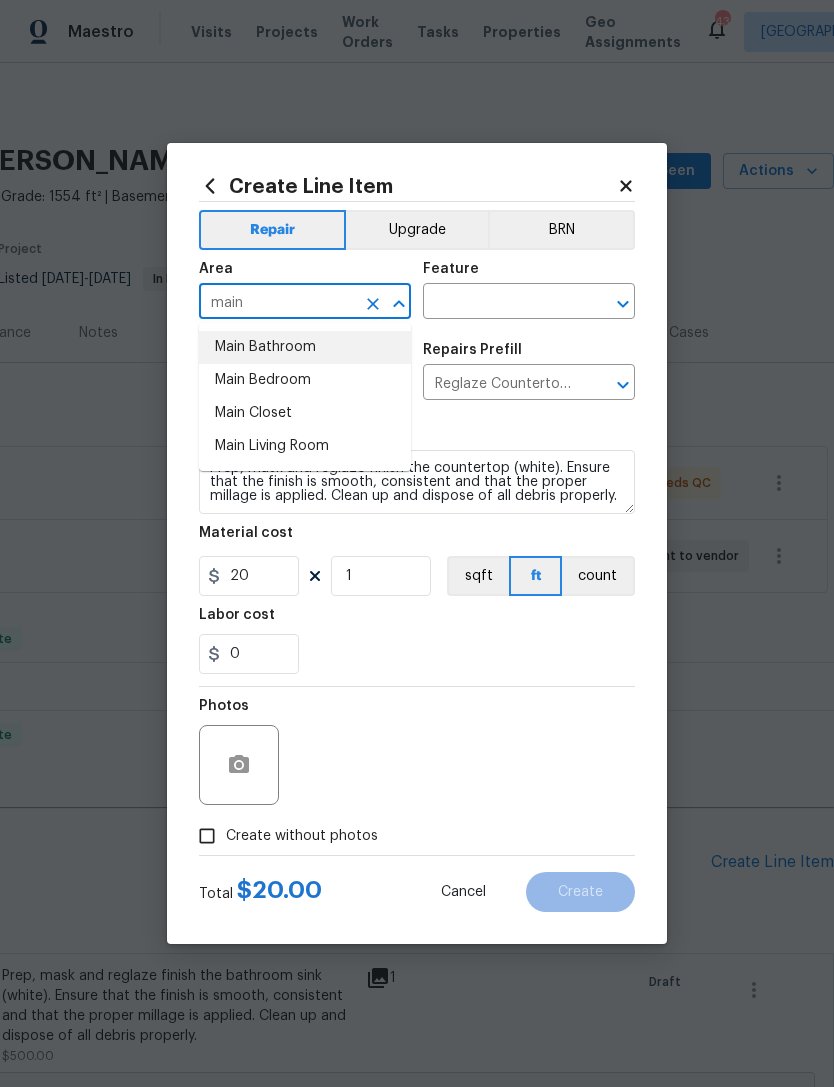 click on "Main Bathroom" at bounding box center (305, 347) 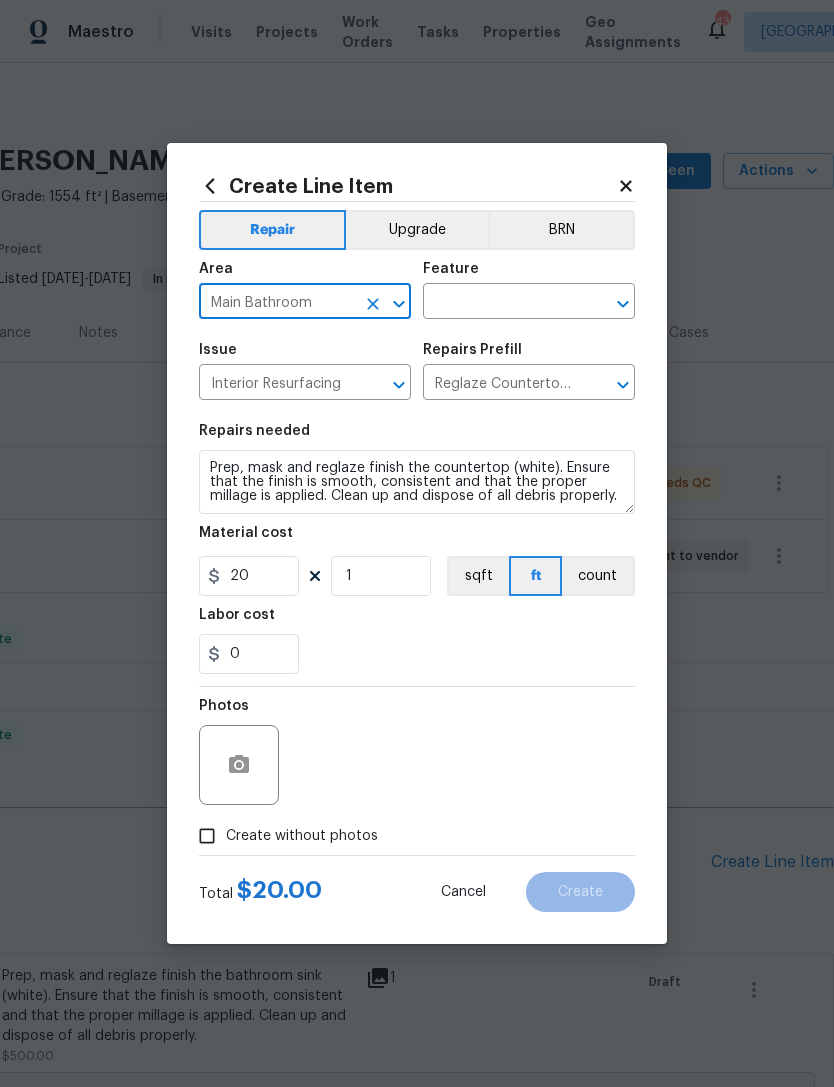 click at bounding box center (501, 303) 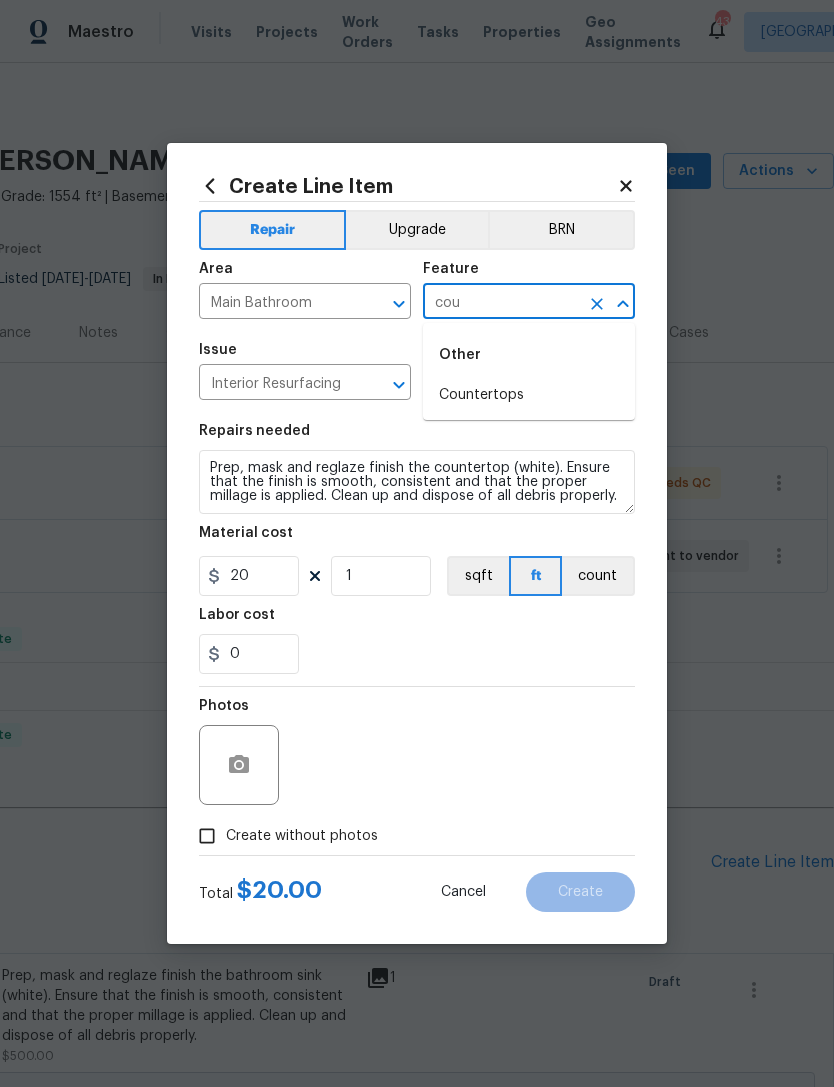 click on "Countertops" at bounding box center (529, 395) 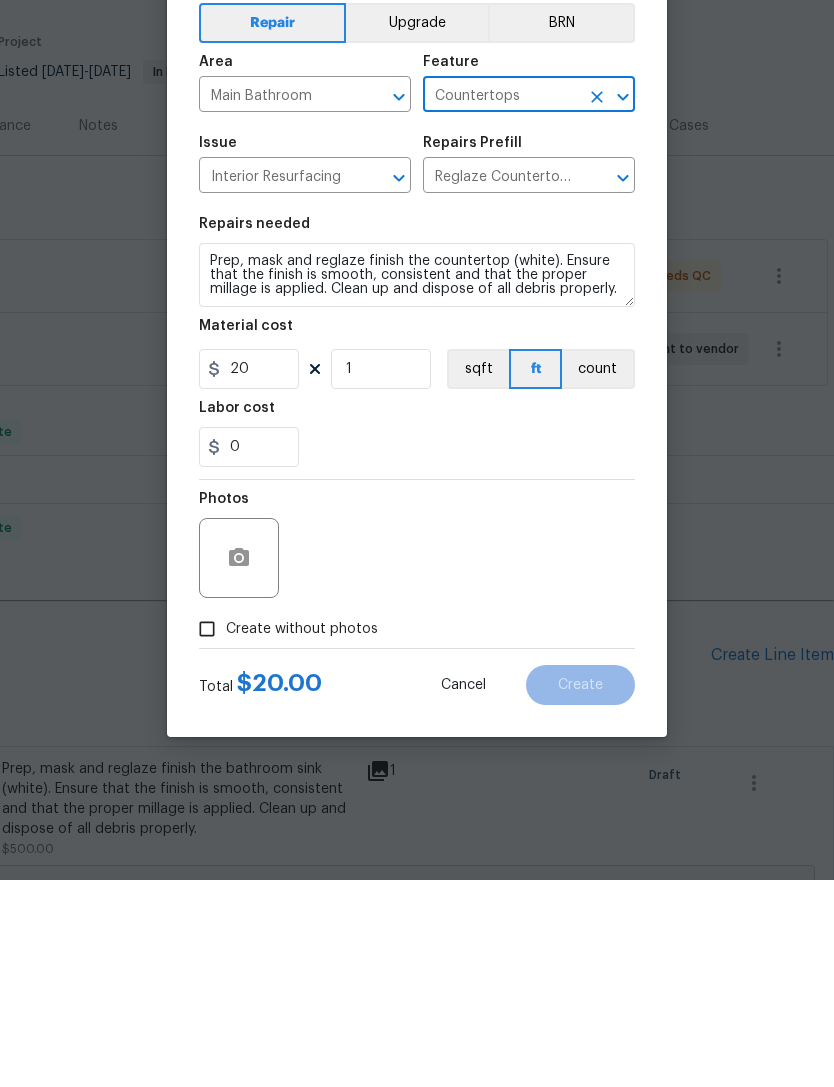 click on "Create without photos" at bounding box center (302, 836) 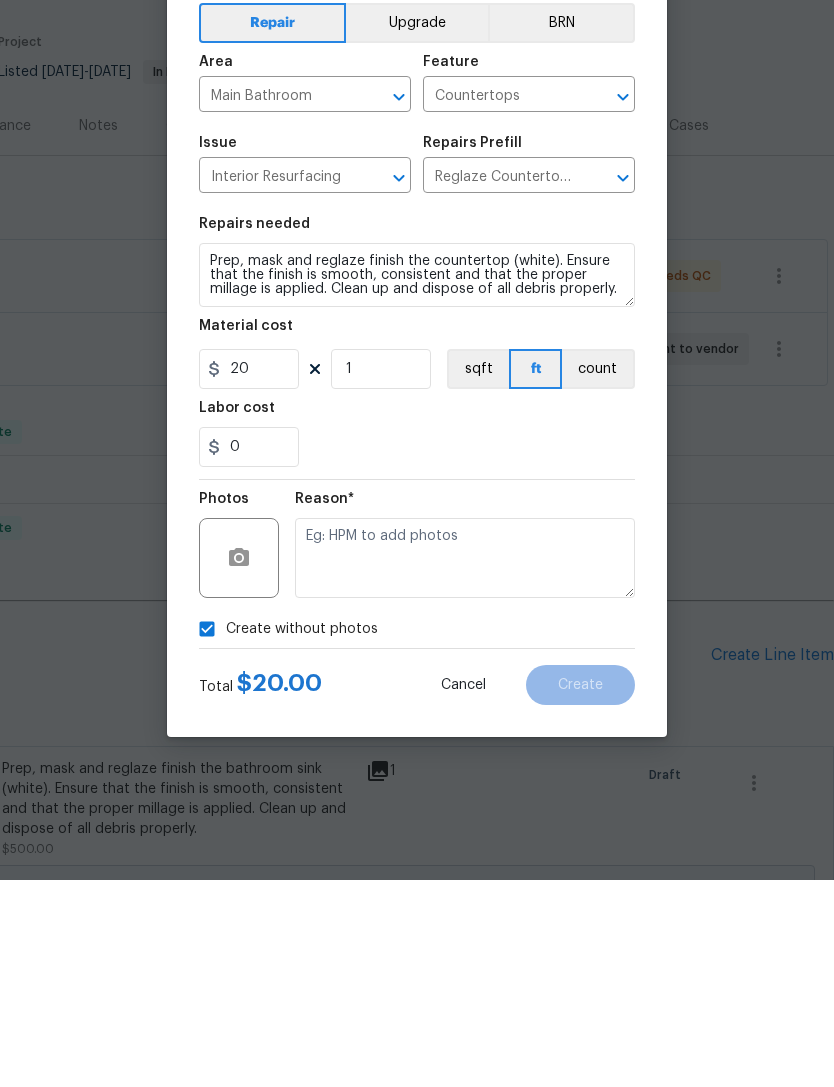 scroll, scrollTop: 64, scrollLeft: 0, axis: vertical 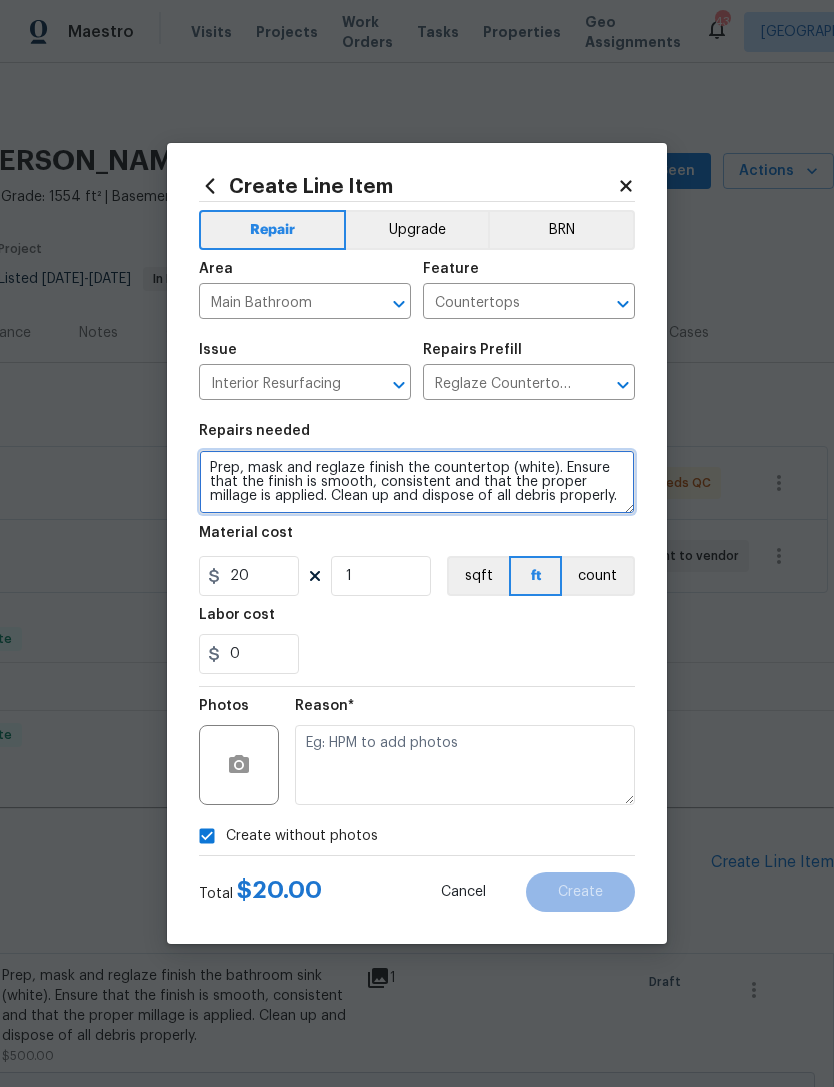 click on "Prep, mask and reglaze finish the countertop (white). Ensure that the finish is smooth, consistent and that the proper millage is applied. Clean up and dispose of all debris properly." at bounding box center (417, 482) 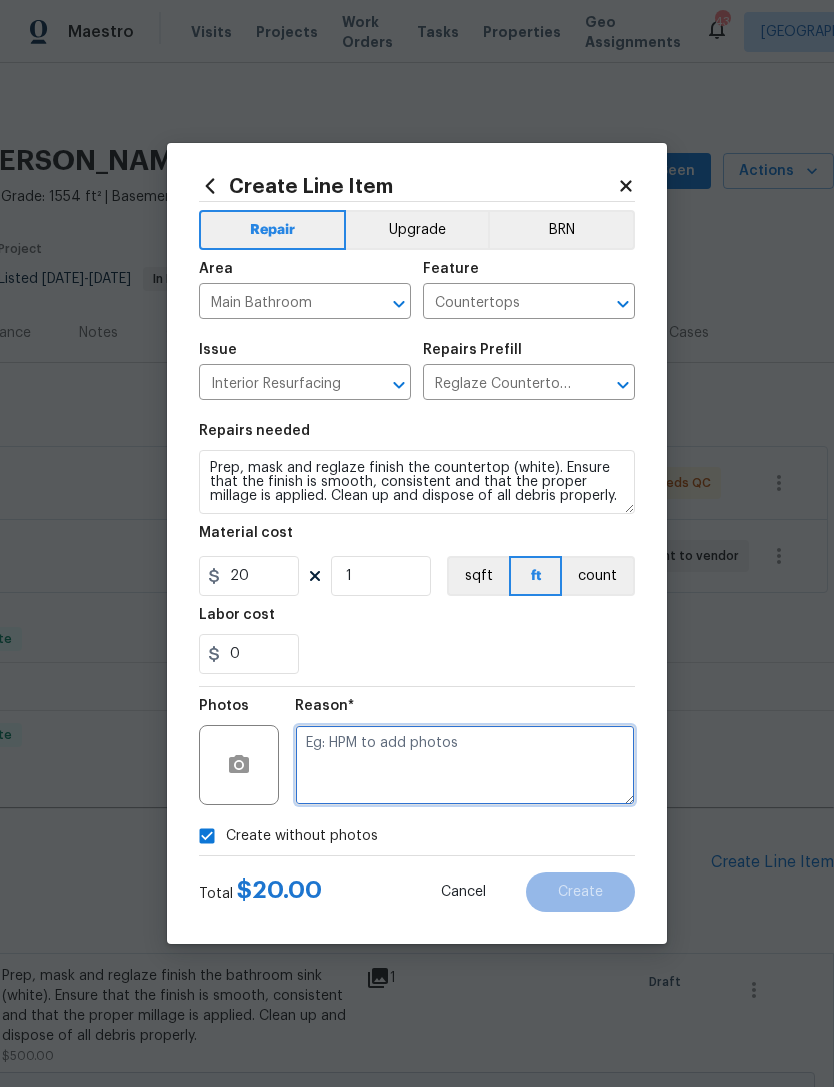 click at bounding box center (465, 765) 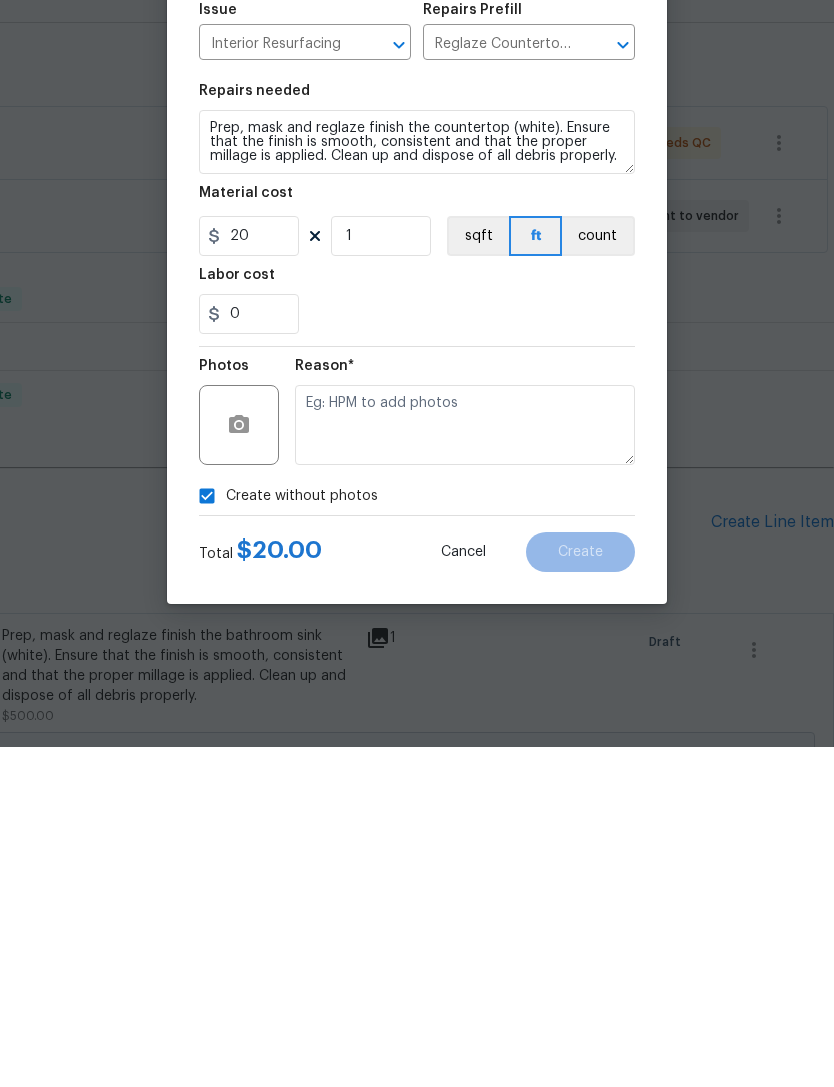 click on "Create without photos" at bounding box center [207, 836] 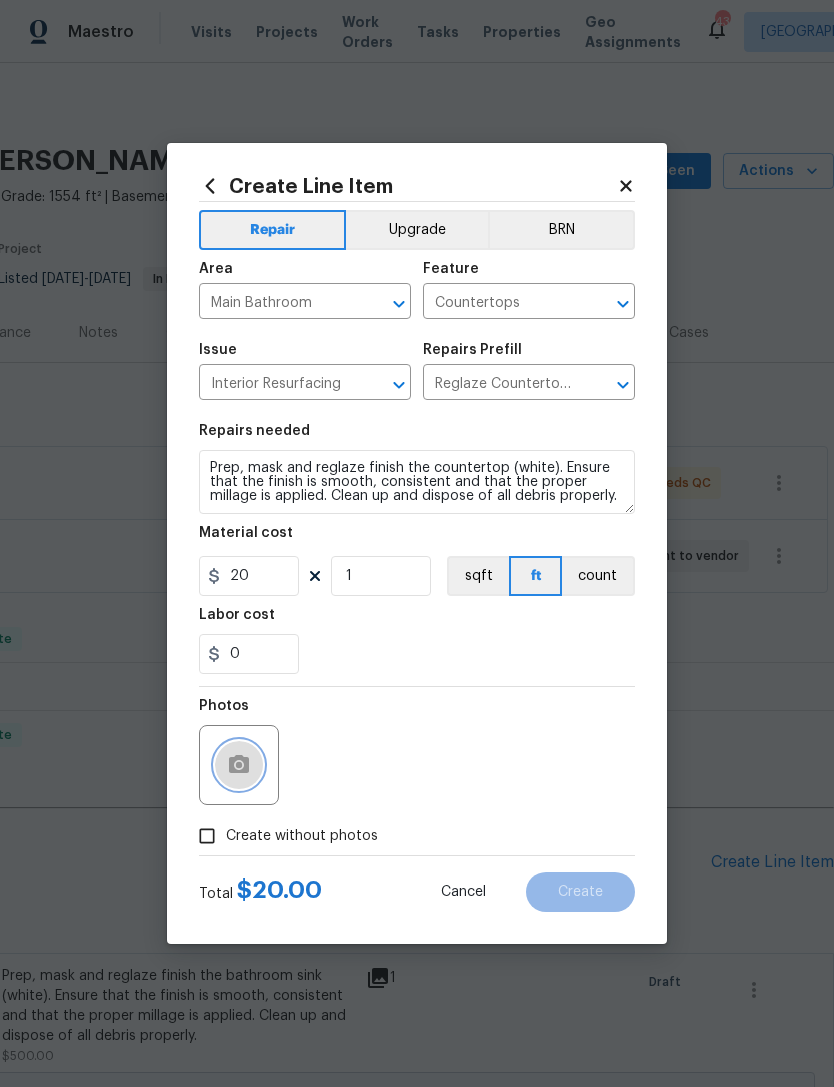 click at bounding box center (239, 765) 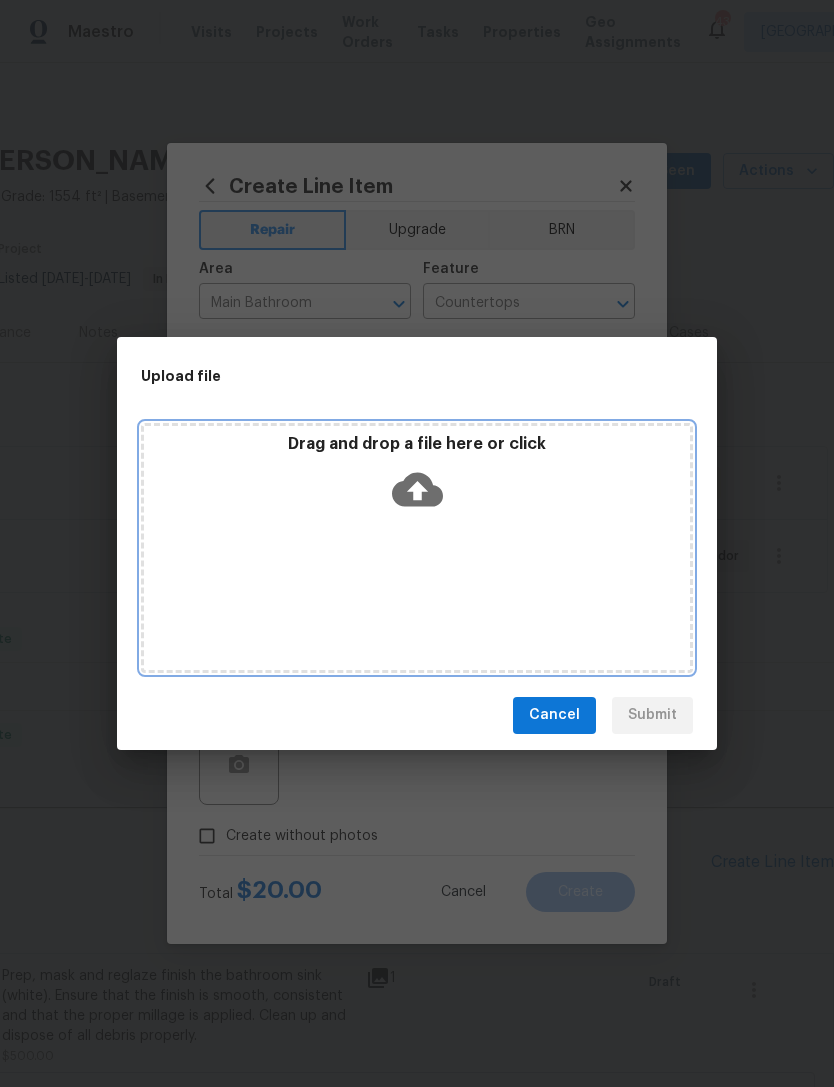 click on "Drag and drop a file here or click" at bounding box center [417, 477] 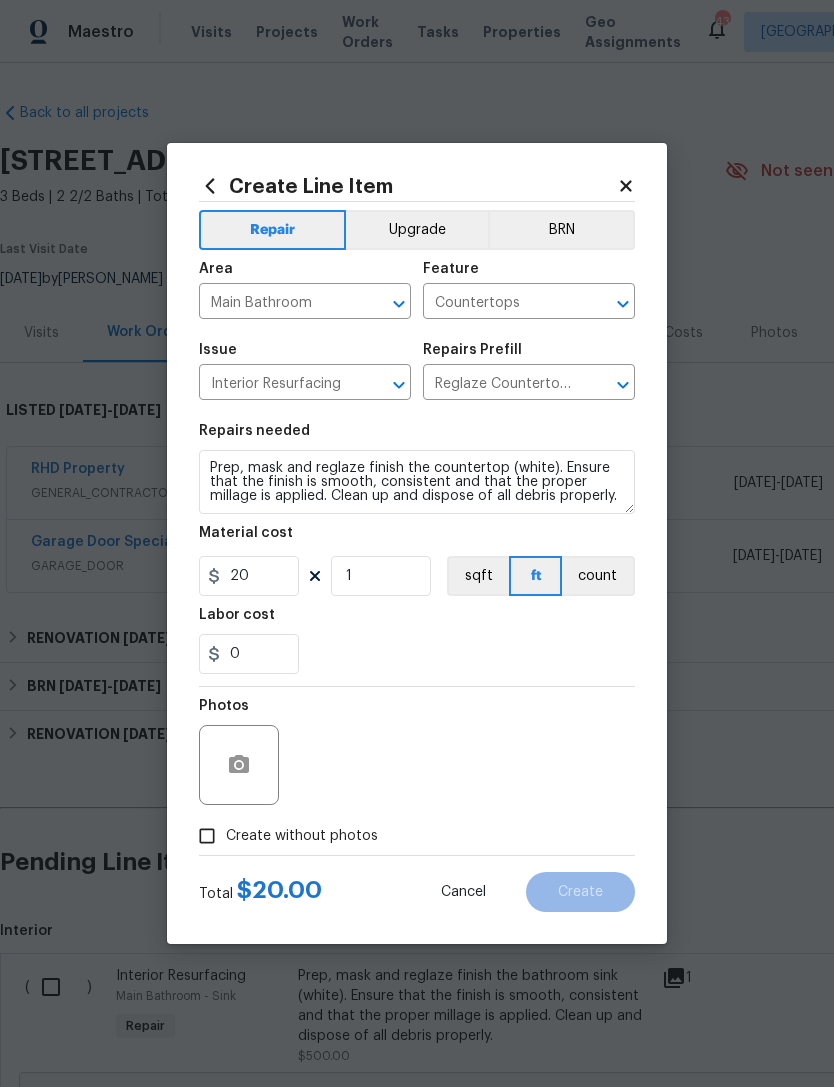 scroll, scrollTop: 64, scrollLeft: 0, axis: vertical 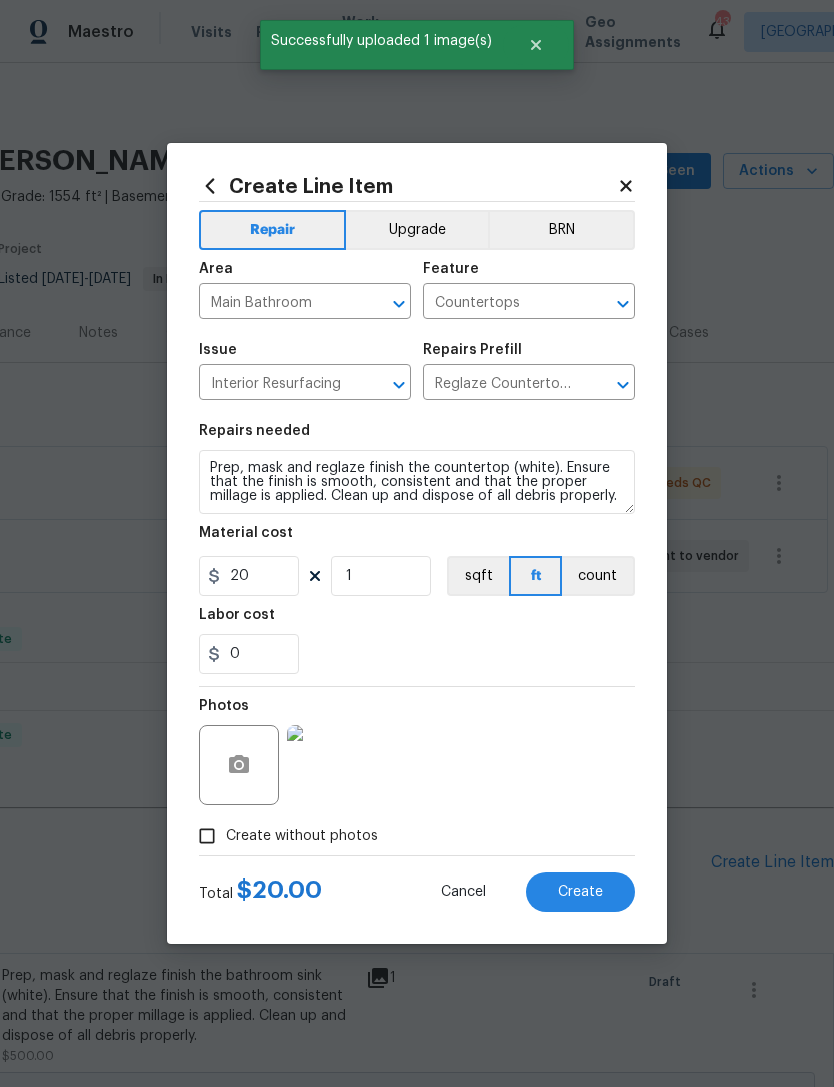 click on "Create" at bounding box center (580, 892) 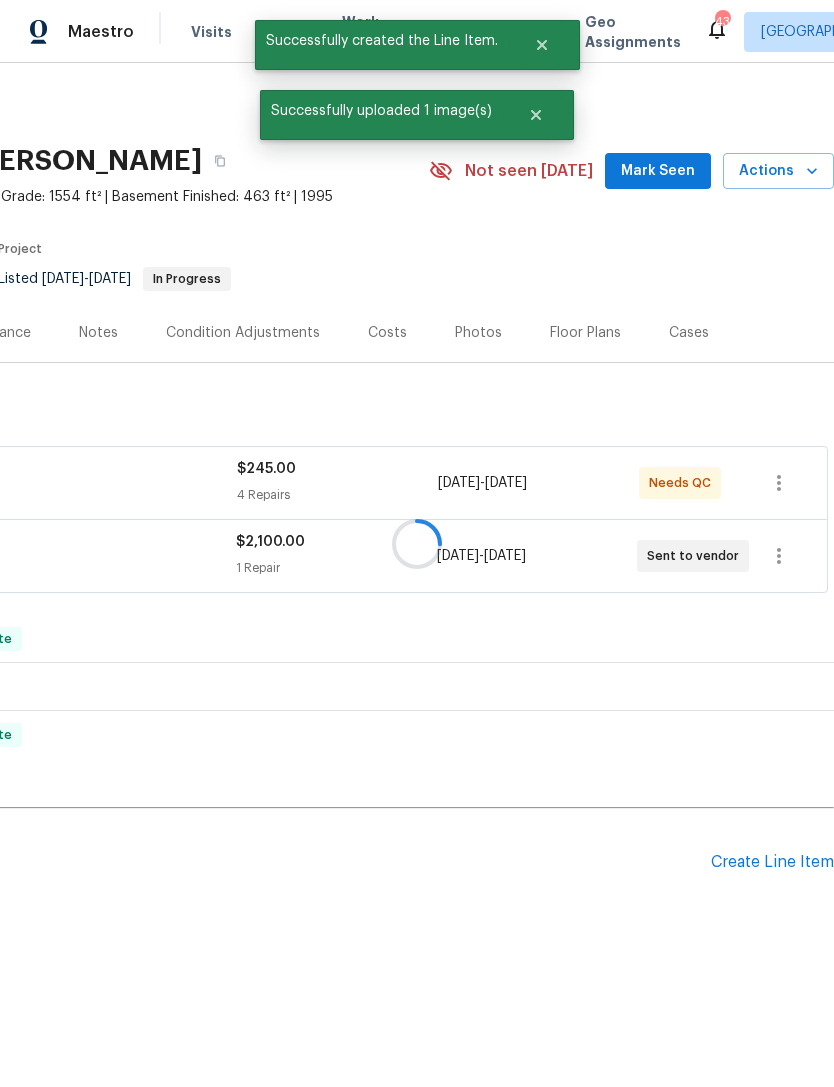 scroll, scrollTop: 0, scrollLeft: 0, axis: both 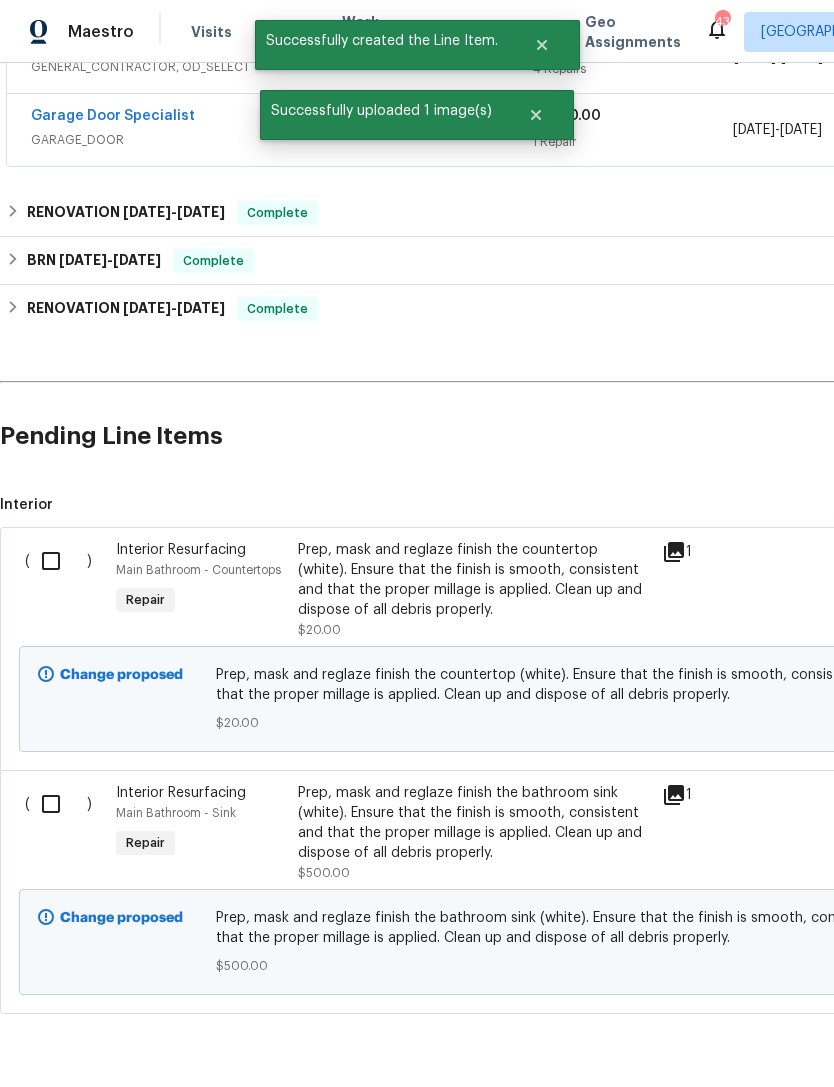 click at bounding box center [58, 561] 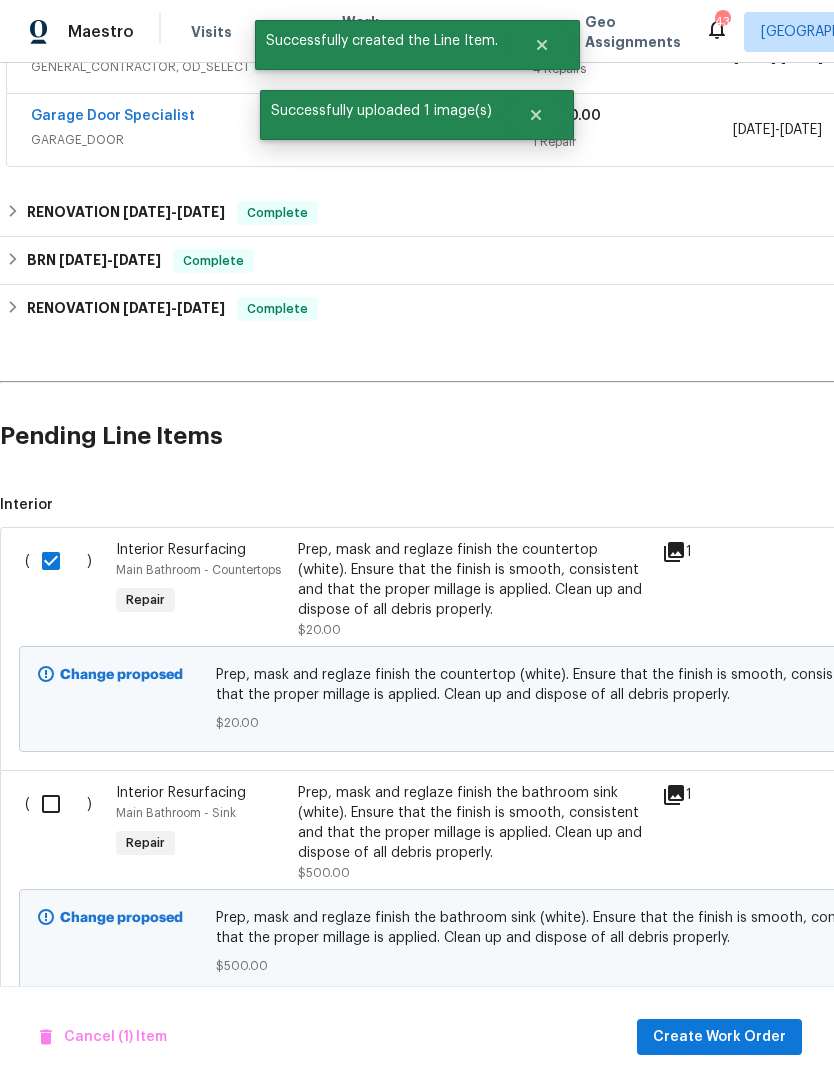 click at bounding box center (58, 804) 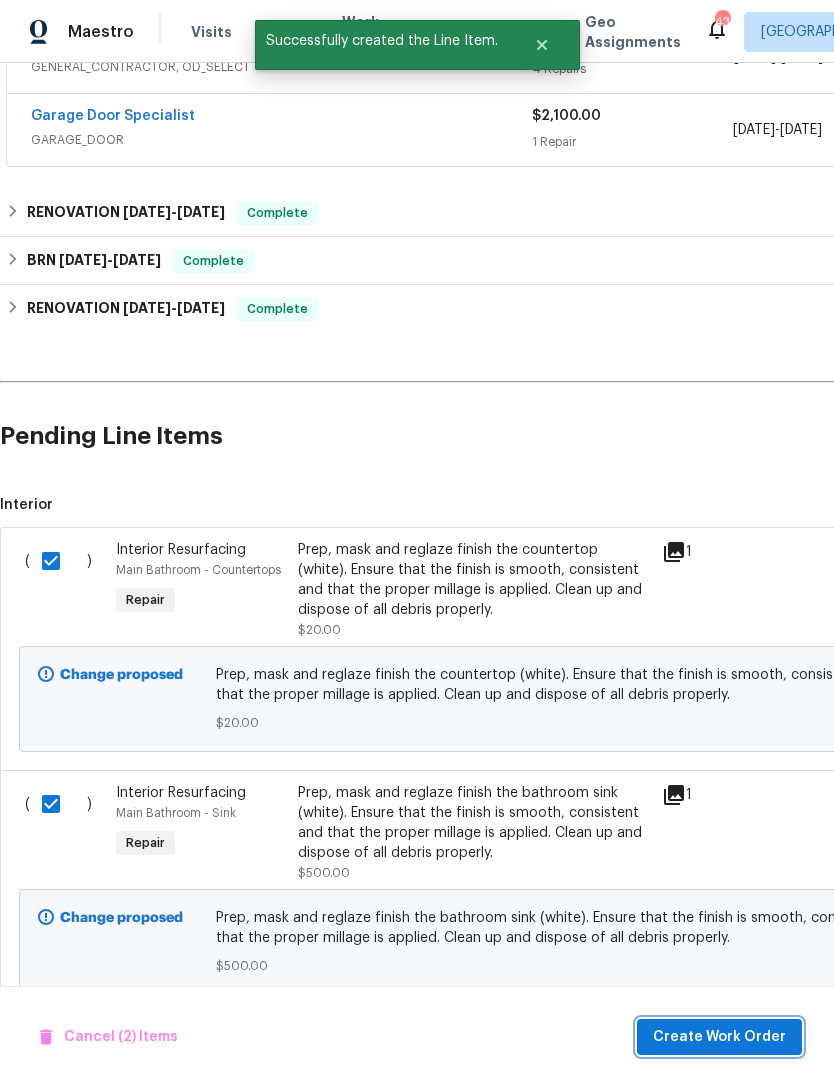 click on "Create Work Order" at bounding box center (719, 1037) 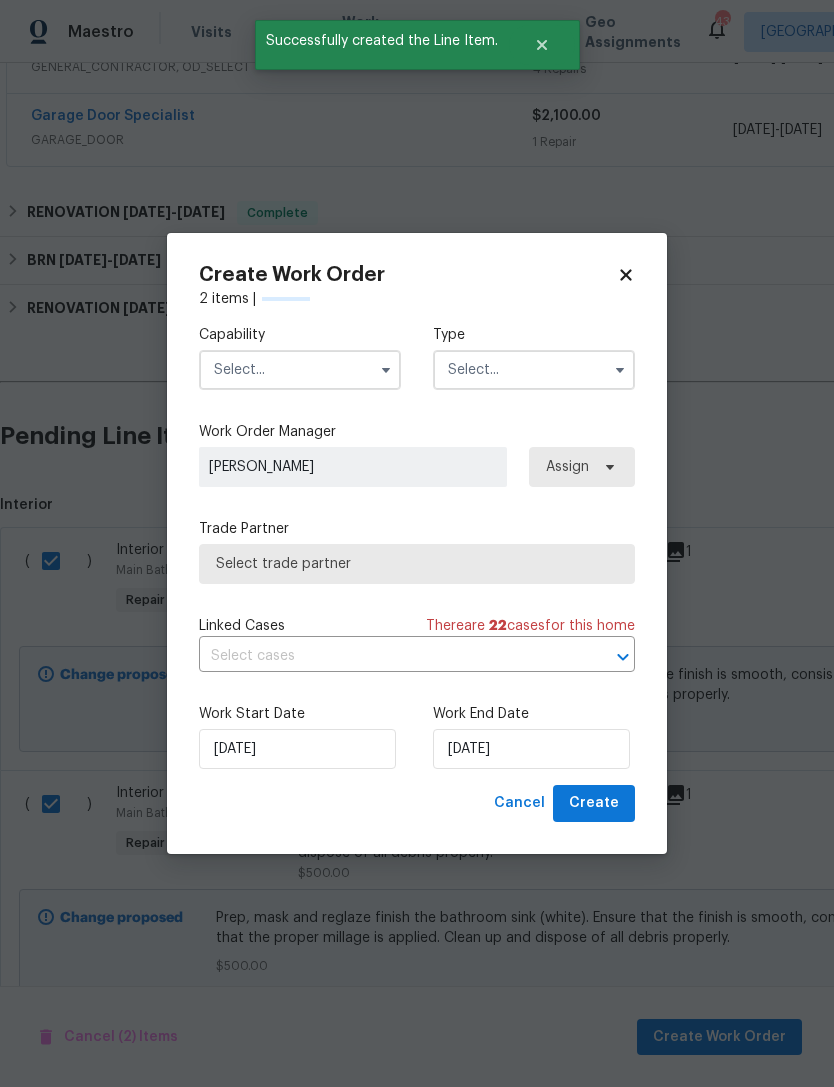 checkbox on "false" 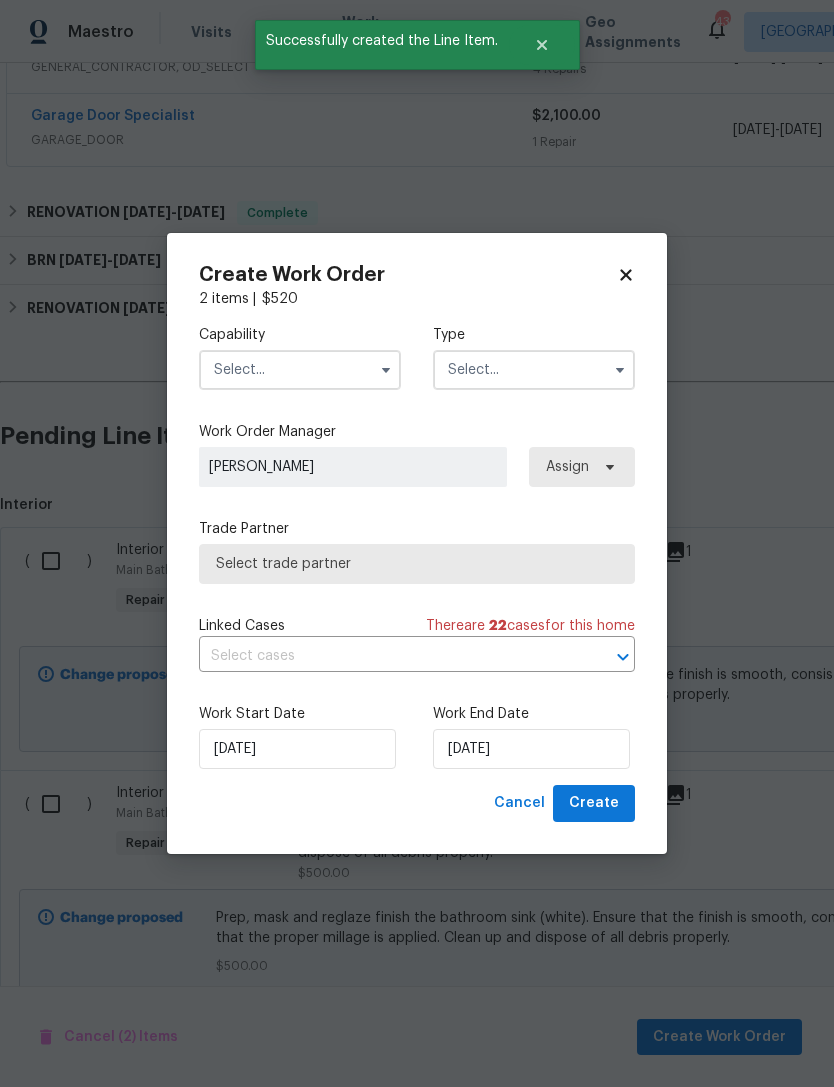 click at bounding box center [300, 370] 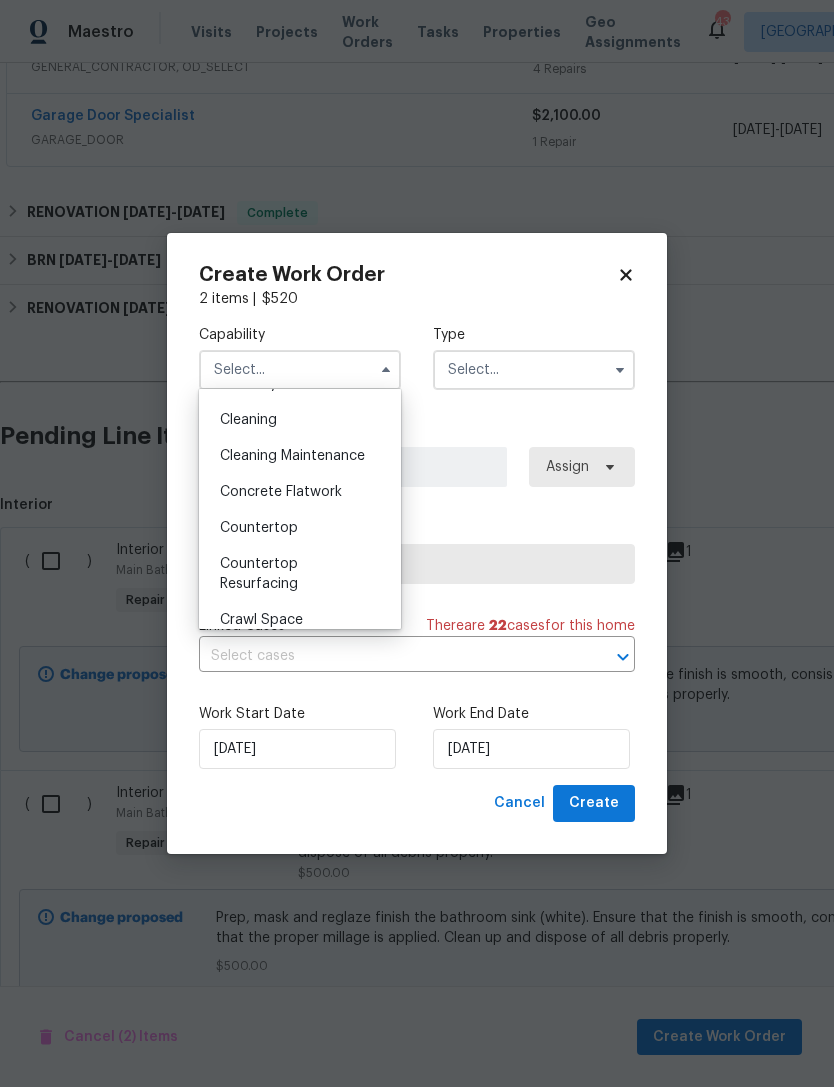 scroll, scrollTop: 281, scrollLeft: 0, axis: vertical 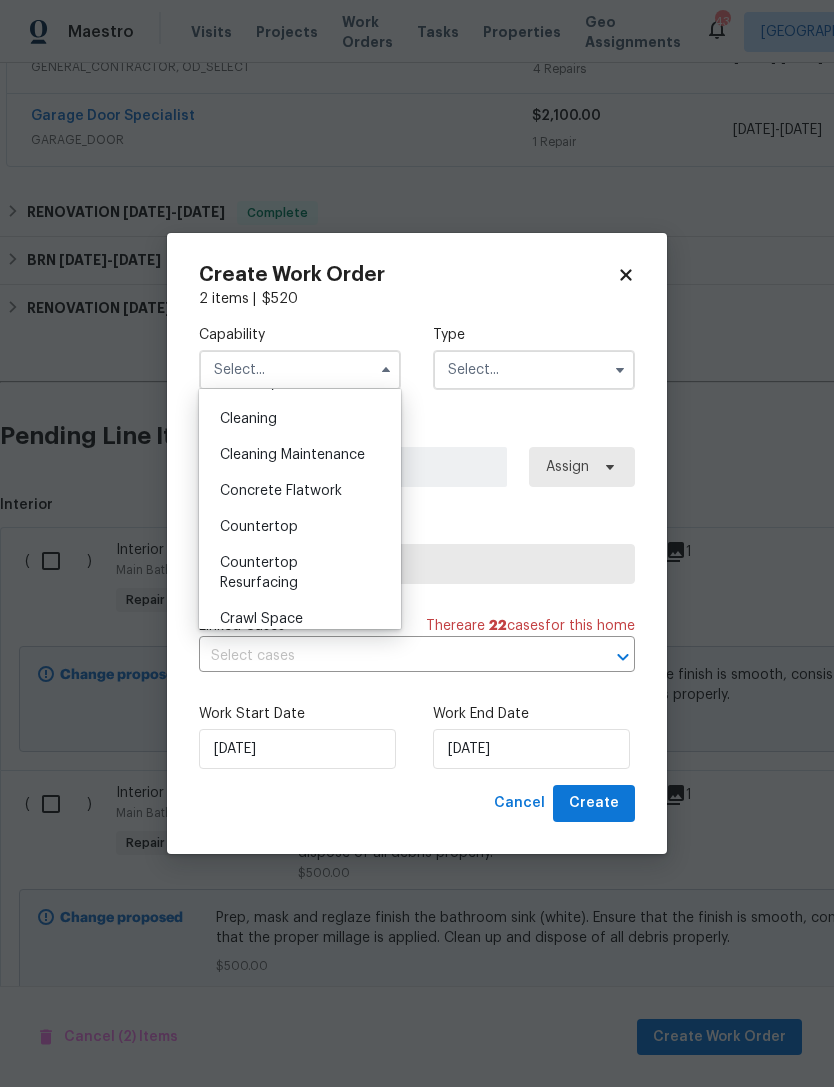 click on "Countertop Resurfacing" at bounding box center [259, 573] 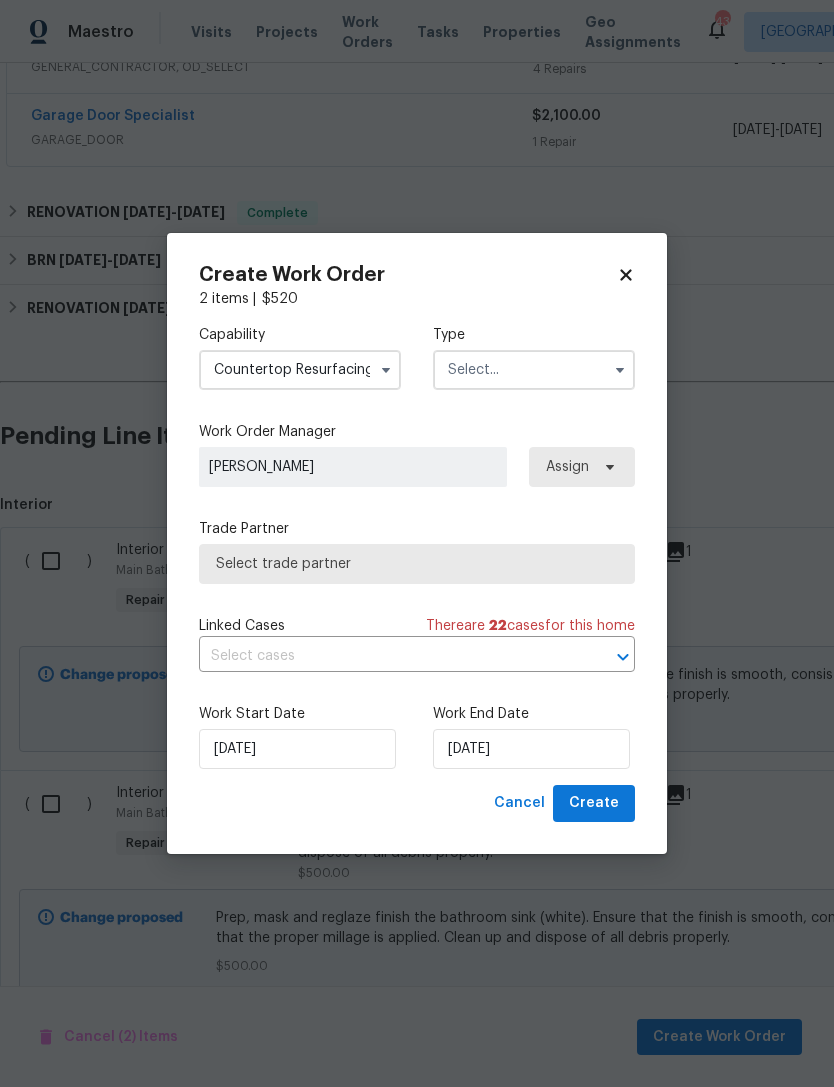 click at bounding box center (534, 370) 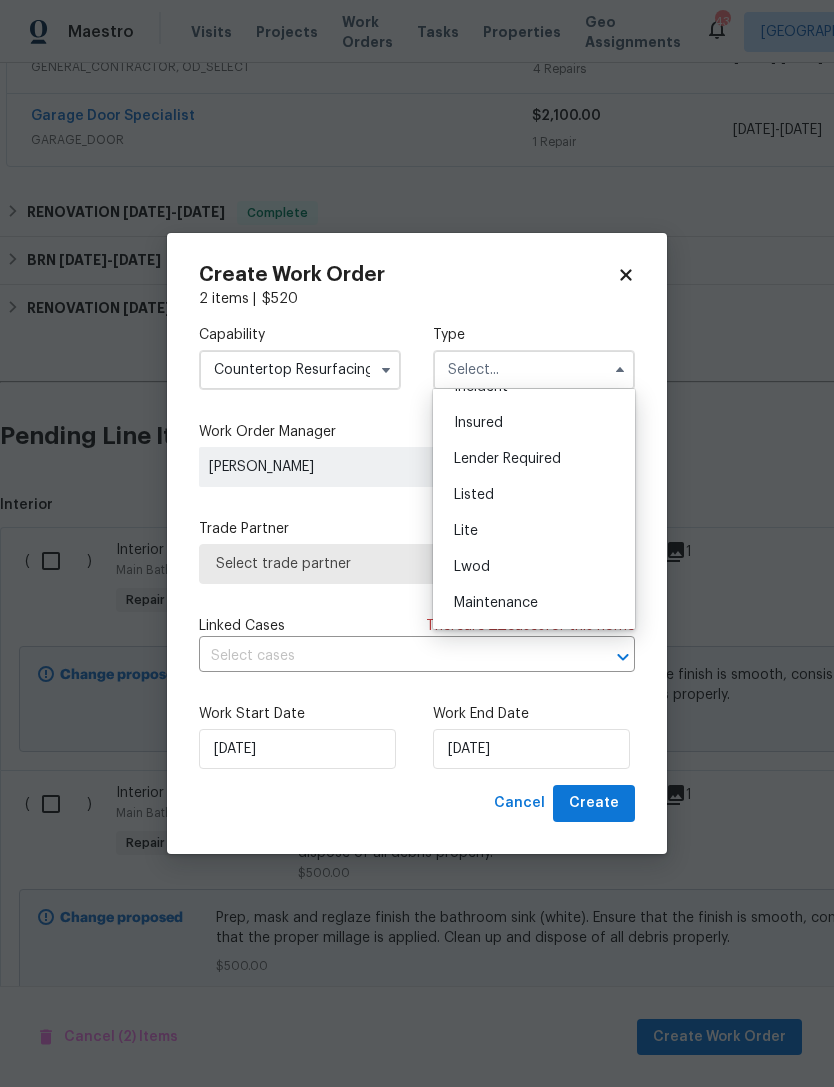 scroll, scrollTop: 159, scrollLeft: 0, axis: vertical 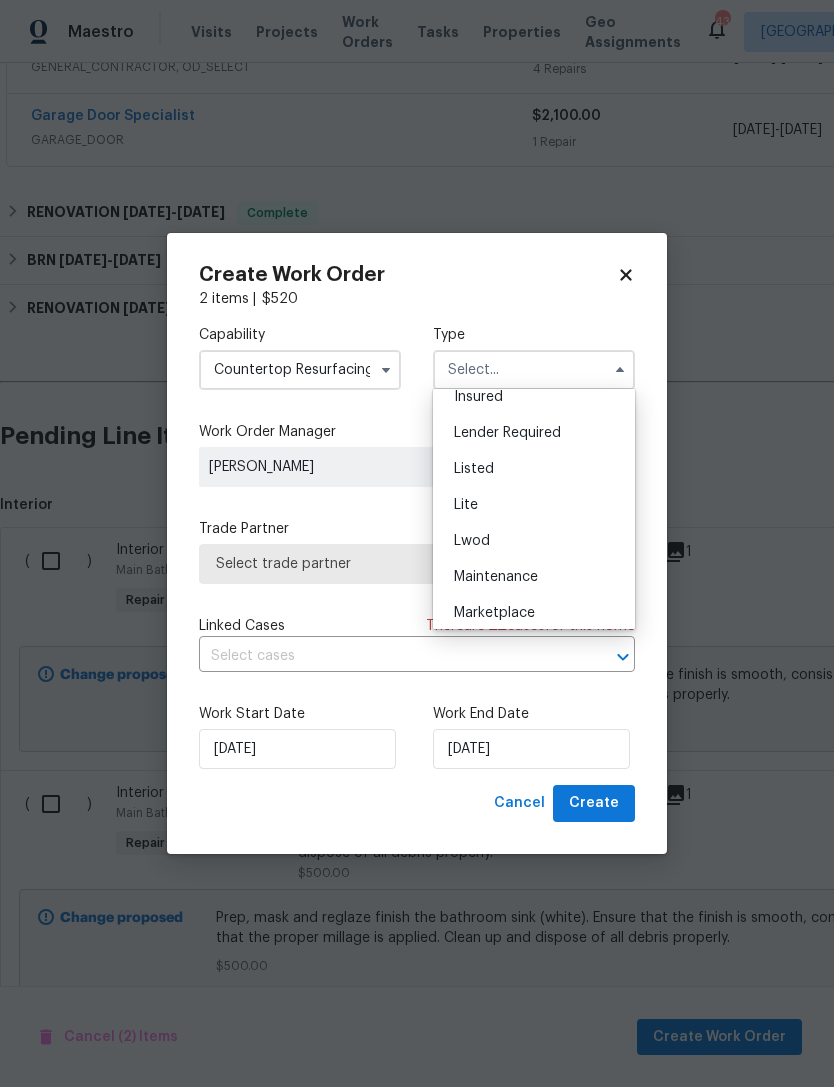 click on "Listed" at bounding box center [474, 469] 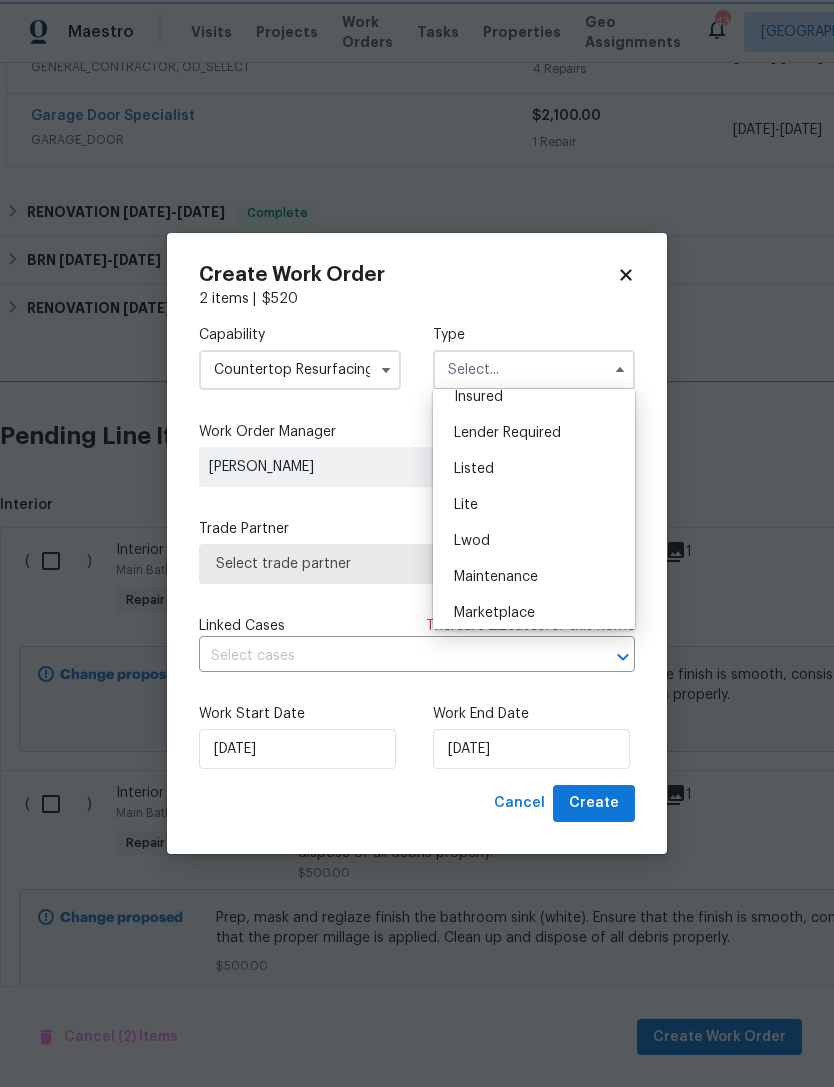 type on "Listed" 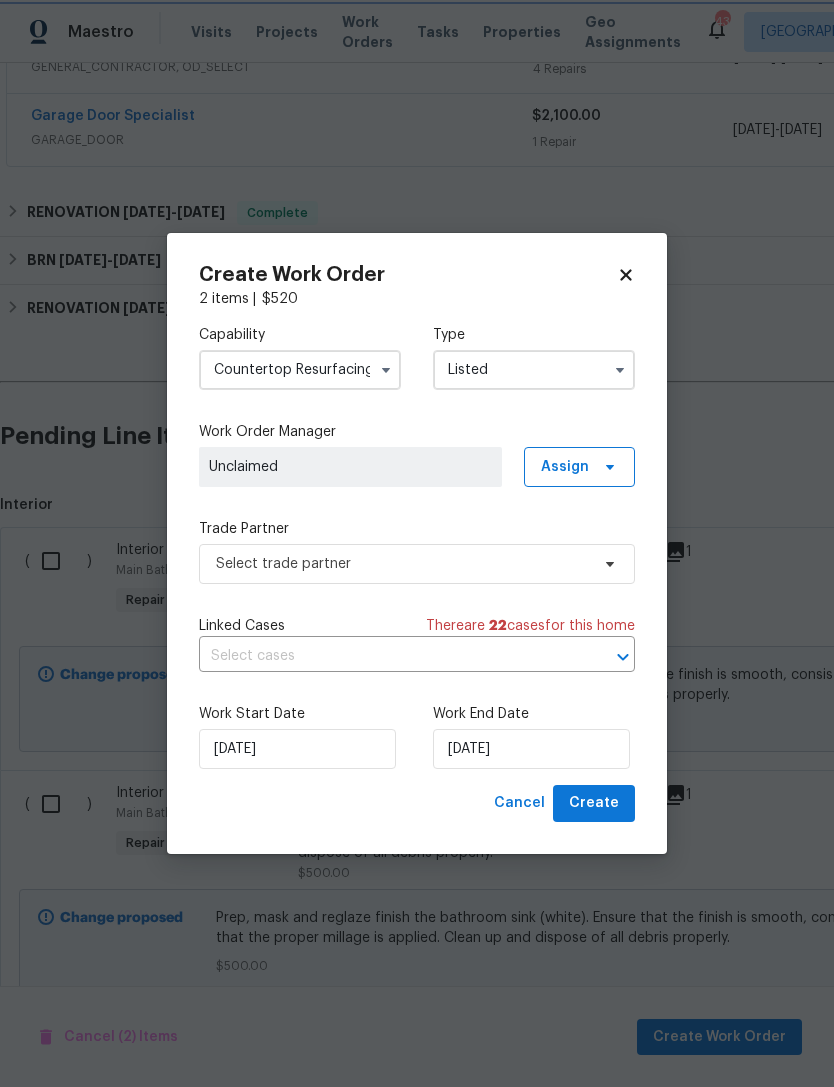 scroll, scrollTop: 0, scrollLeft: 0, axis: both 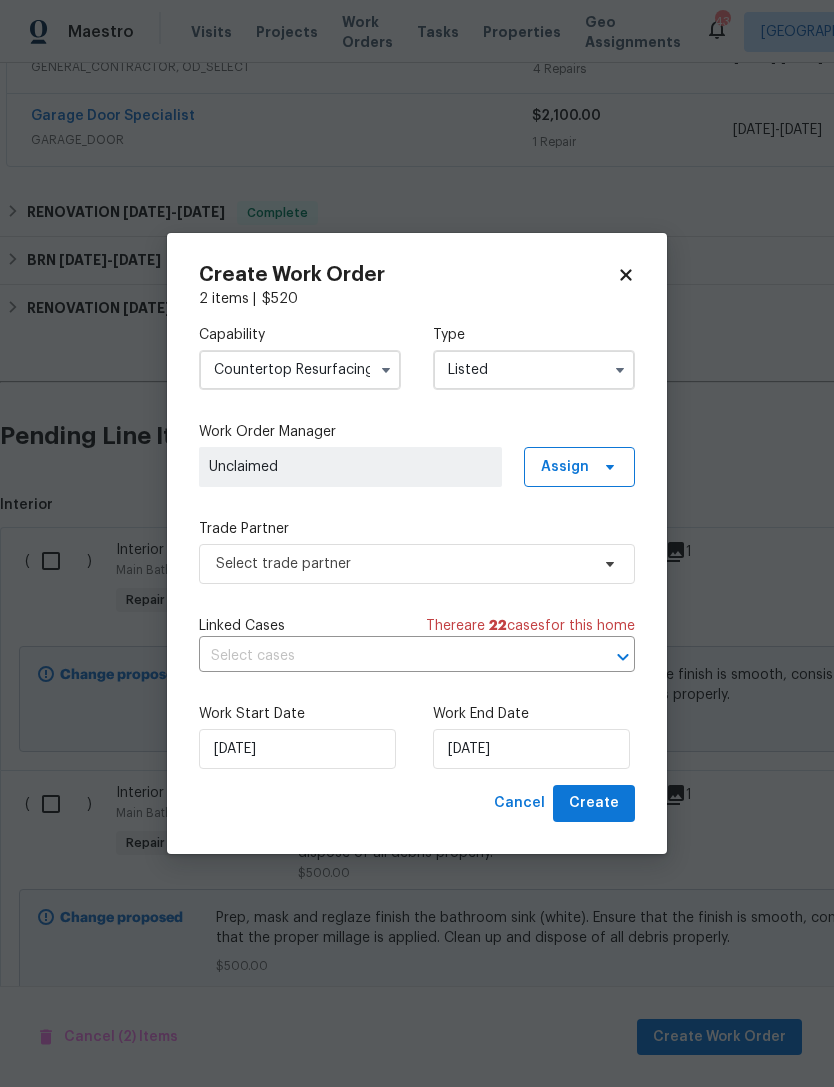 click at bounding box center (389, 656) 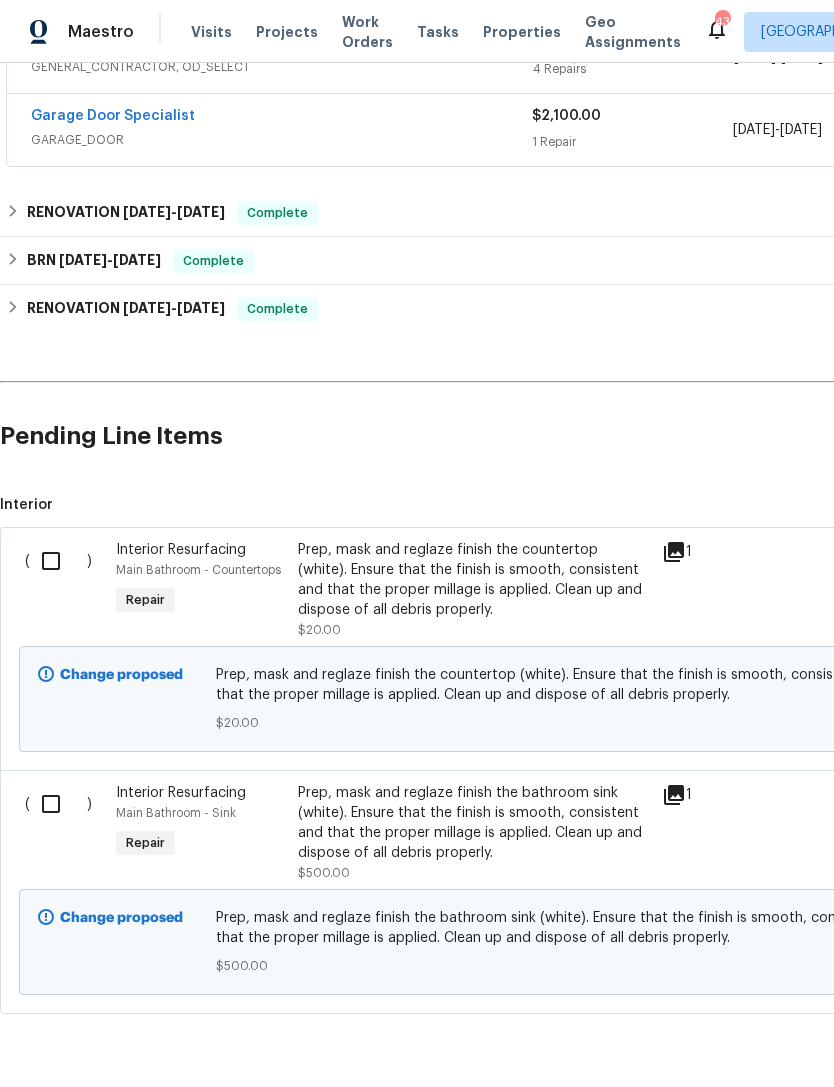 click at bounding box center (58, 561) 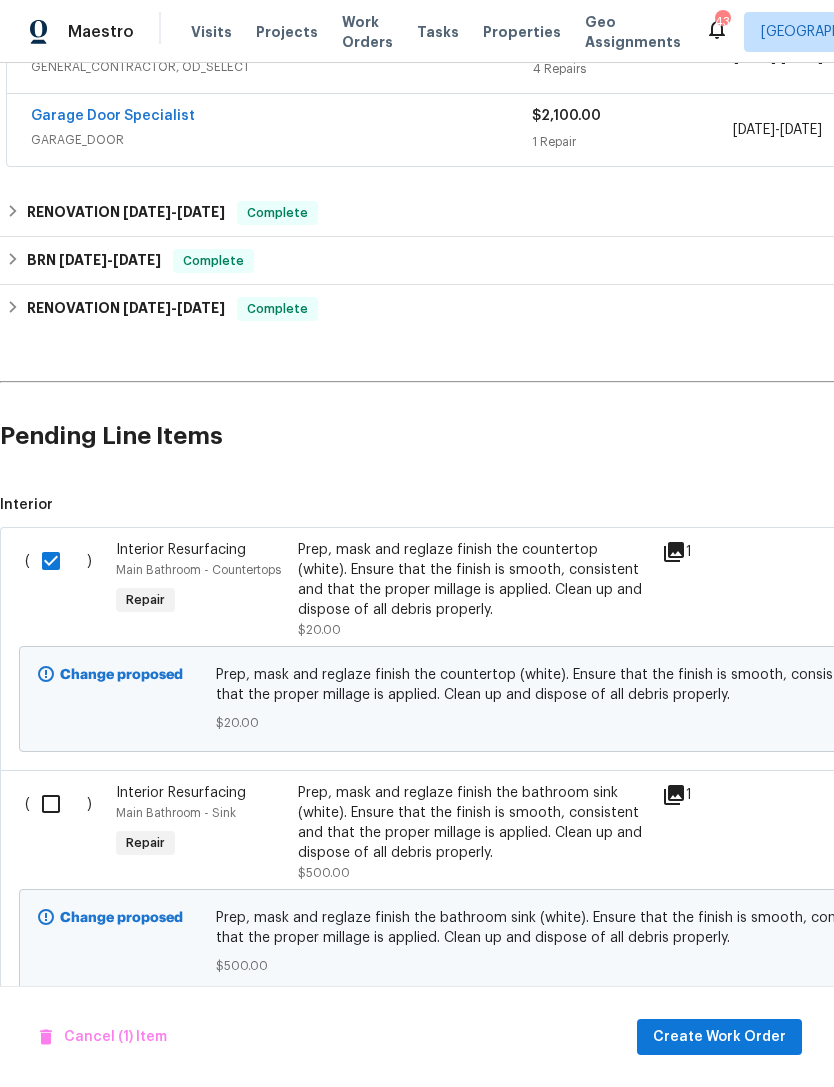 click at bounding box center [58, 804] 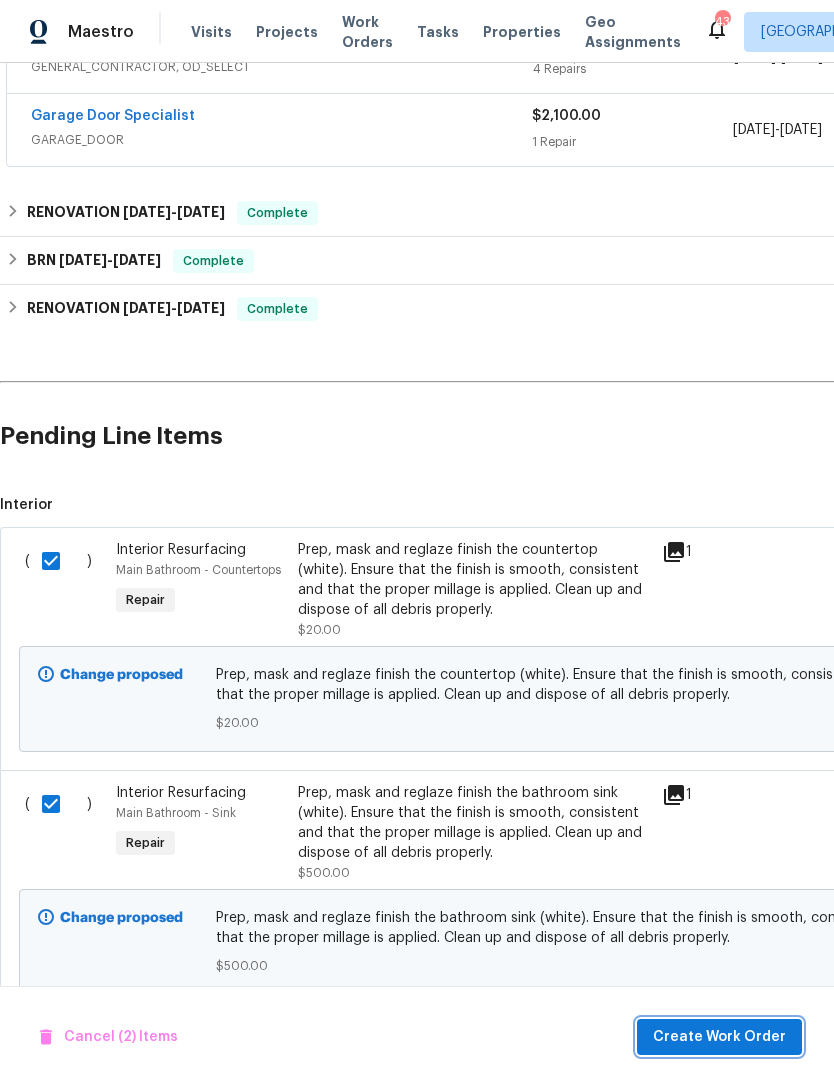 click on "Create Work Order" at bounding box center [719, 1037] 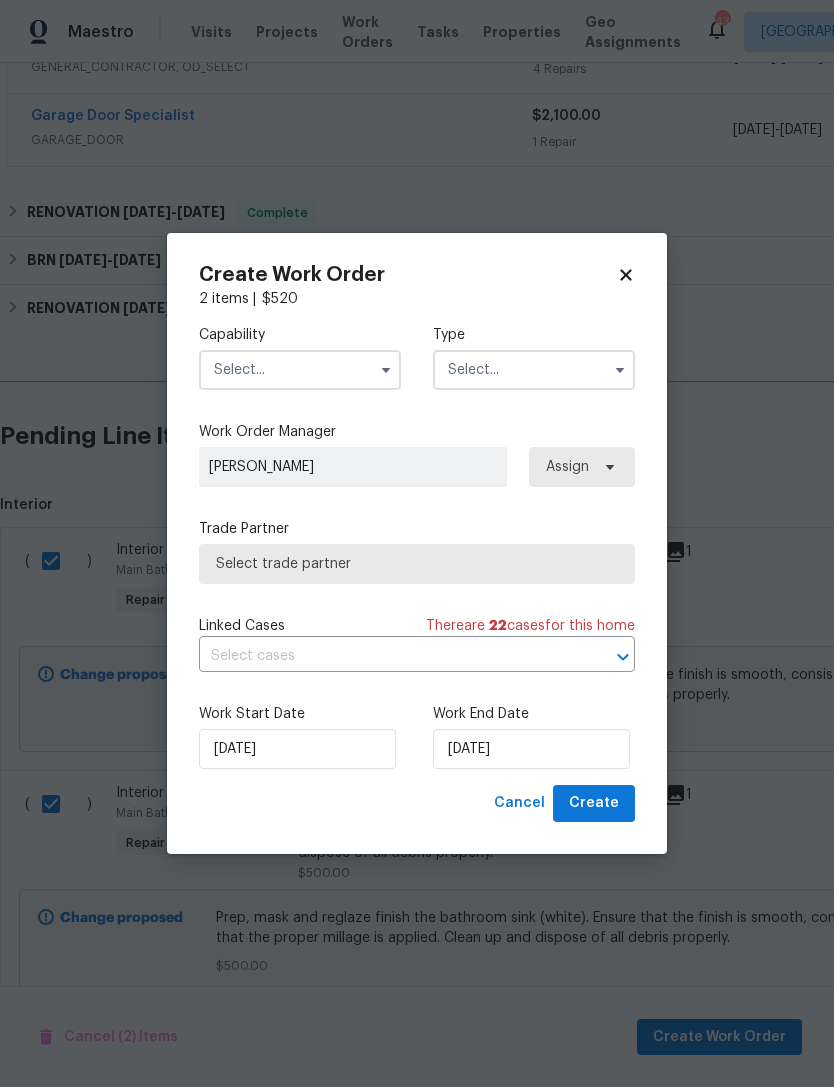 click at bounding box center (300, 370) 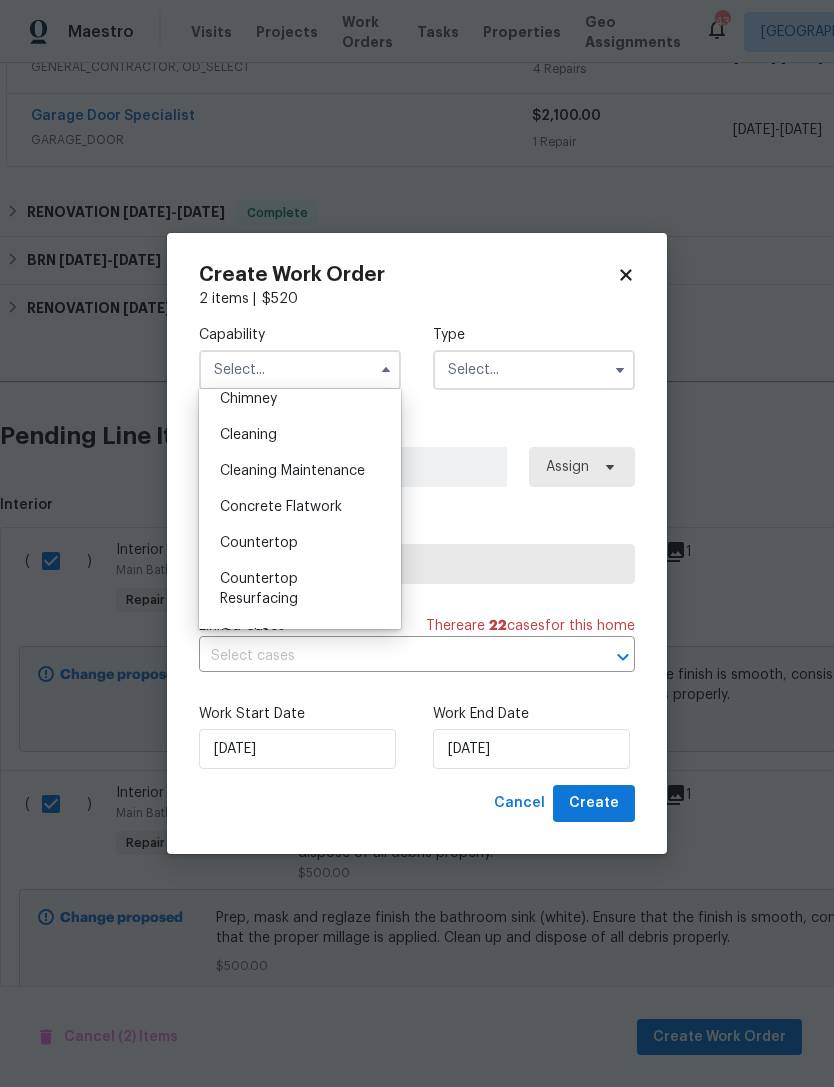 scroll, scrollTop: 320, scrollLeft: 0, axis: vertical 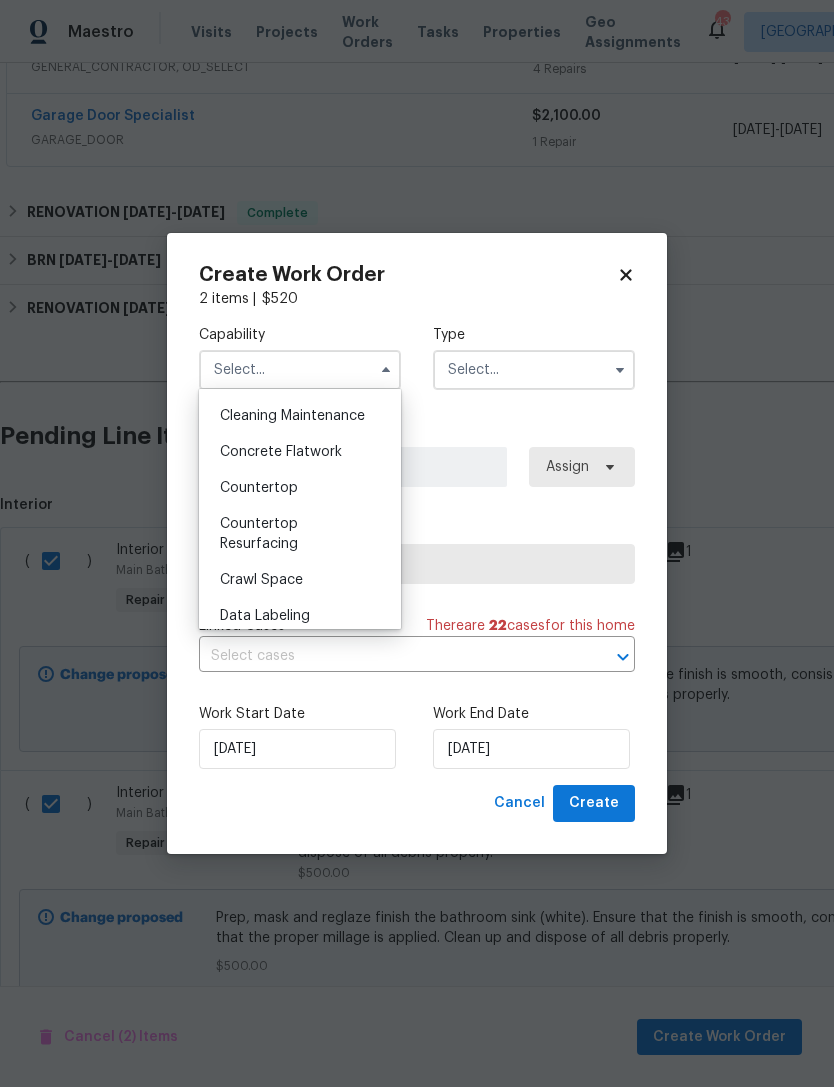 click on "Countertop Resurfacing" at bounding box center (259, 534) 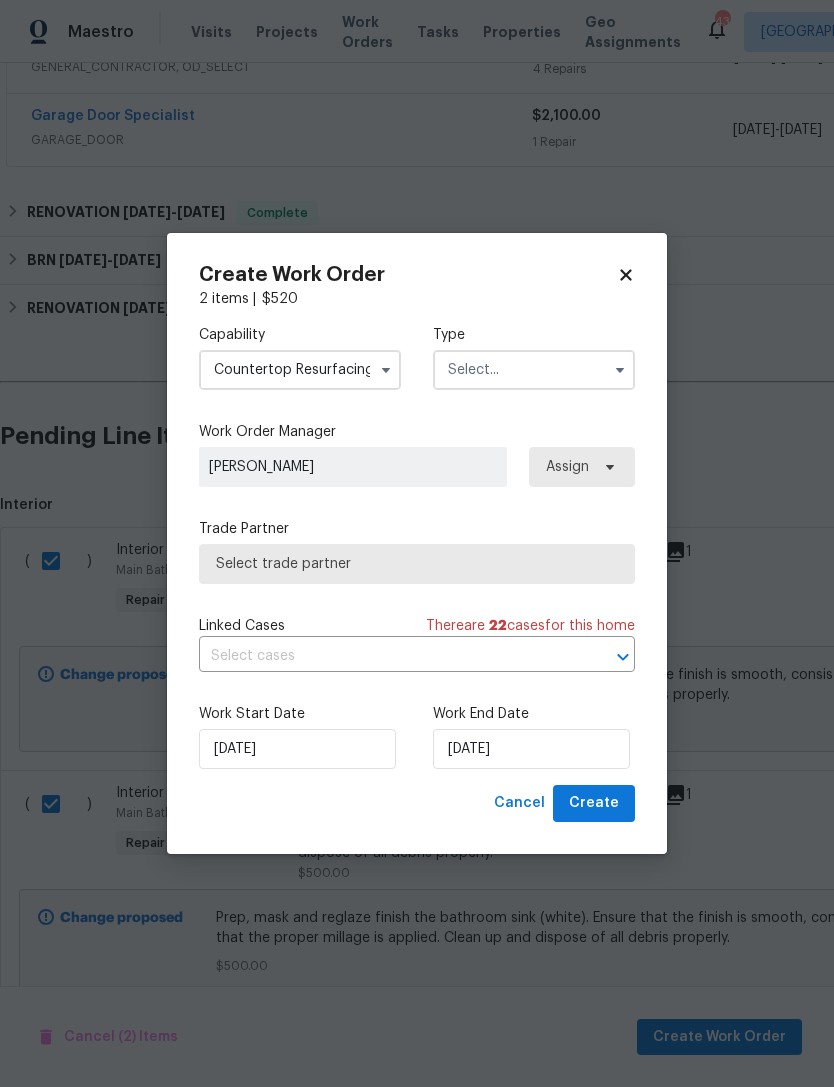click at bounding box center [534, 370] 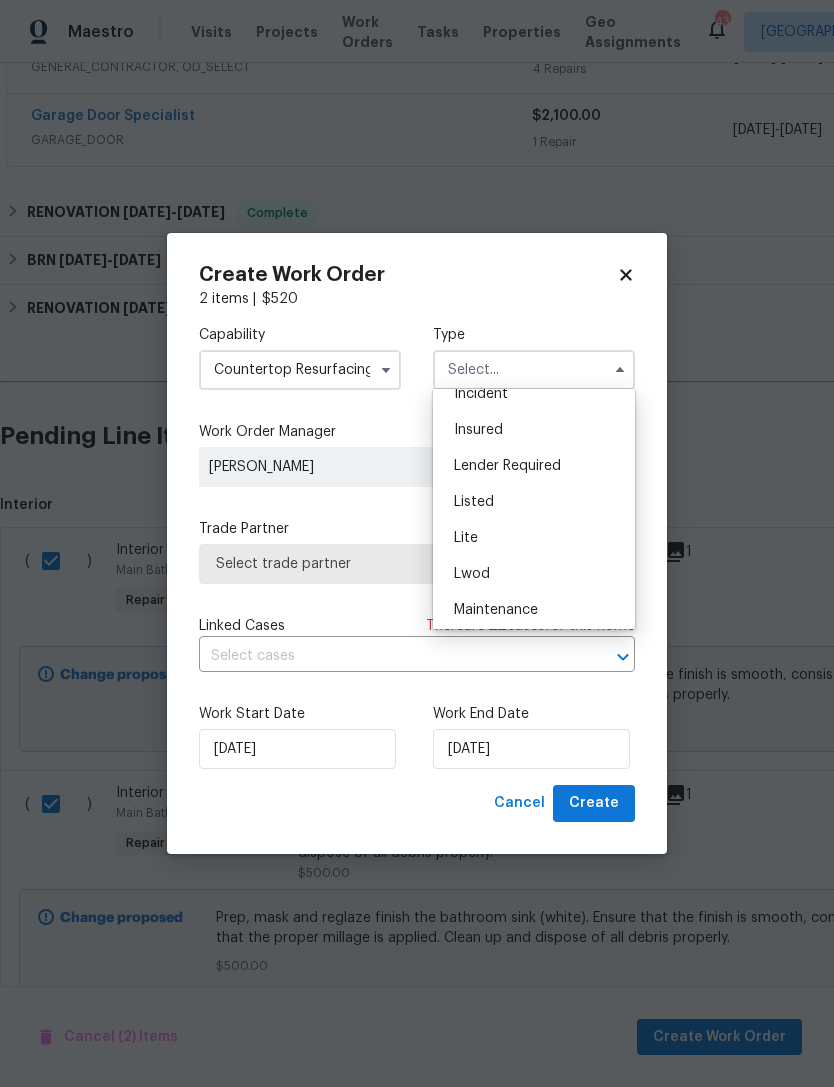 scroll, scrollTop: 124, scrollLeft: 0, axis: vertical 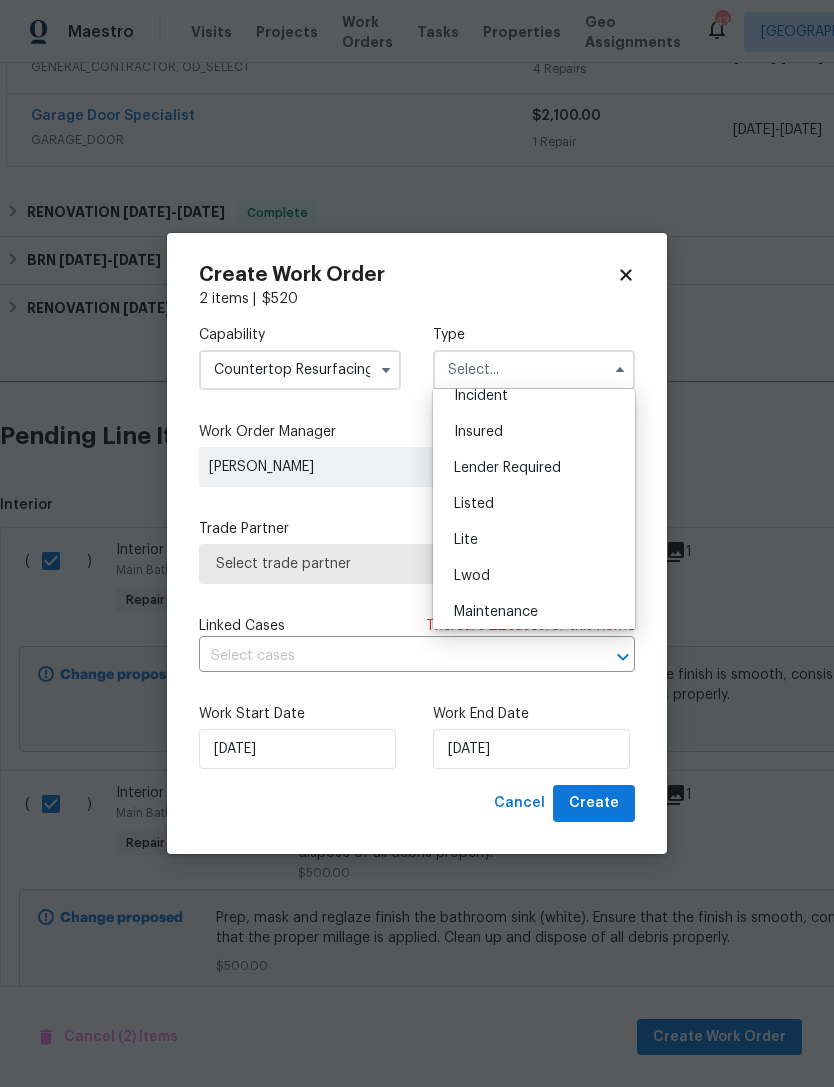 click on "Listed" at bounding box center (474, 504) 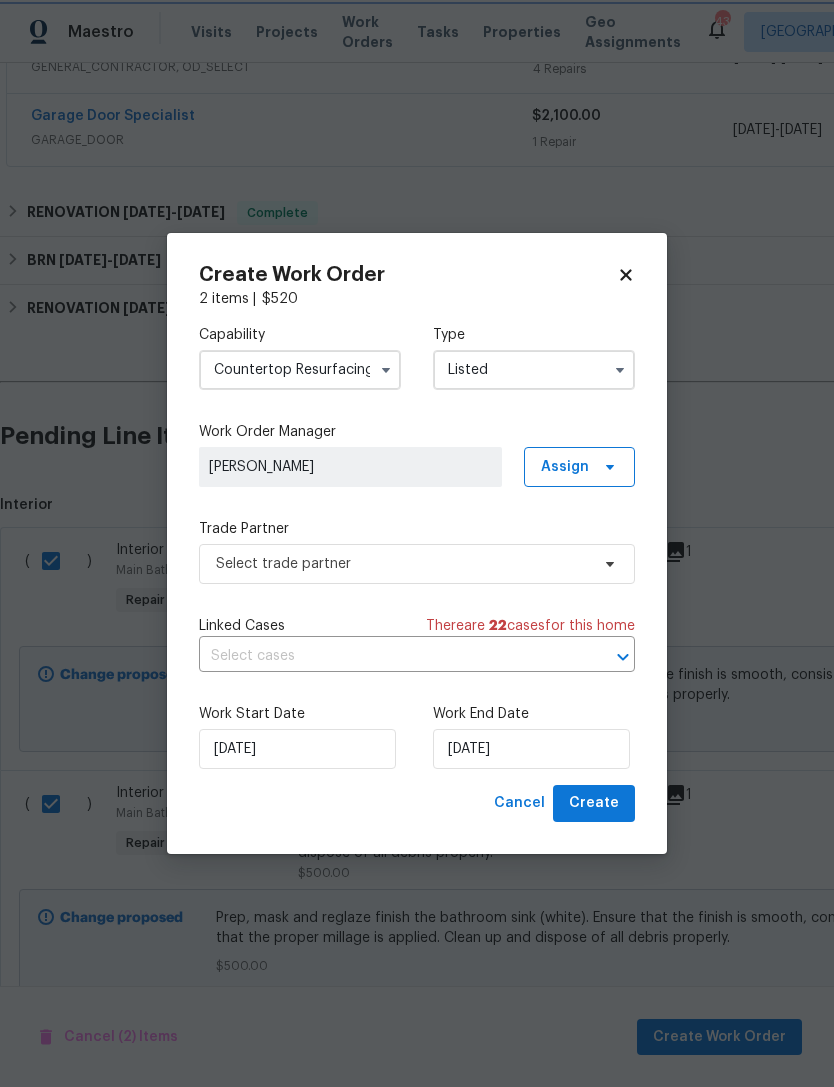 type on "Listed" 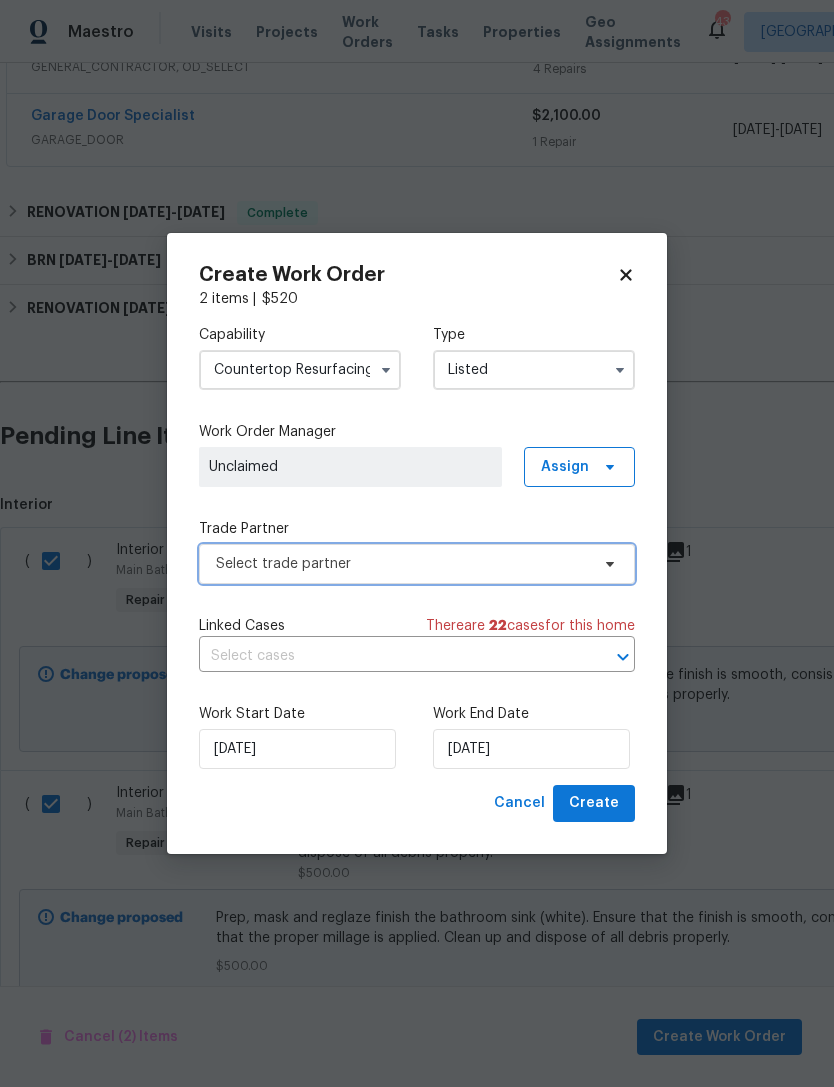 click on "Select trade partner" at bounding box center (402, 564) 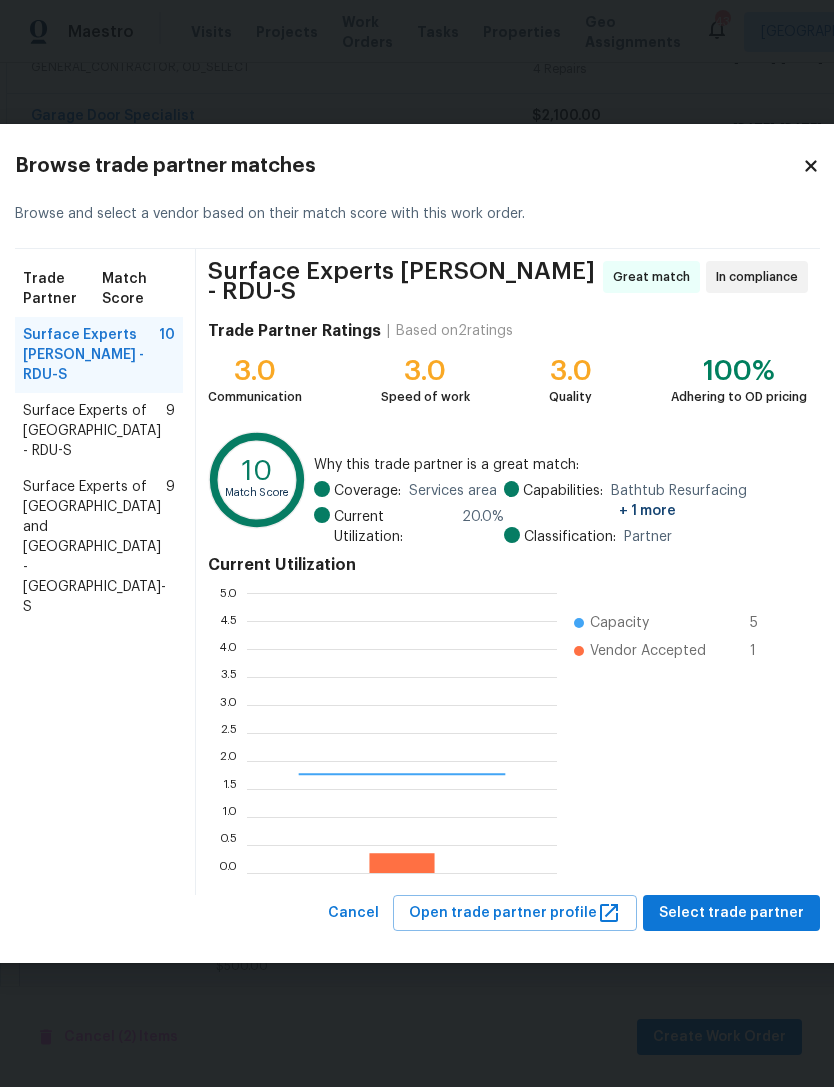 scroll, scrollTop: 2, scrollLeft: 2, axis: both 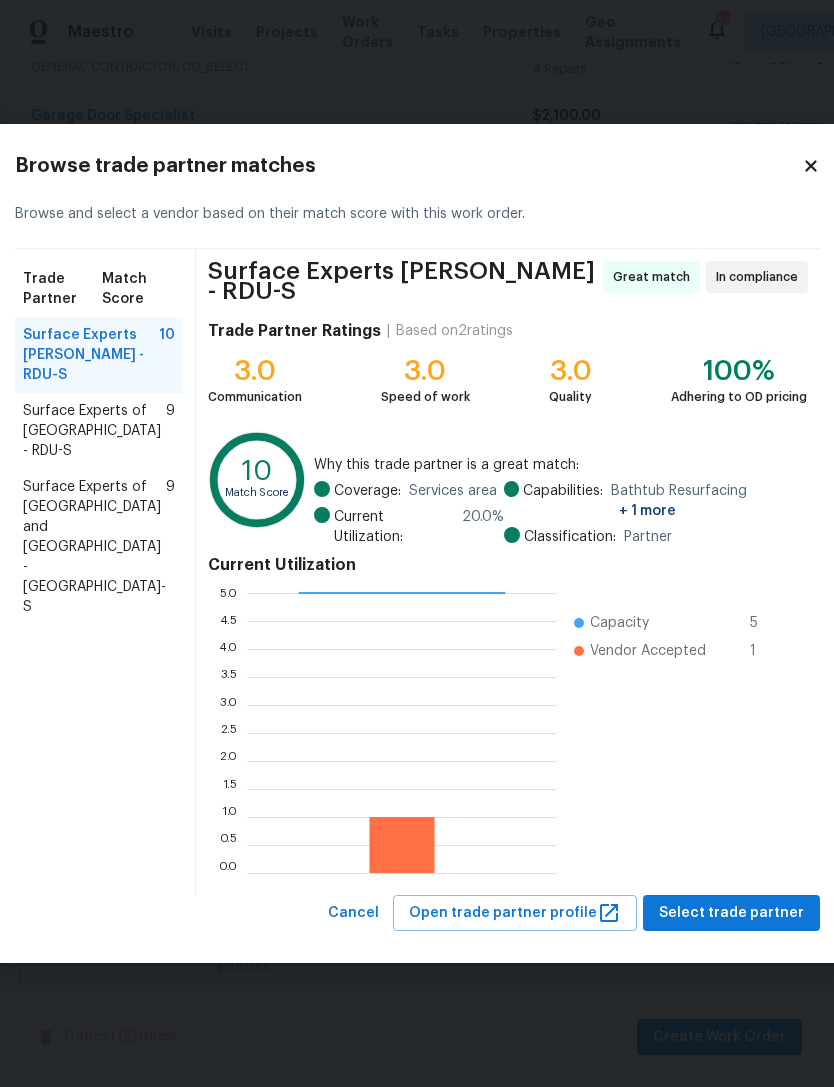 click on "Surface Experts of Durham and Chapel Hill - RDU-S" at bounding box center [94, 547] 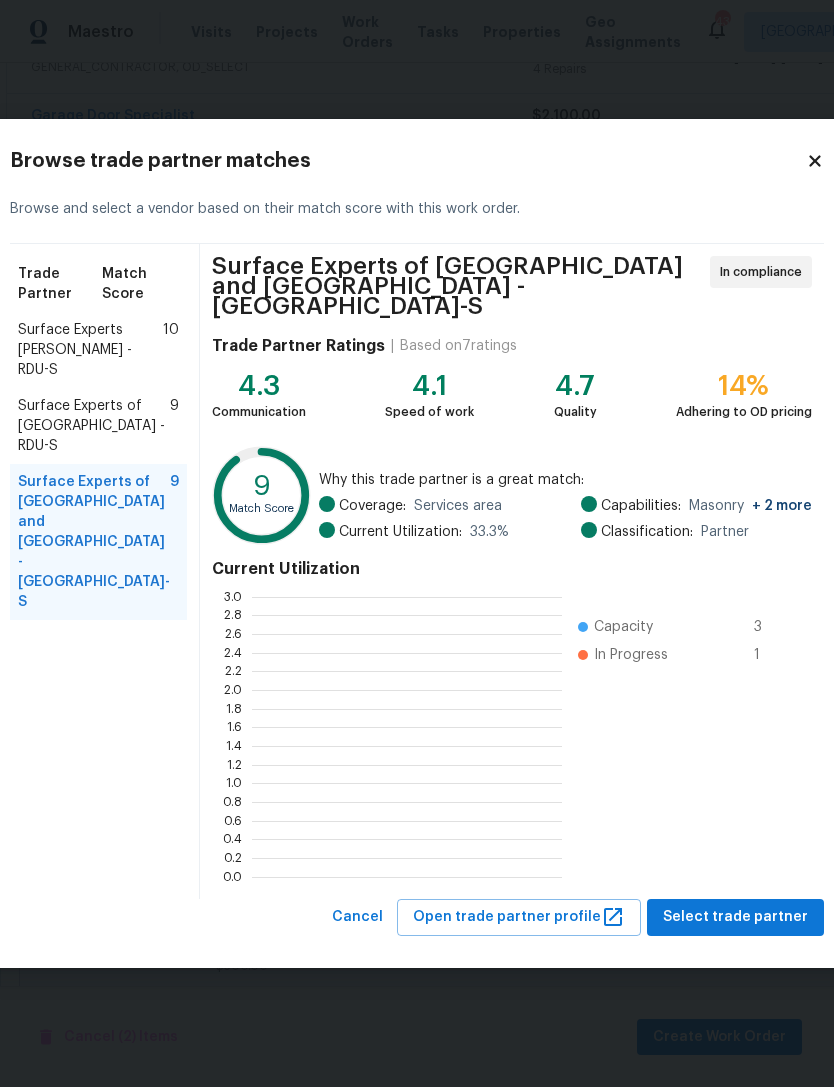scroll, scrollTop: 280, scrollLeft: 310, axis: both 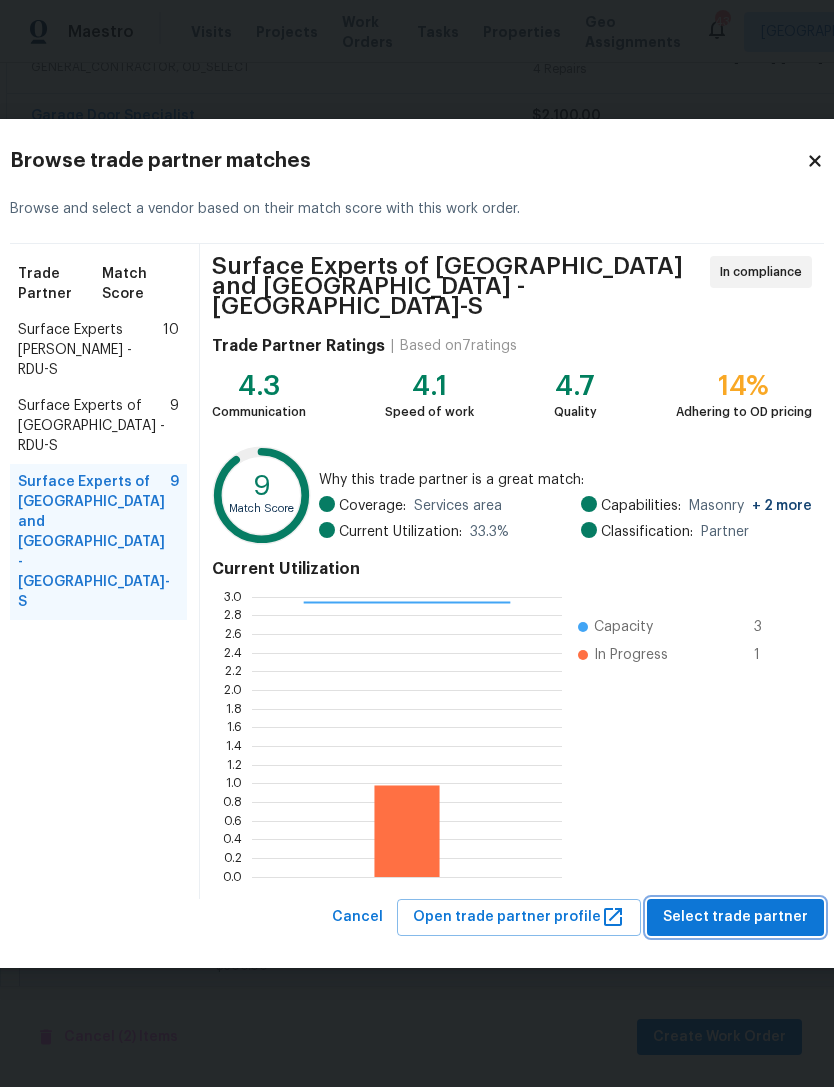 click on "Select trade partner" at bounding box center (735, 917) 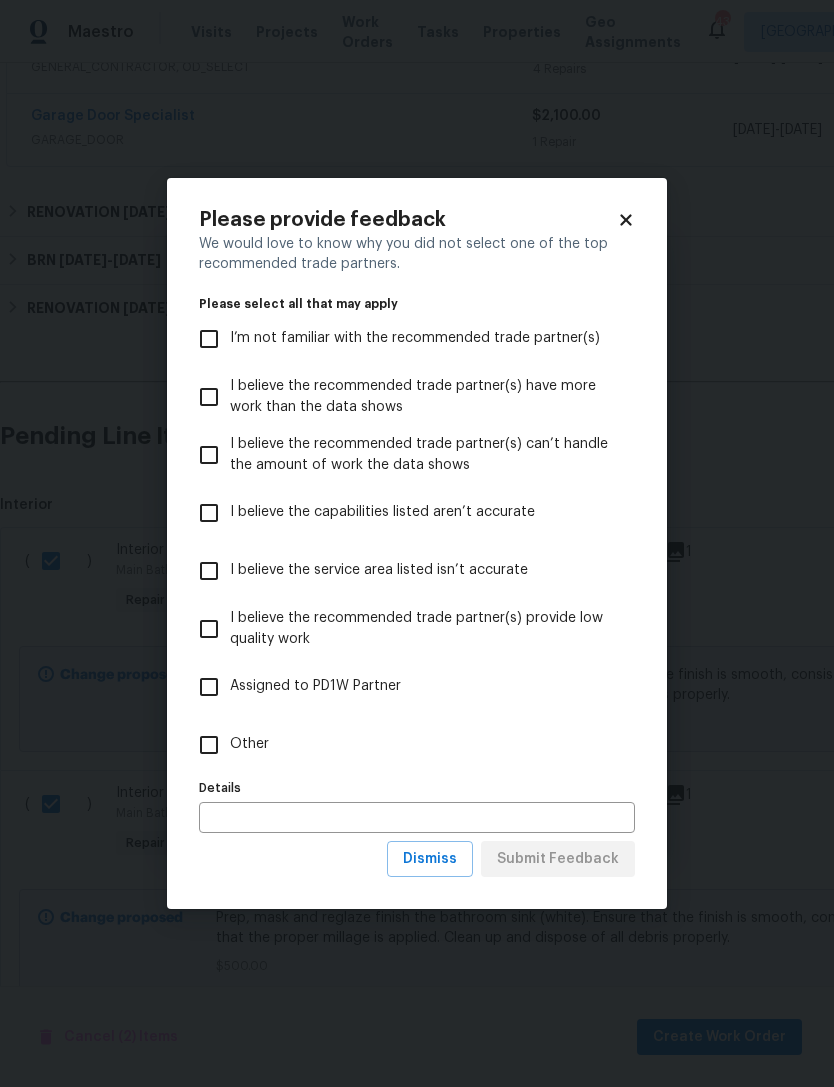 click on "Other" at bounding box center (403, 745) 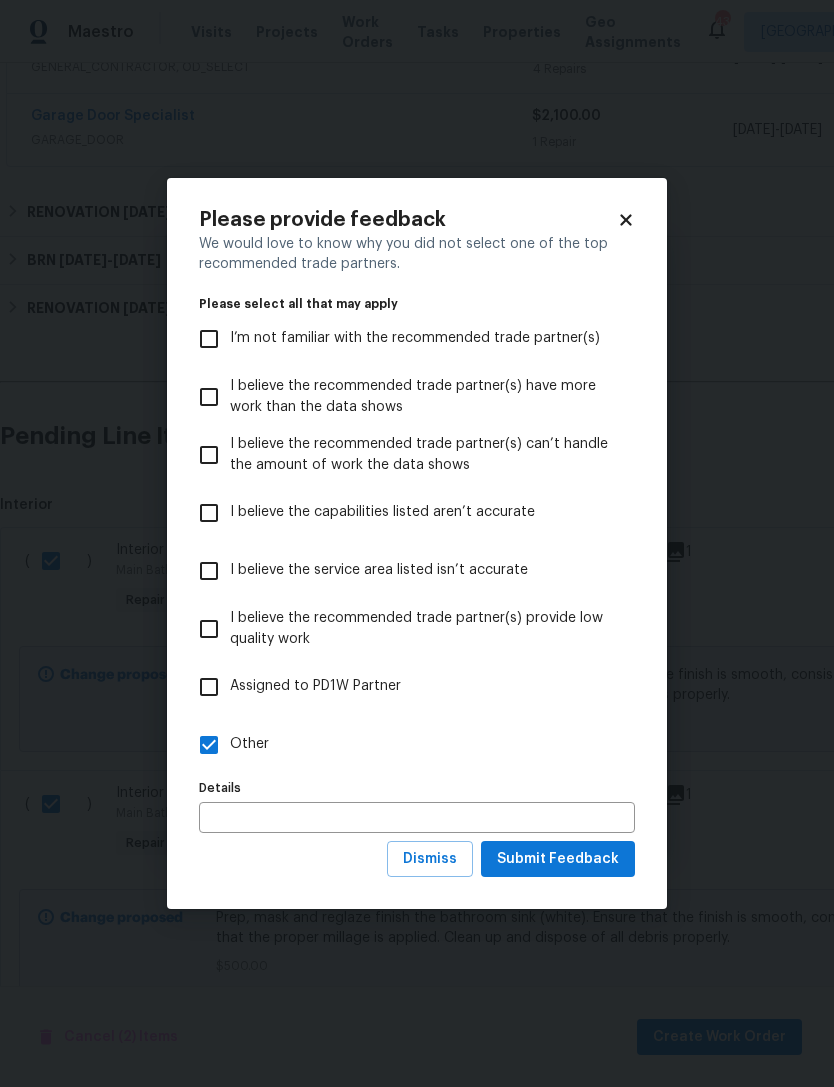 click at bounding box center [417, 817] 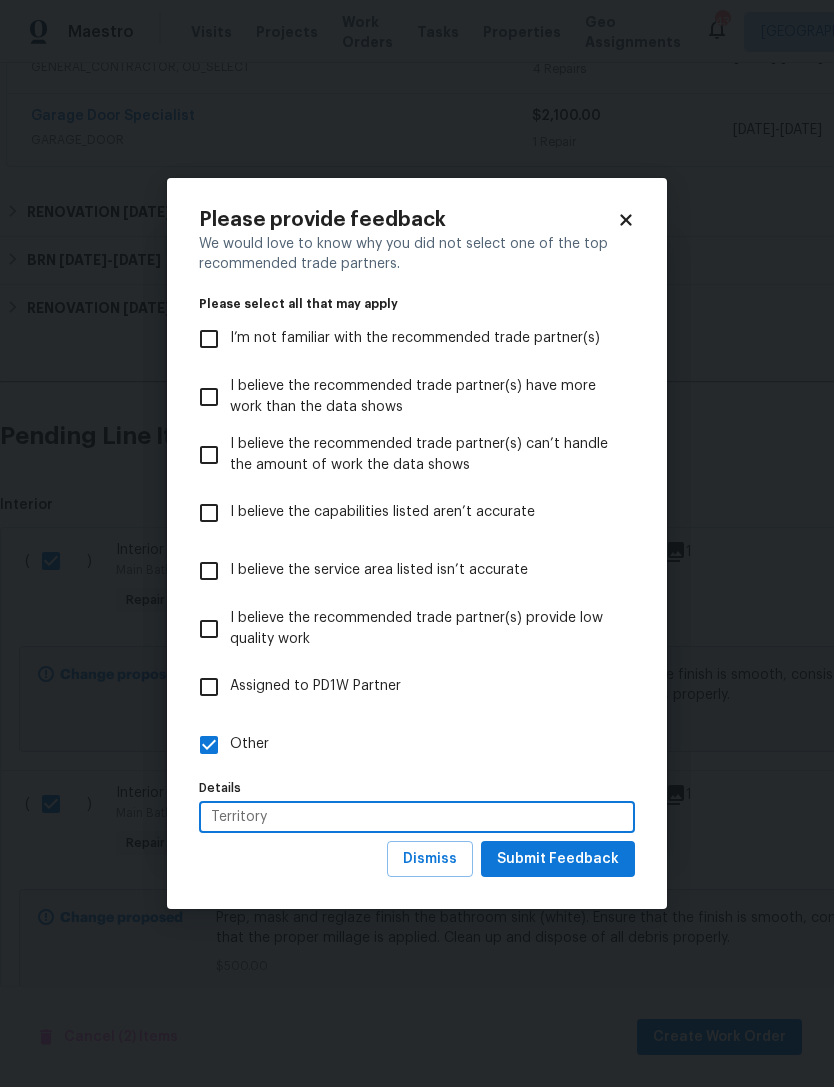 type on "Territory" 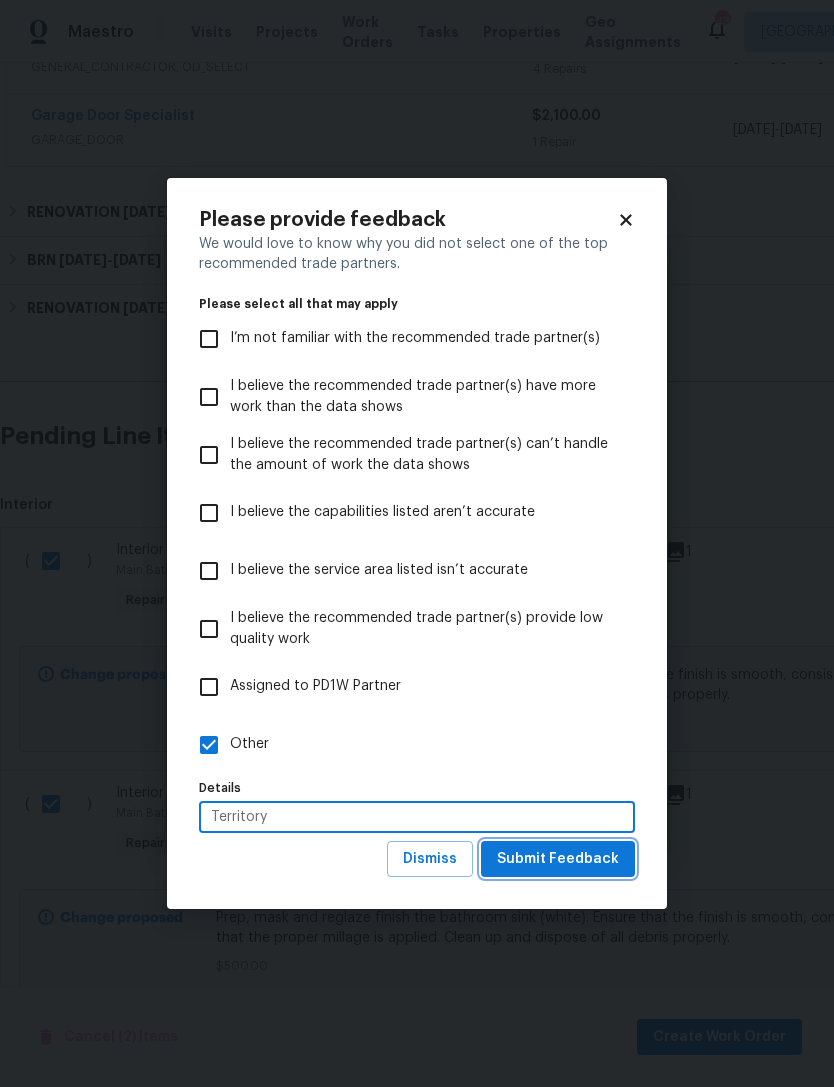 click on "Submit Feedback" at bounding box center (558, 859) 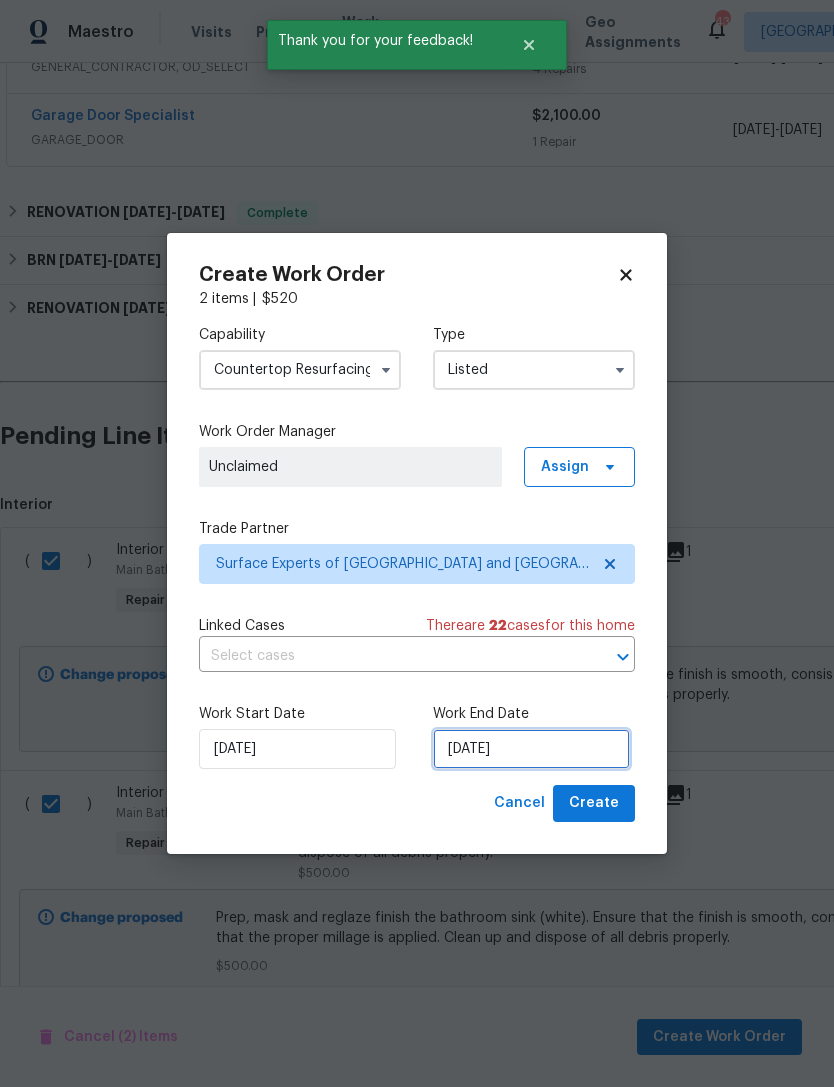 click on "[DATE]" at bounding box center [531, 749] 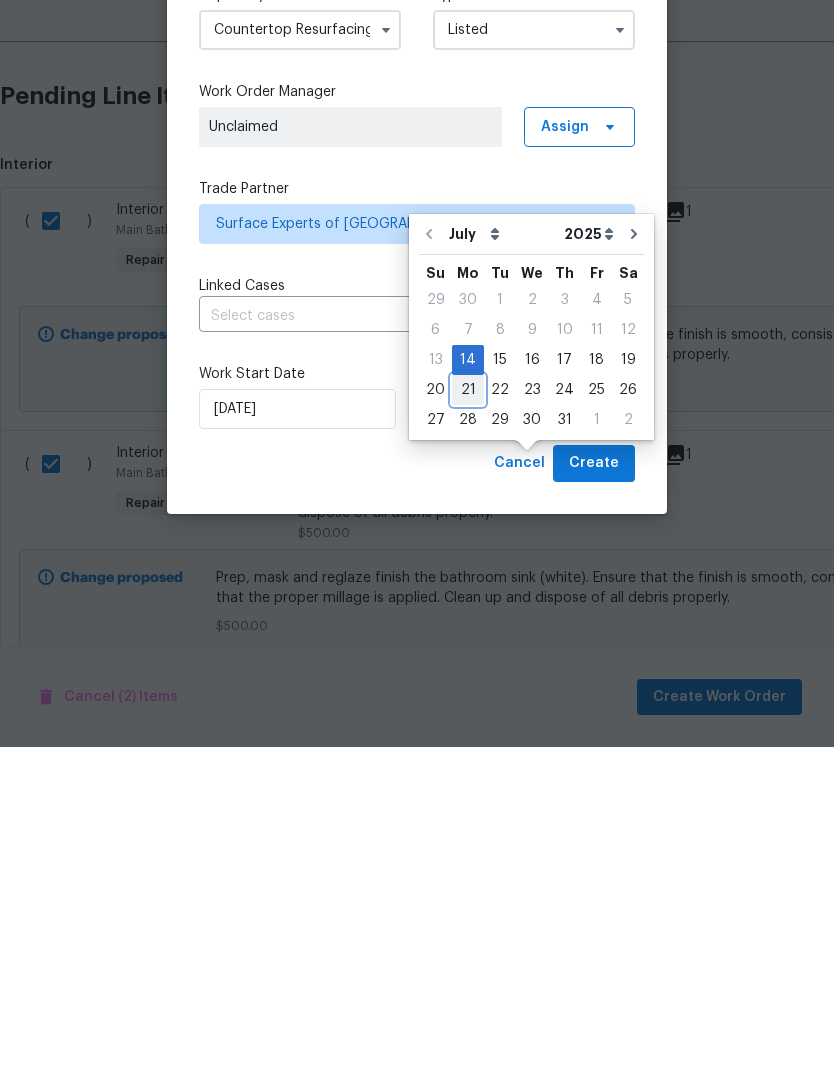 click on "21" at bounding box center (468, 730) 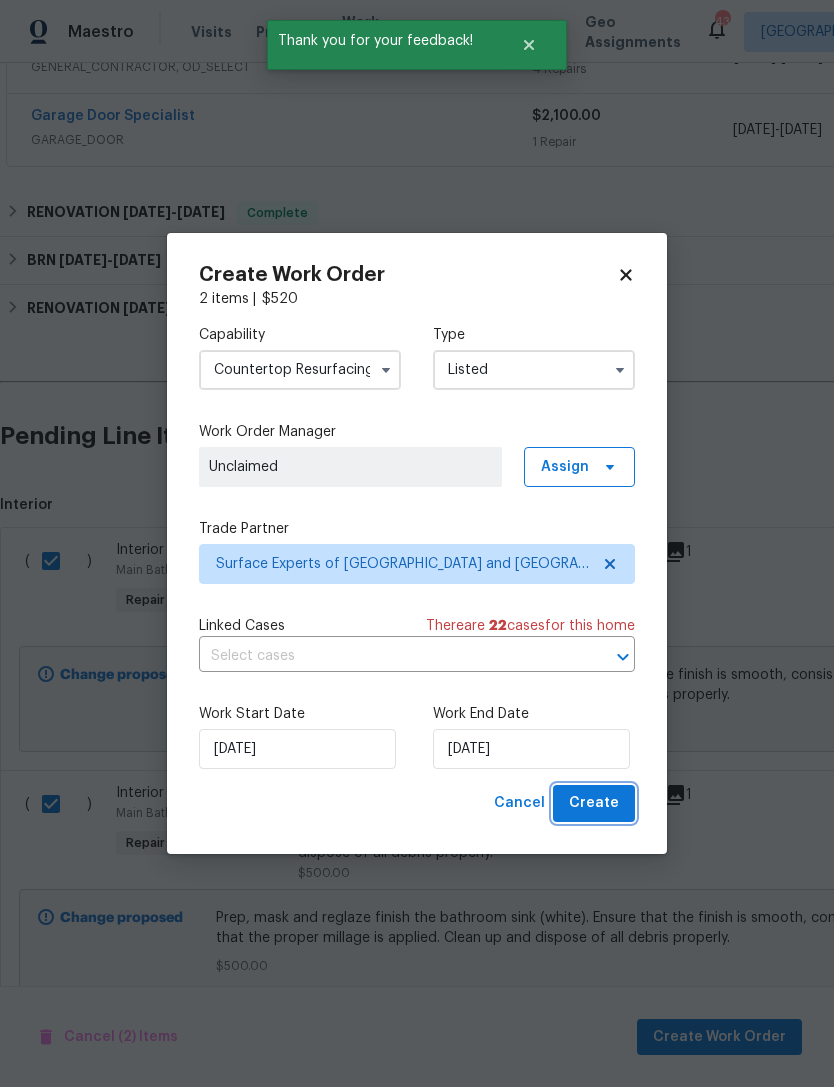 click on "Create" at bounding box center [594, 803] 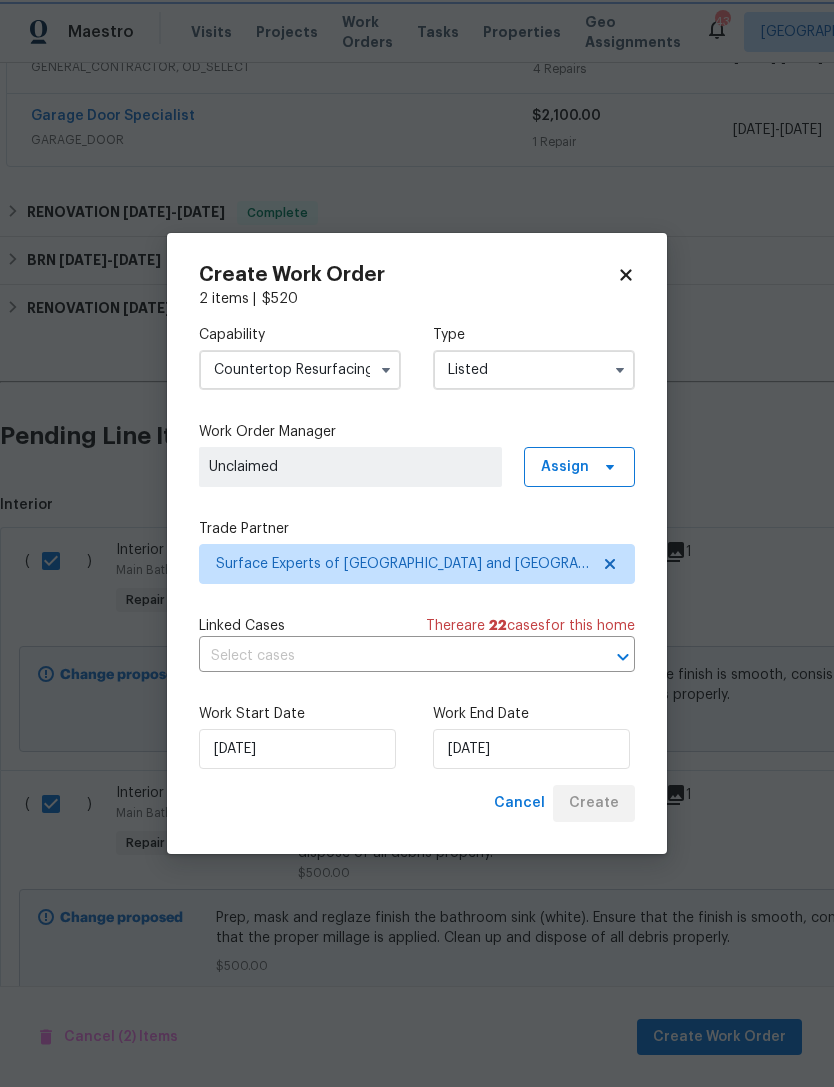 scroll, scrollTop: 50, scrollLeft: 0, axis: vertical 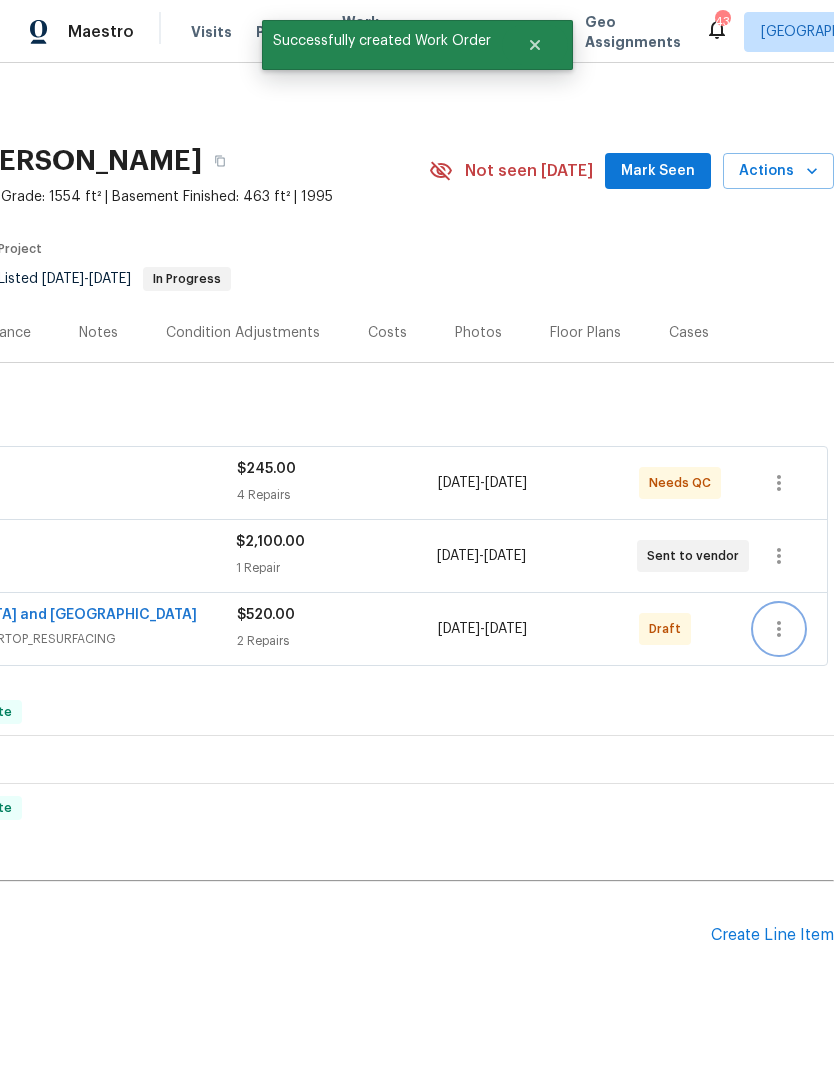 click 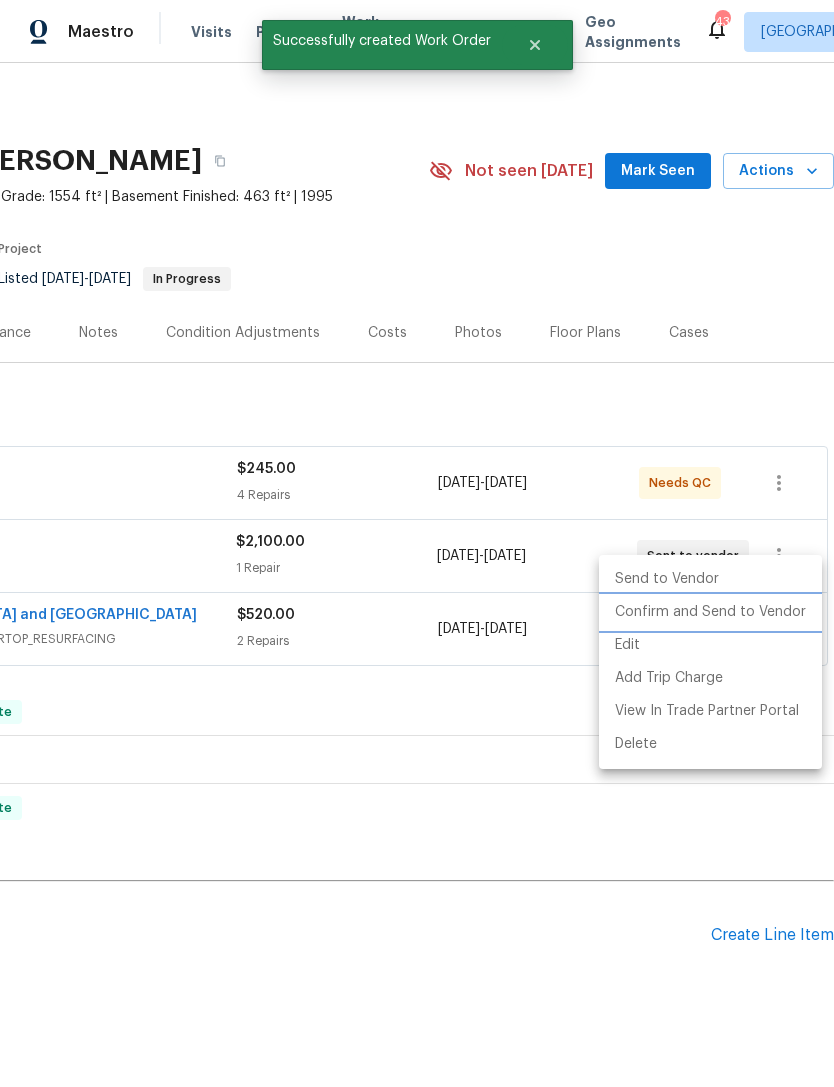 click on "Confirm and Send to Vendor" at bounding box center (710, 612) 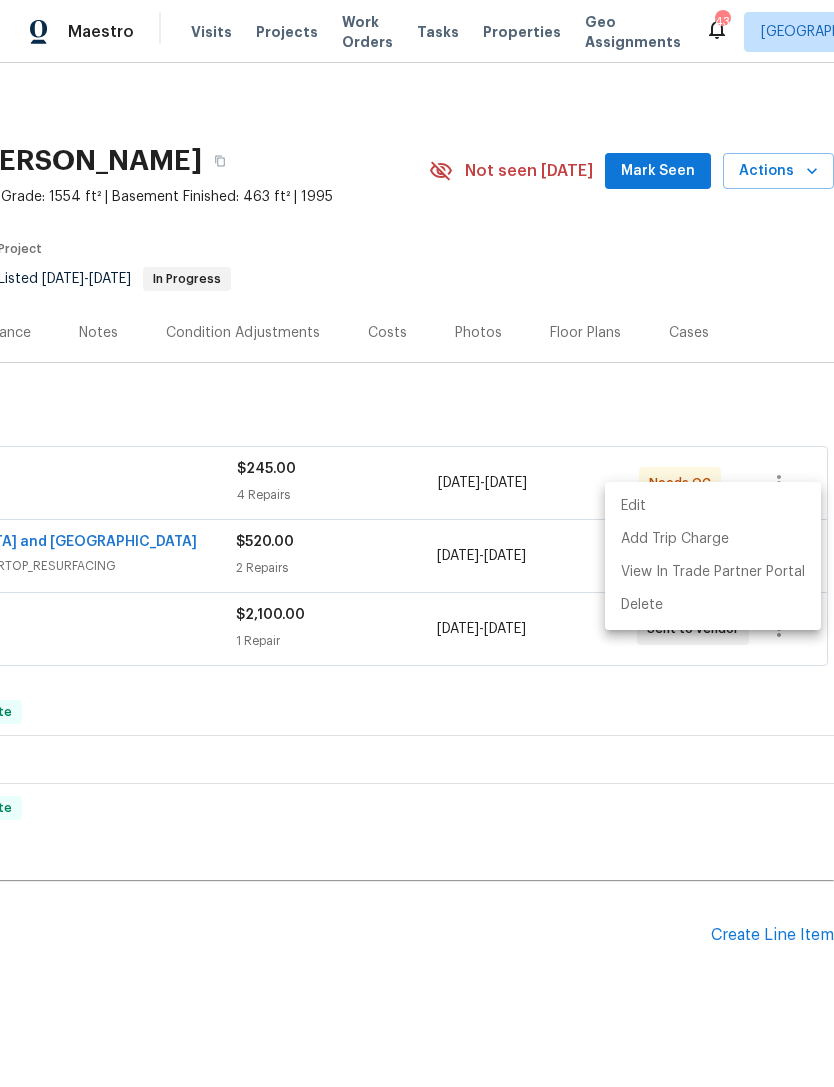 click at bounding box center [417, 543] 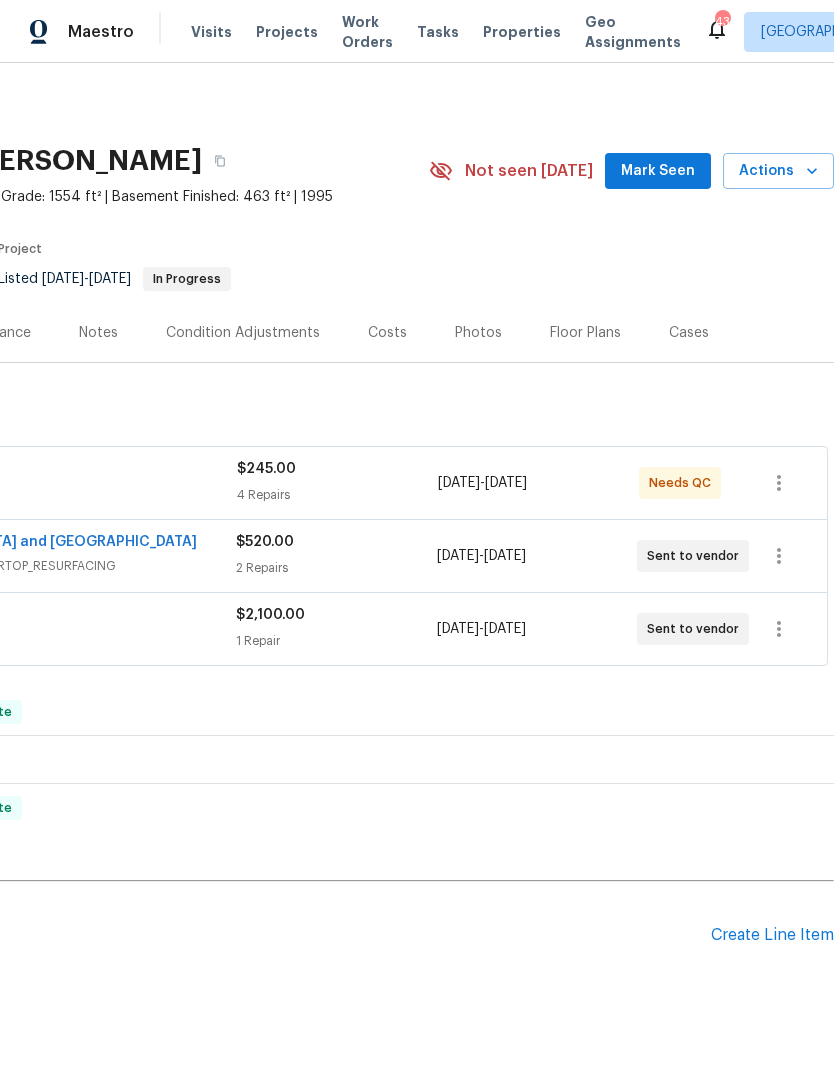click on "Create Line Item" at bounding box center (772, 935) 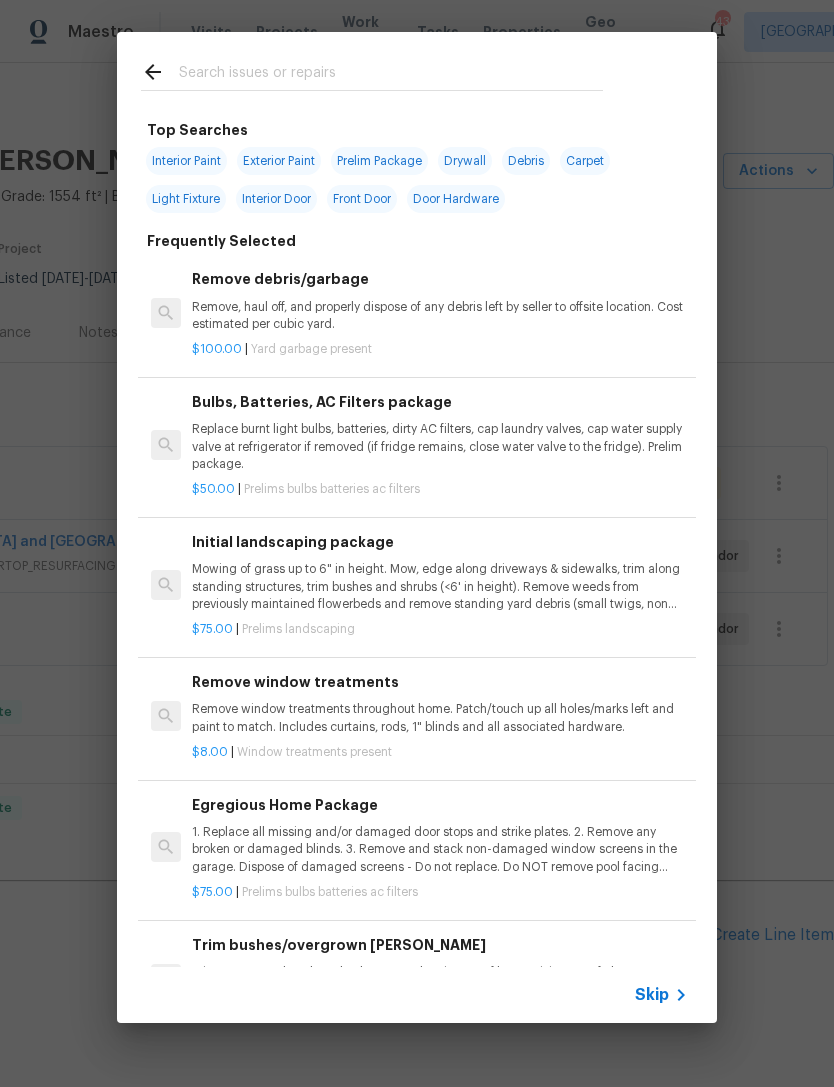 click at bounding box center (391, 75) 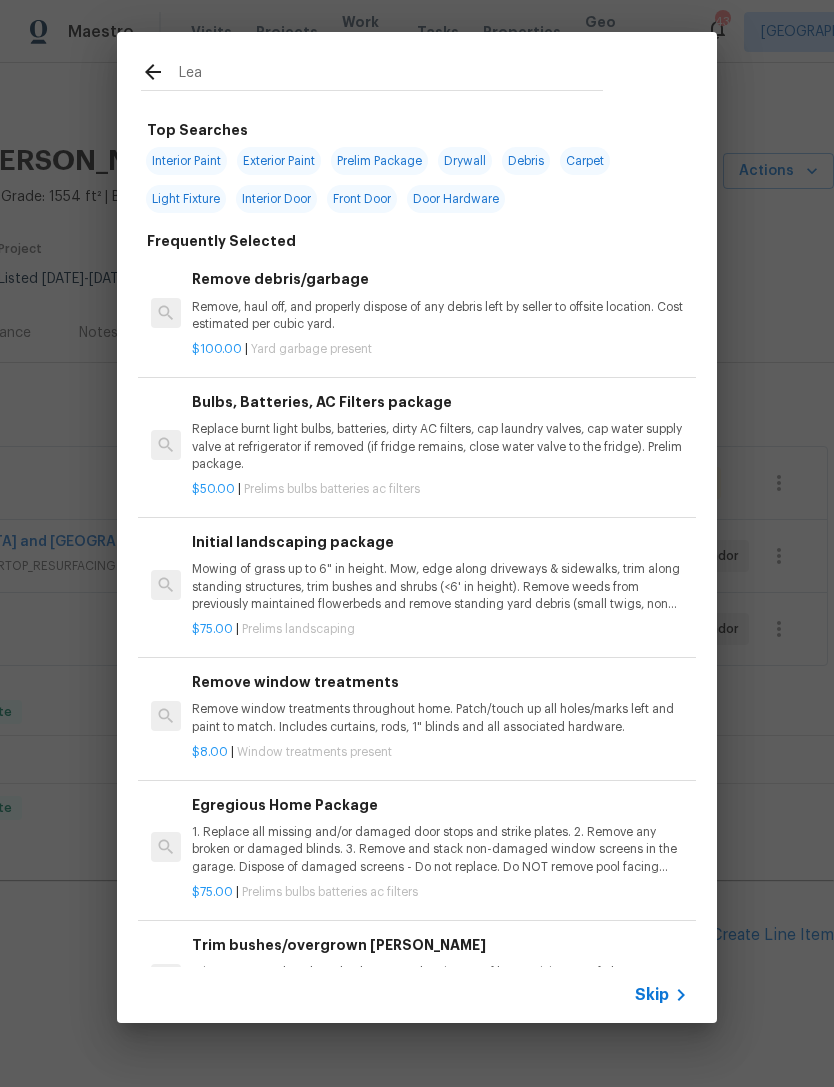 type on "Leak" 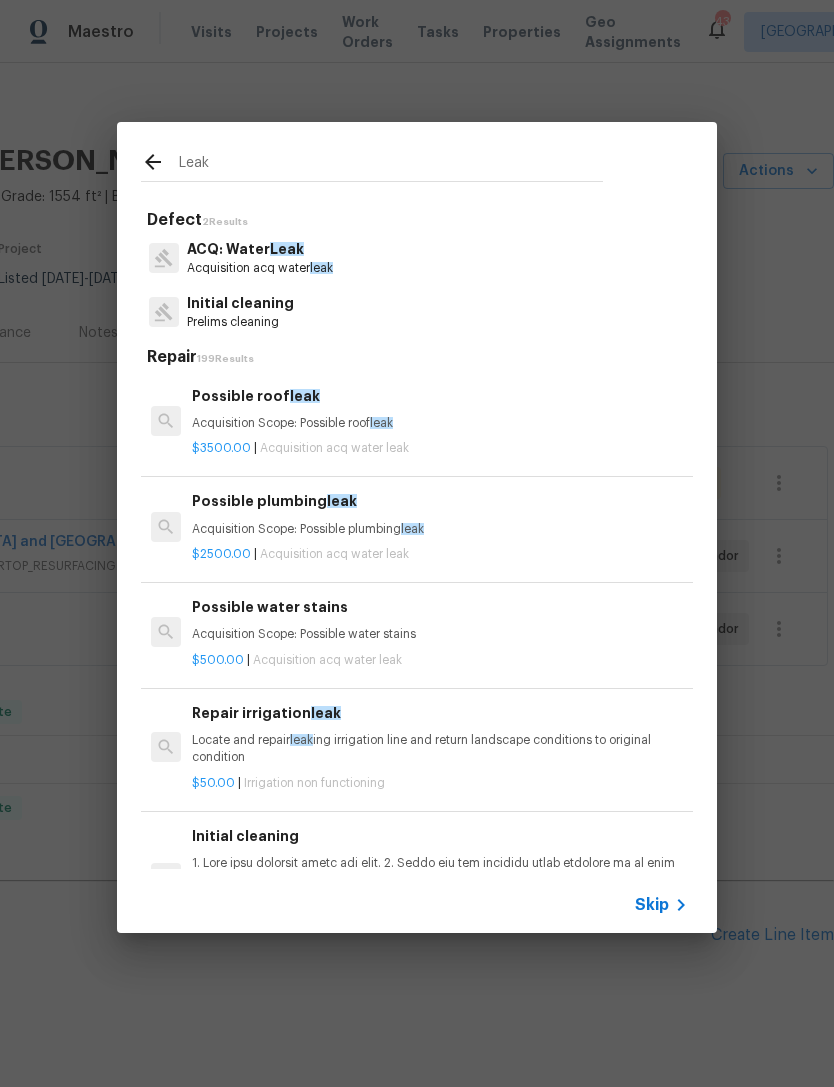 scroll, scrollTop: 0, scrollLeft: 0, axis: both 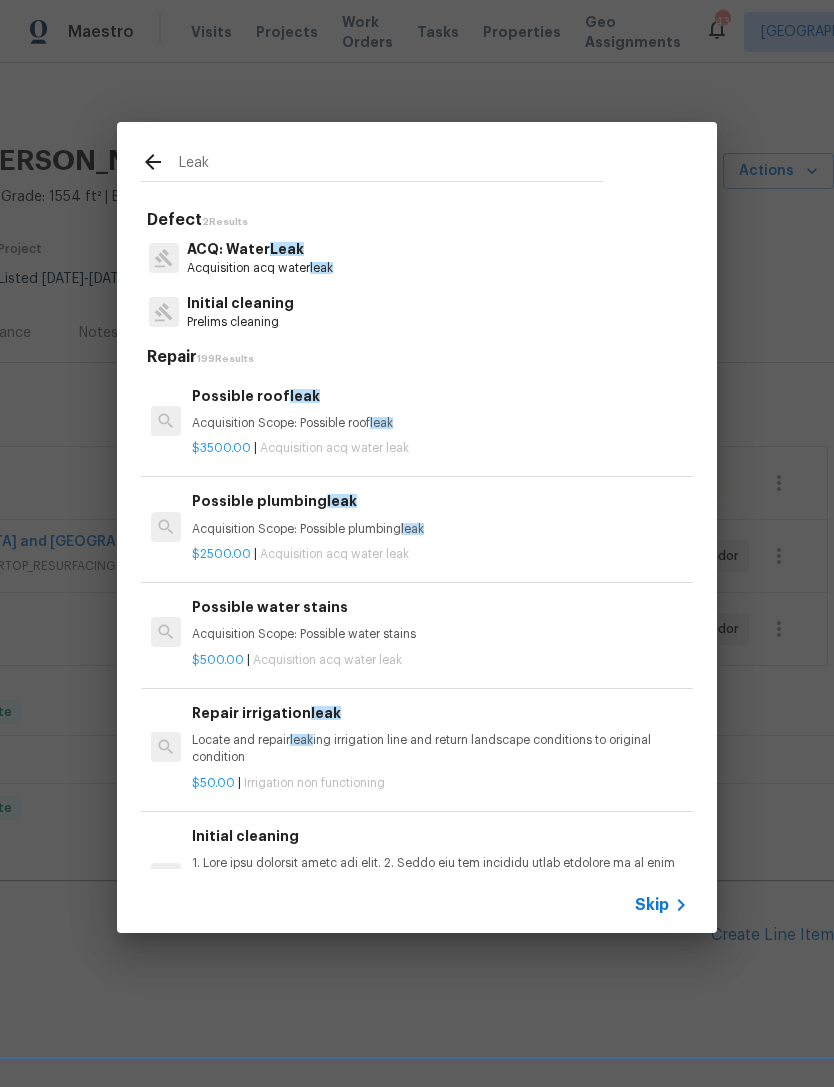 click on "ACQ: Water  Leak" at bounding box center [260, 249] 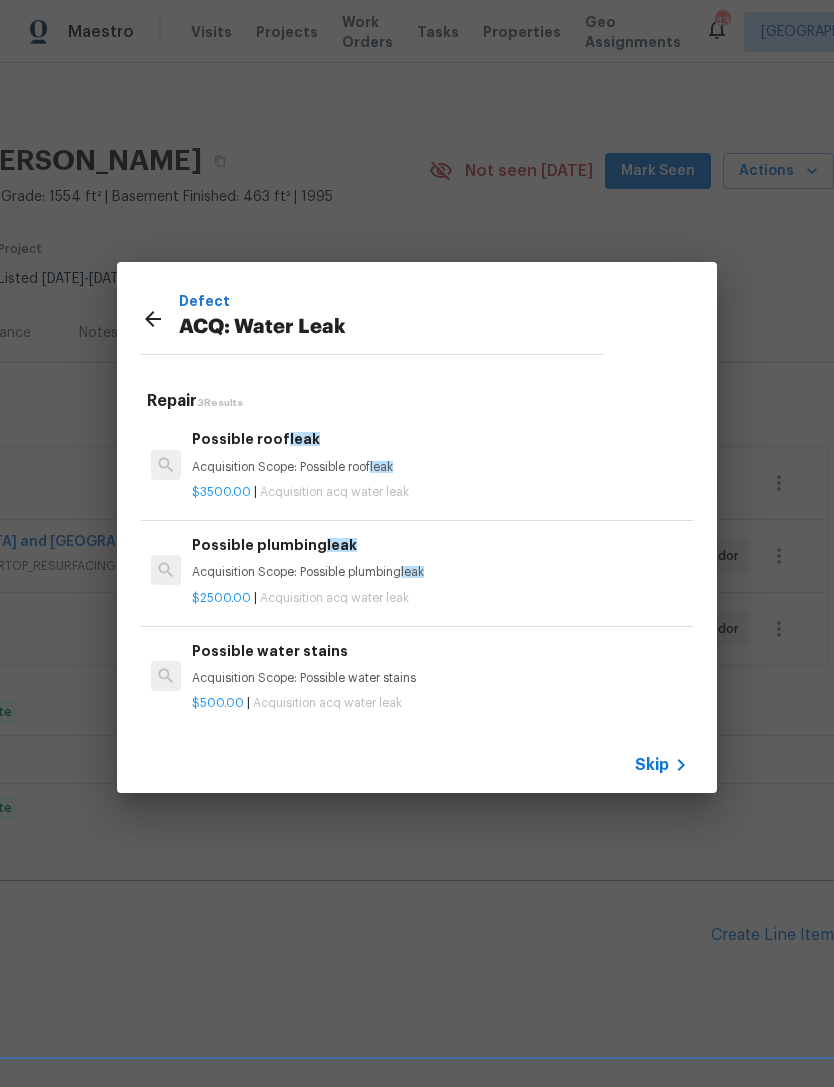 click 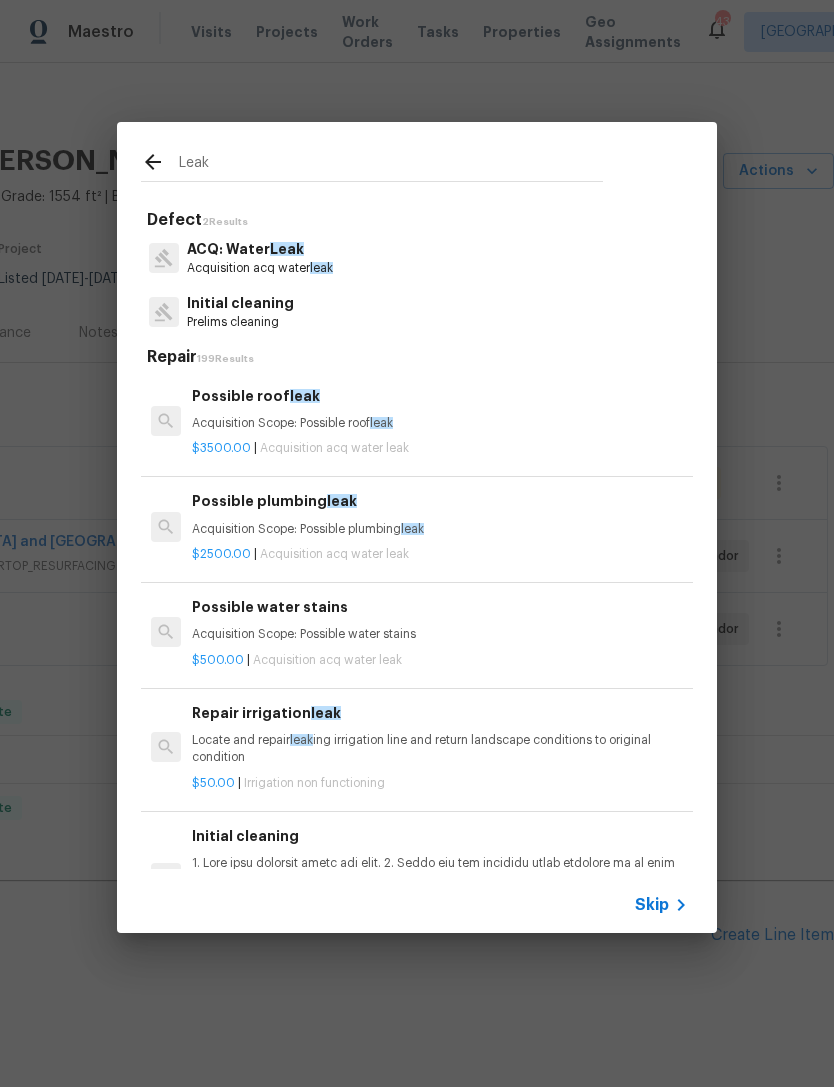 click on "Leak" at bounding box center (391, 165) 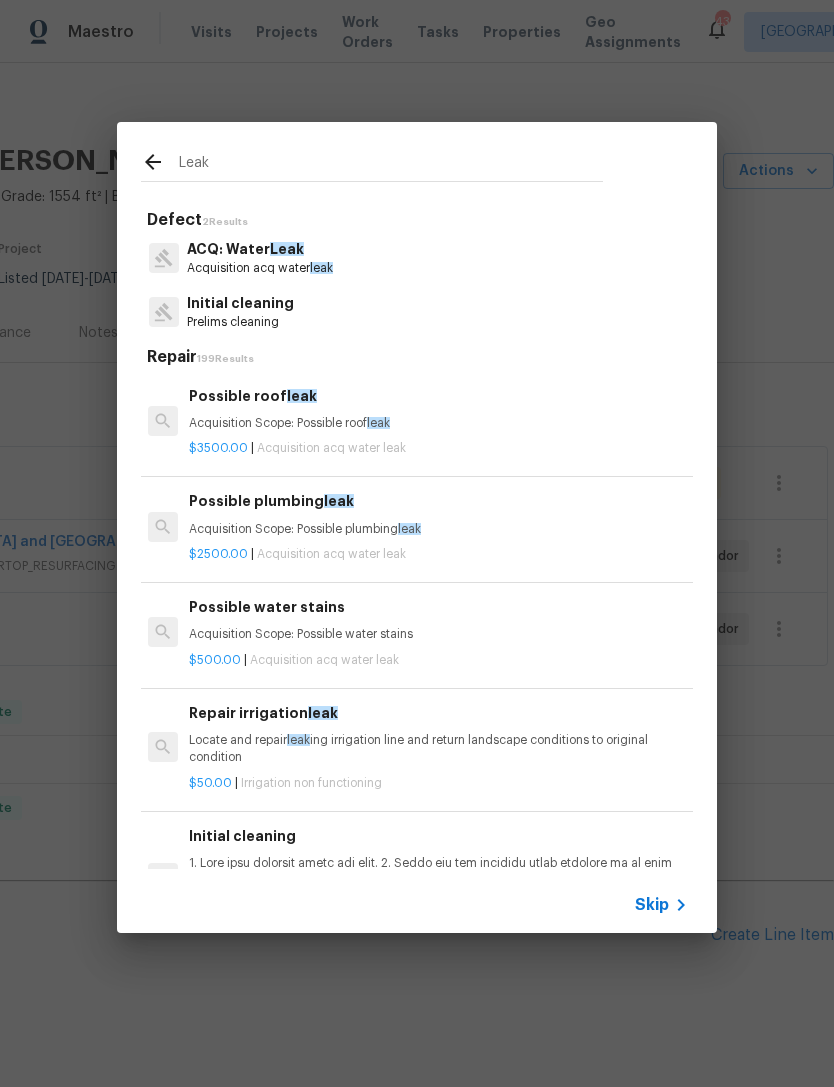 scroll, scrollTop: 0, scrollLeft: 3, axis: horizontal 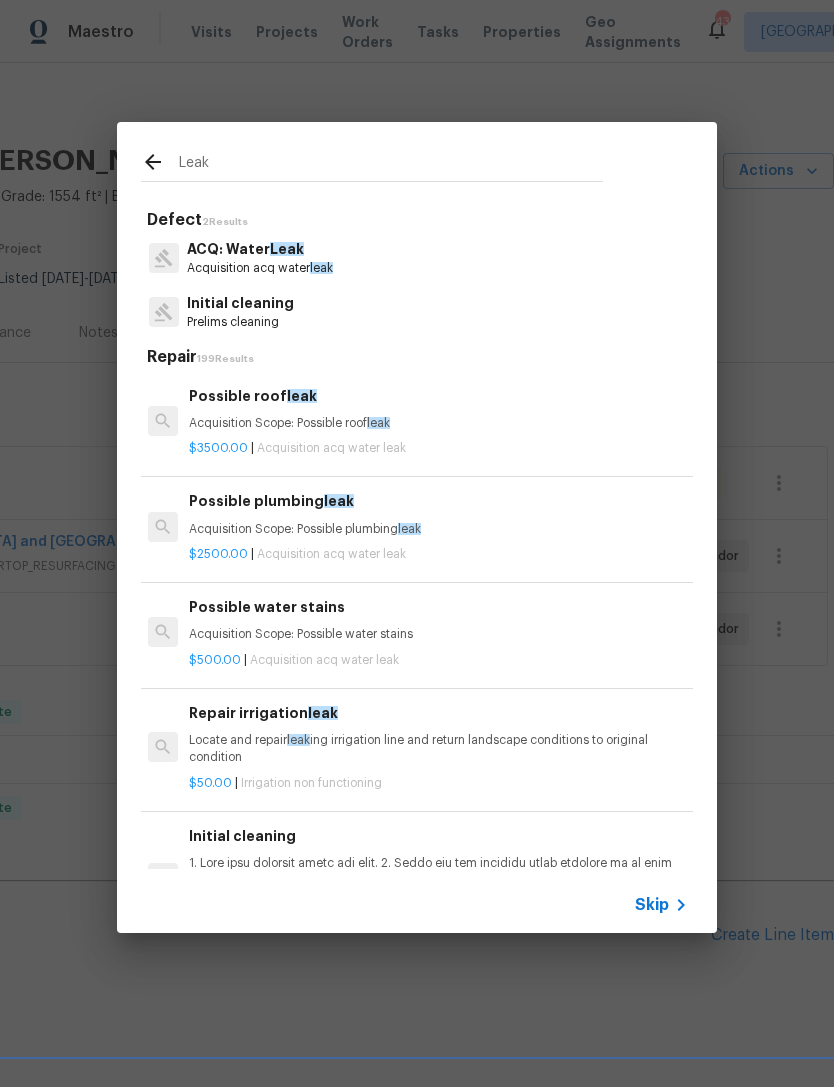 click on "Possible plumbing  leak" at bounding box center (437, 501) 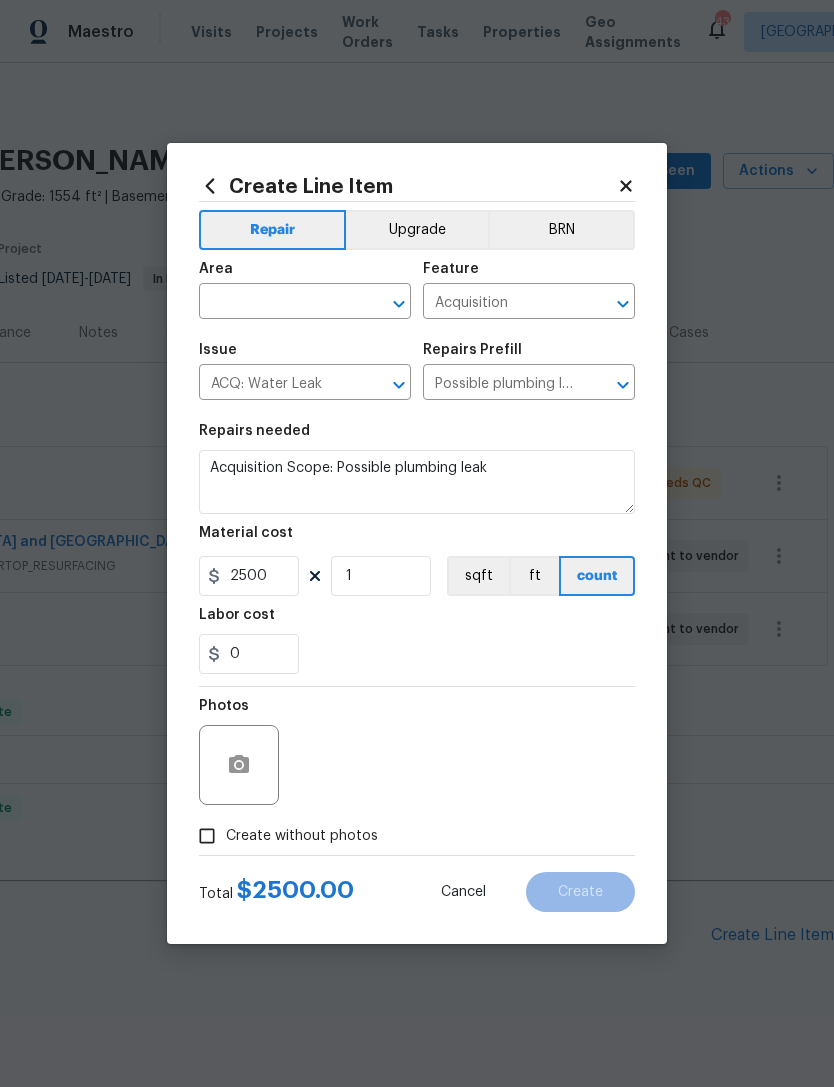click at bounding box center [277, 303] 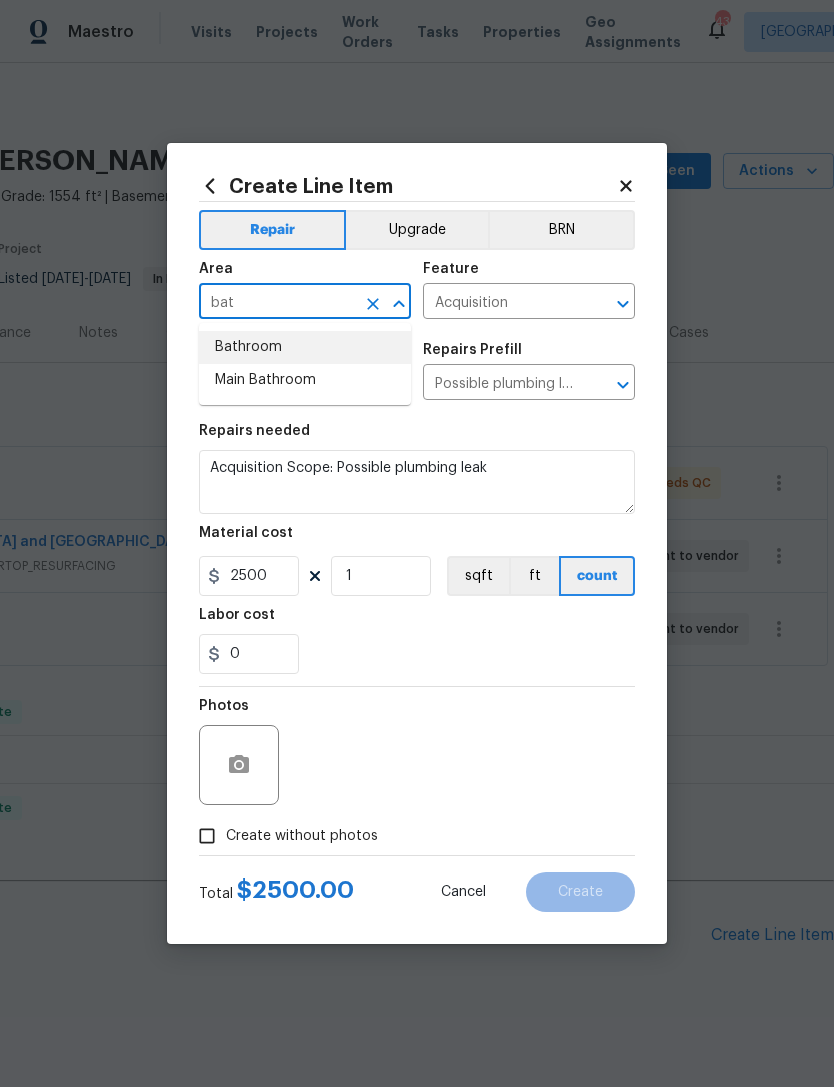 click on "Bathroom" at bounding box center [305, 347] 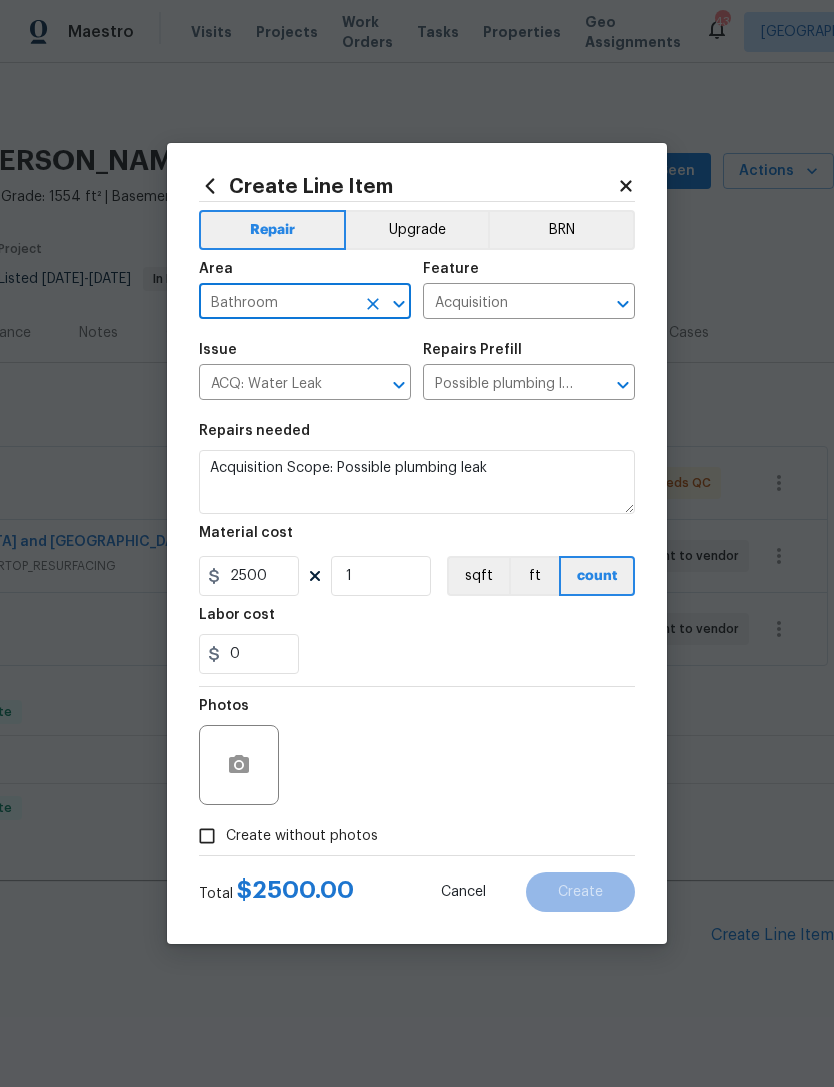 click on "Acquisition" at bounding box center [501, 303] 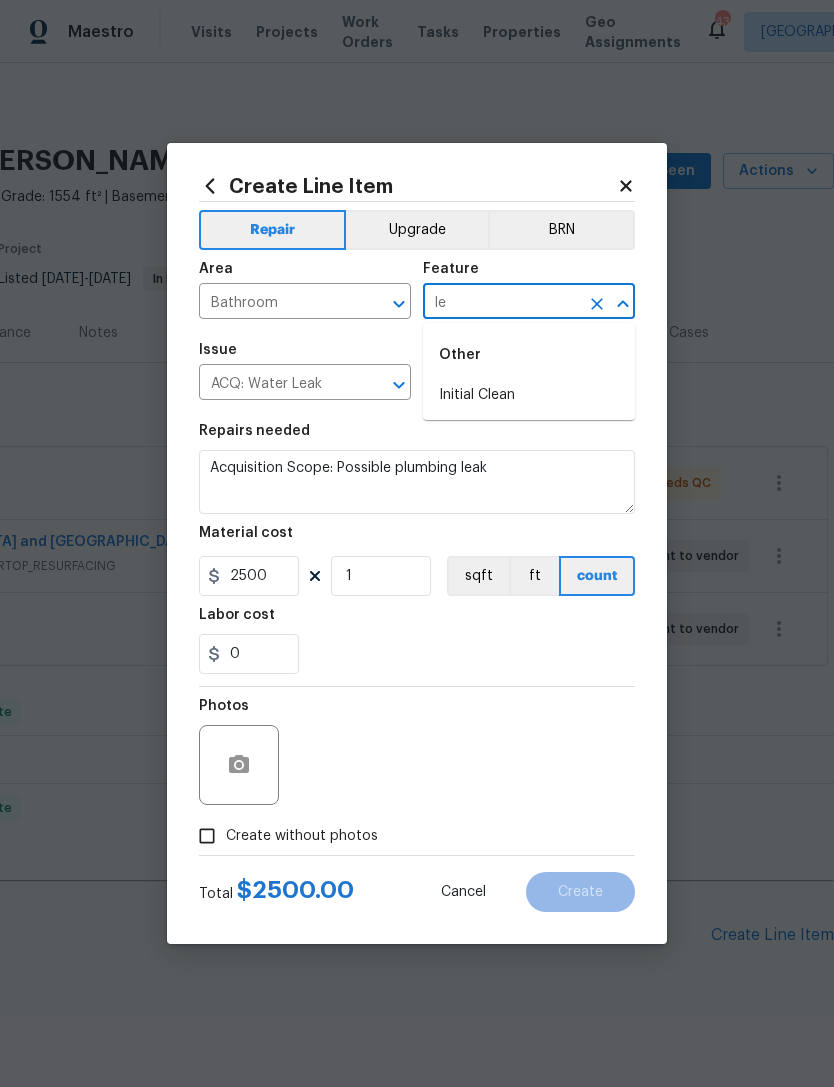 type on "l" 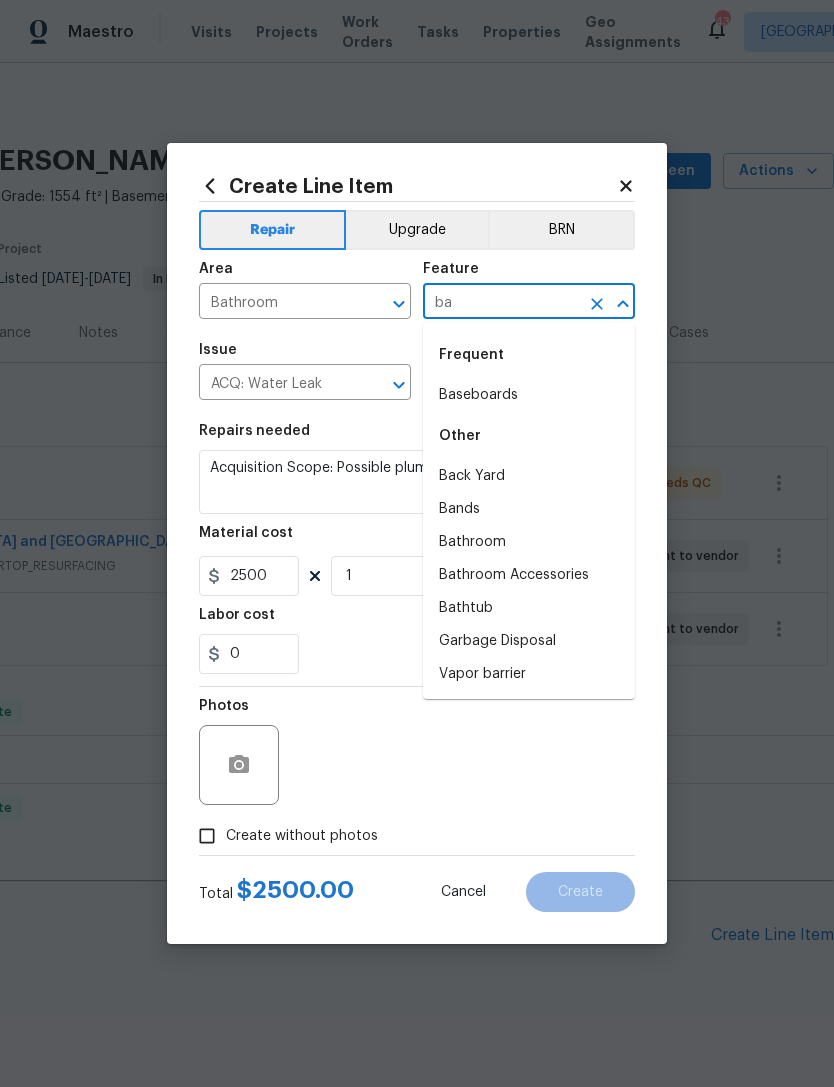 click on "Bathroom" at bounding box center [529, 542] 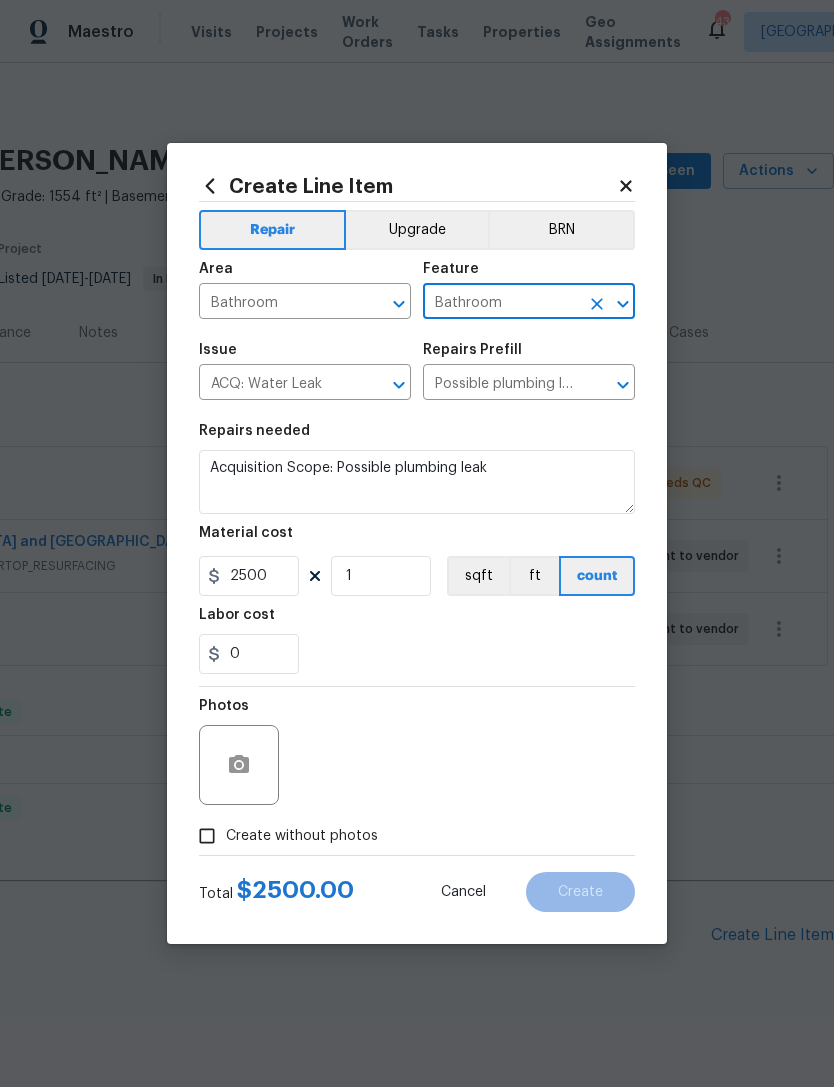 click 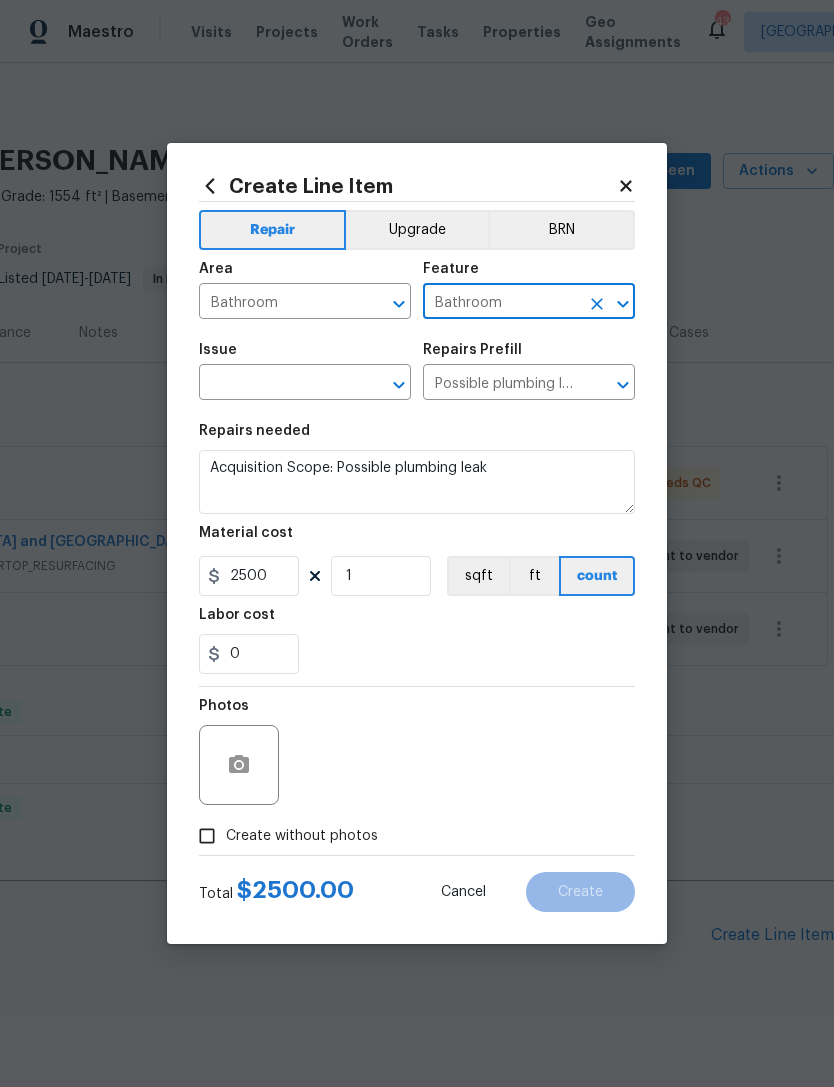 type 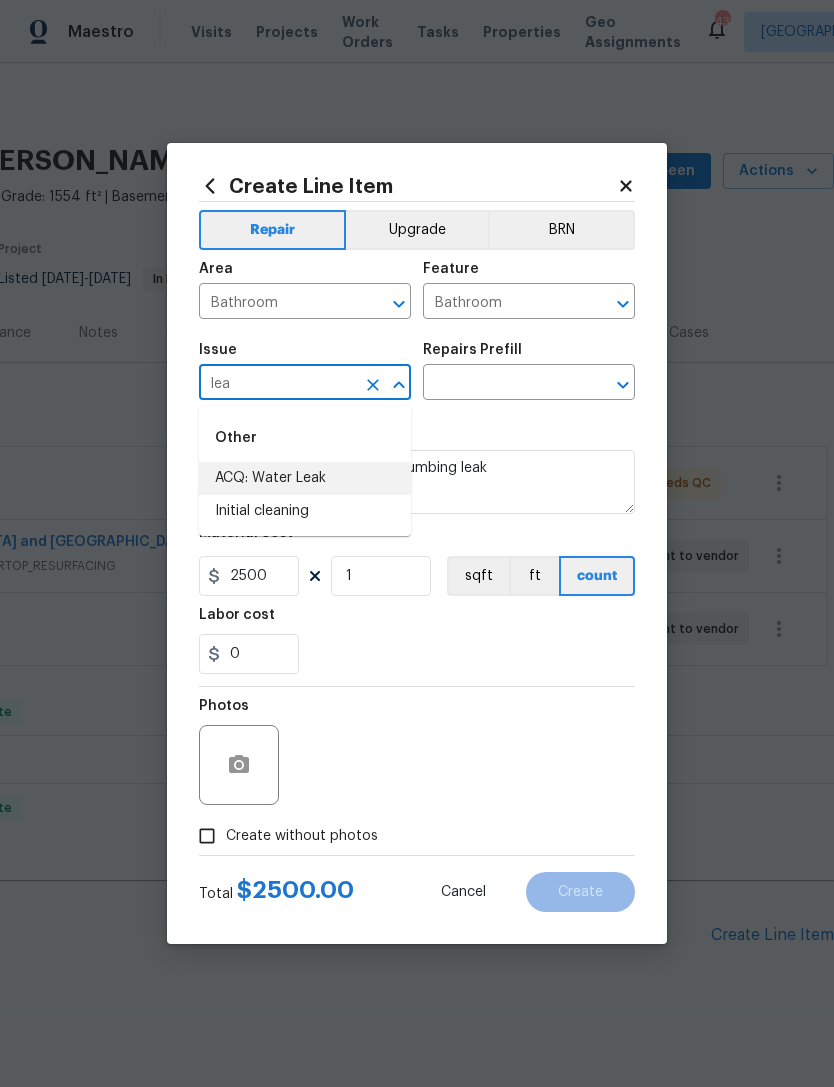 click on "ACQ: Water Leak" at bounding box center (305, 478) 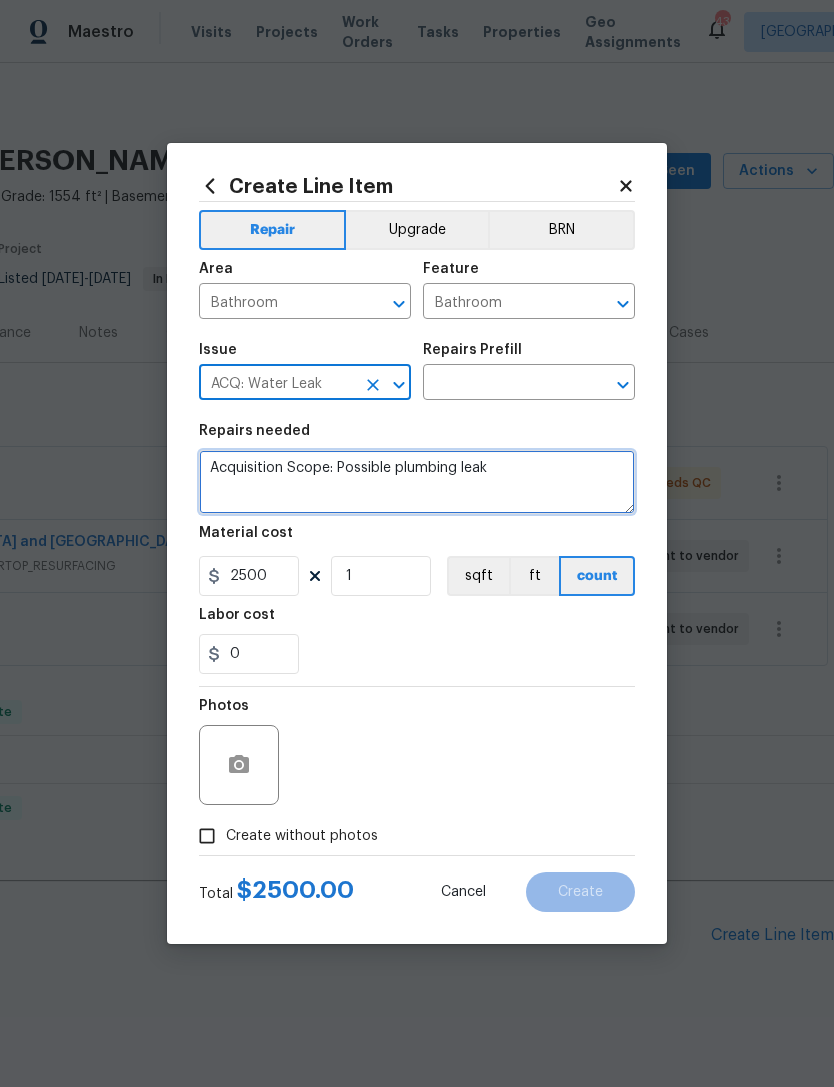 click on "Acquisition Scope: Possible plumbing leak" at bounding box center [417, 482] 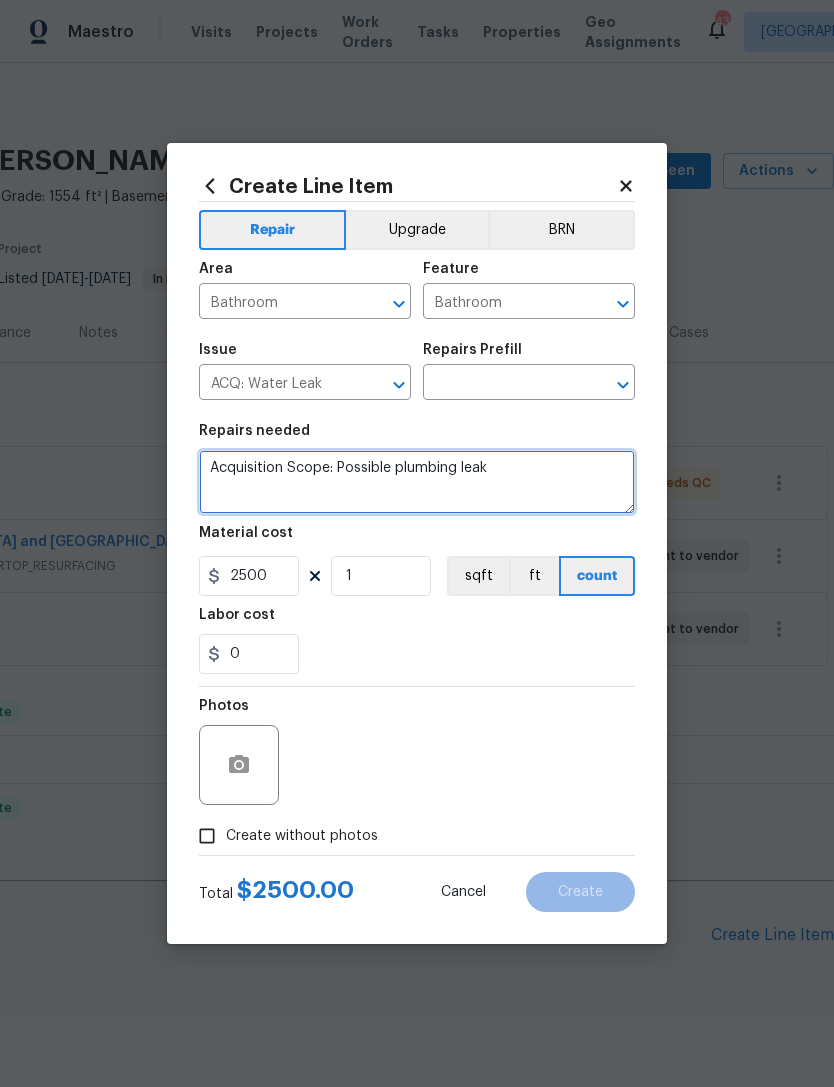click on "Acquisition Scope: Possible plumbing leak" at bounding box center (417, 482) 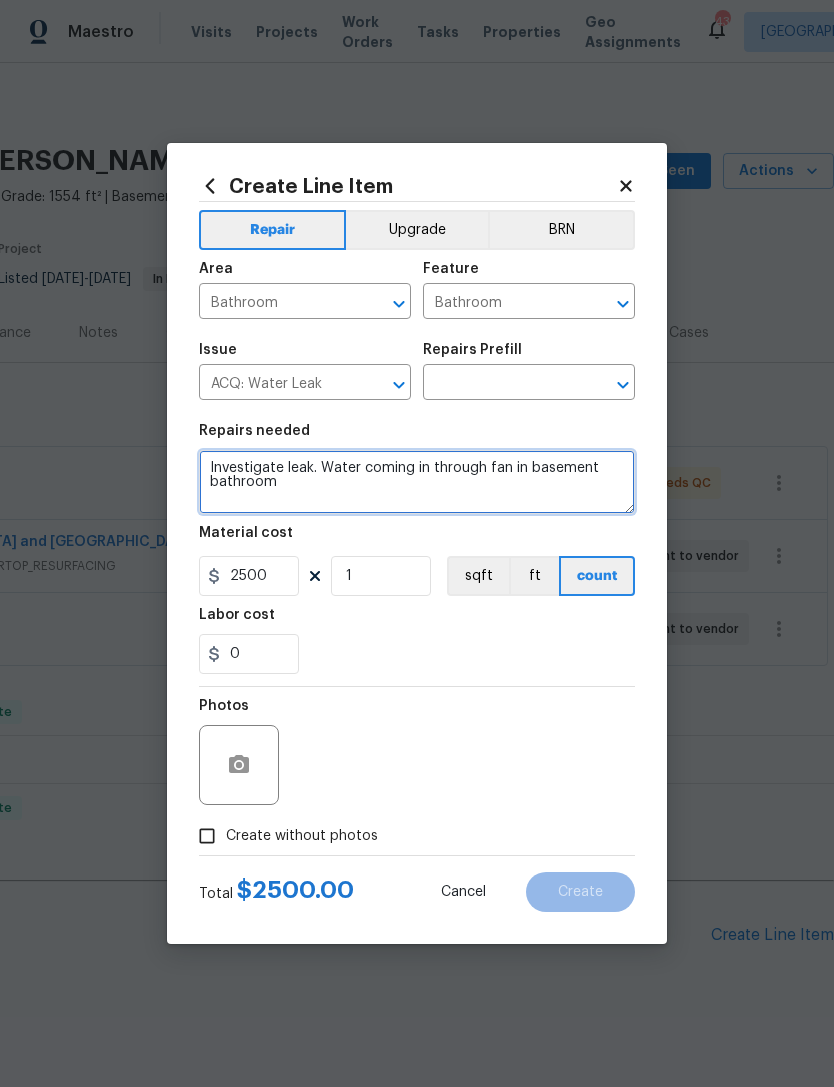 type on "Investigate leak. Water coming in through fan in basement bathroom" 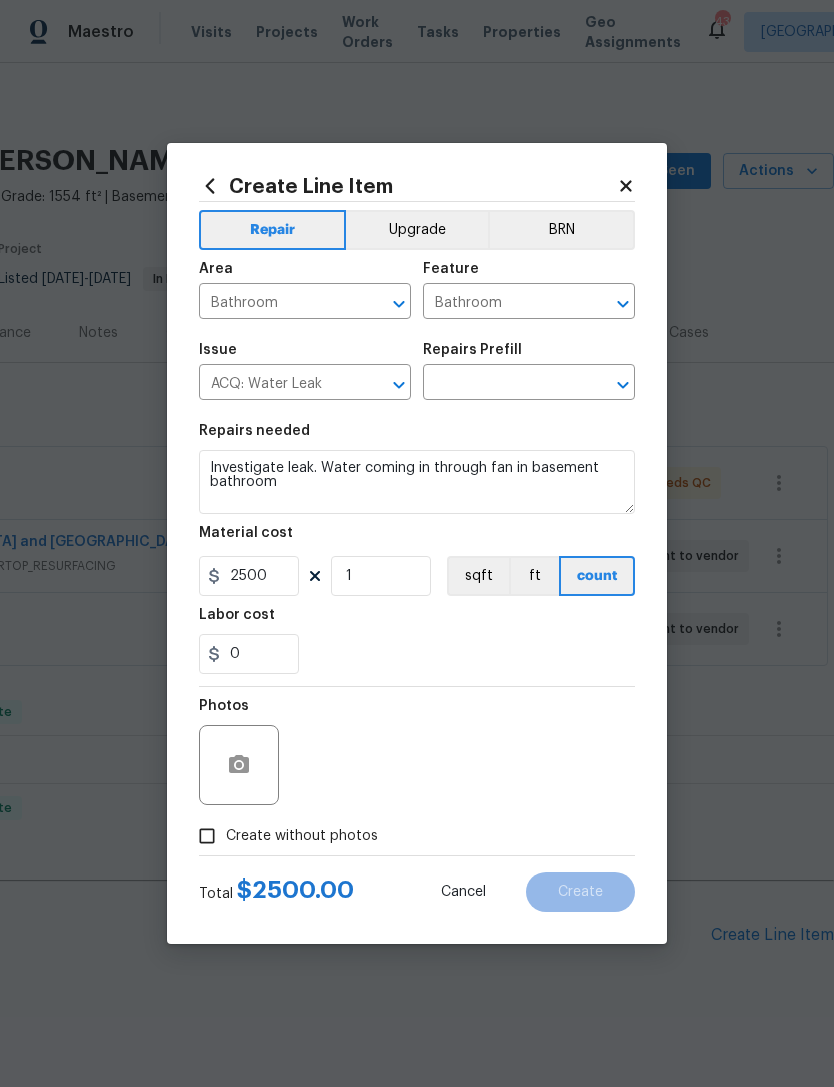 click at bounding box center [501, 384] 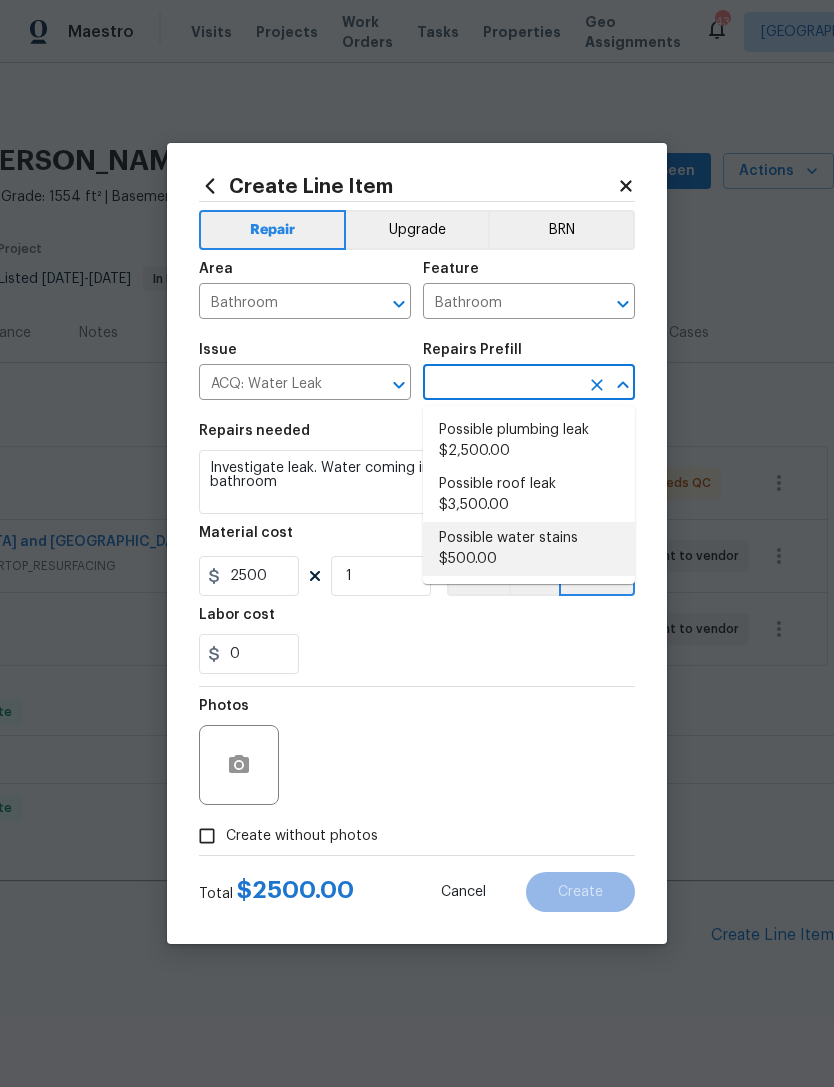click on "Possible water stains $500.00" at bounding box center (529, 549) 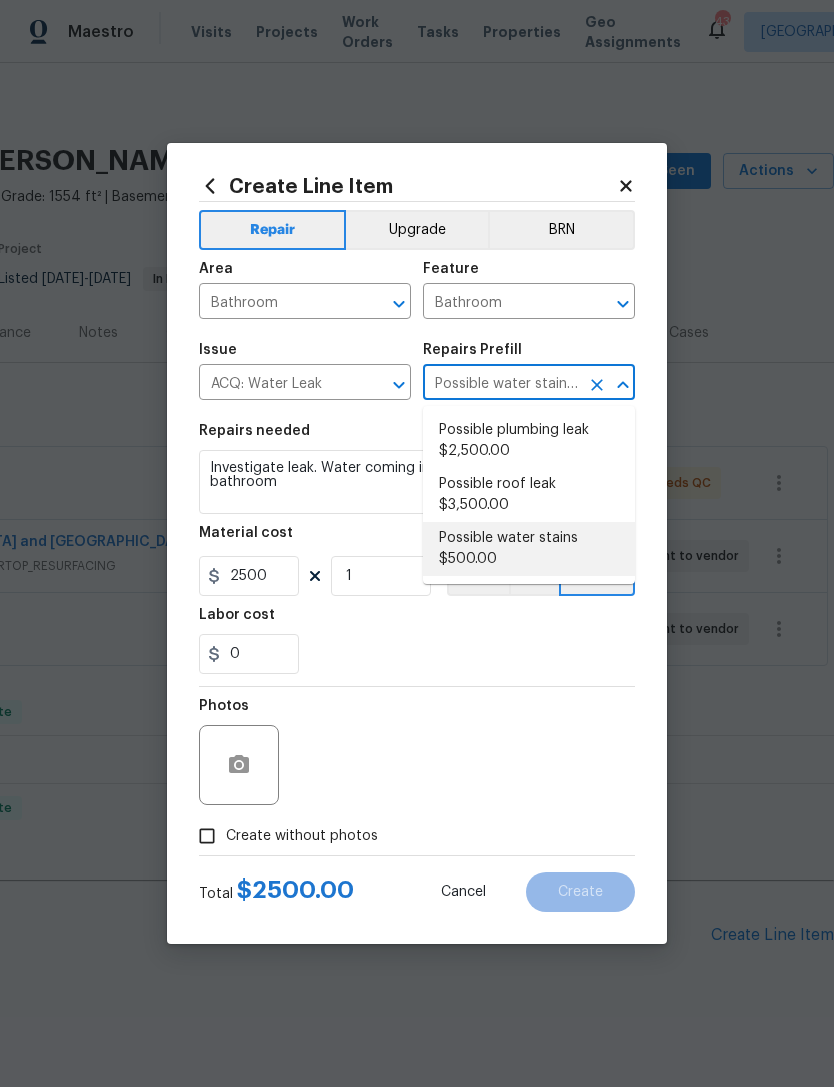 type on "Acquisition" 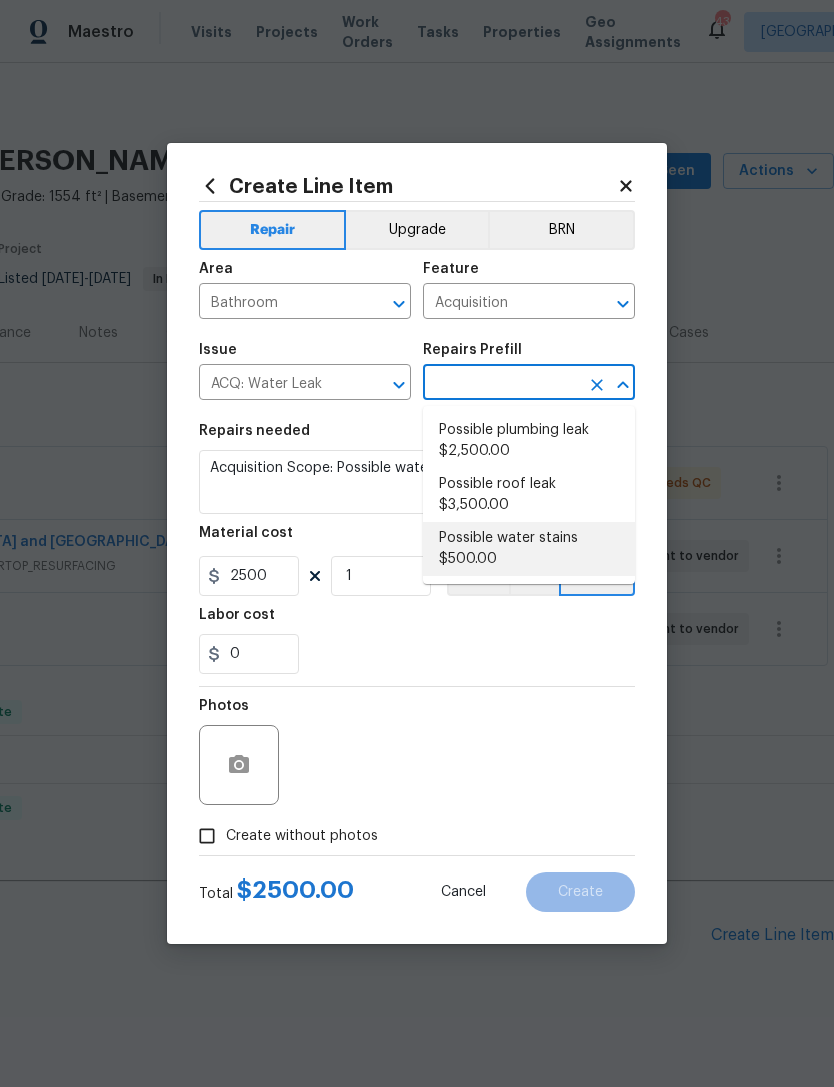 type on "Possible water stains $500.00" 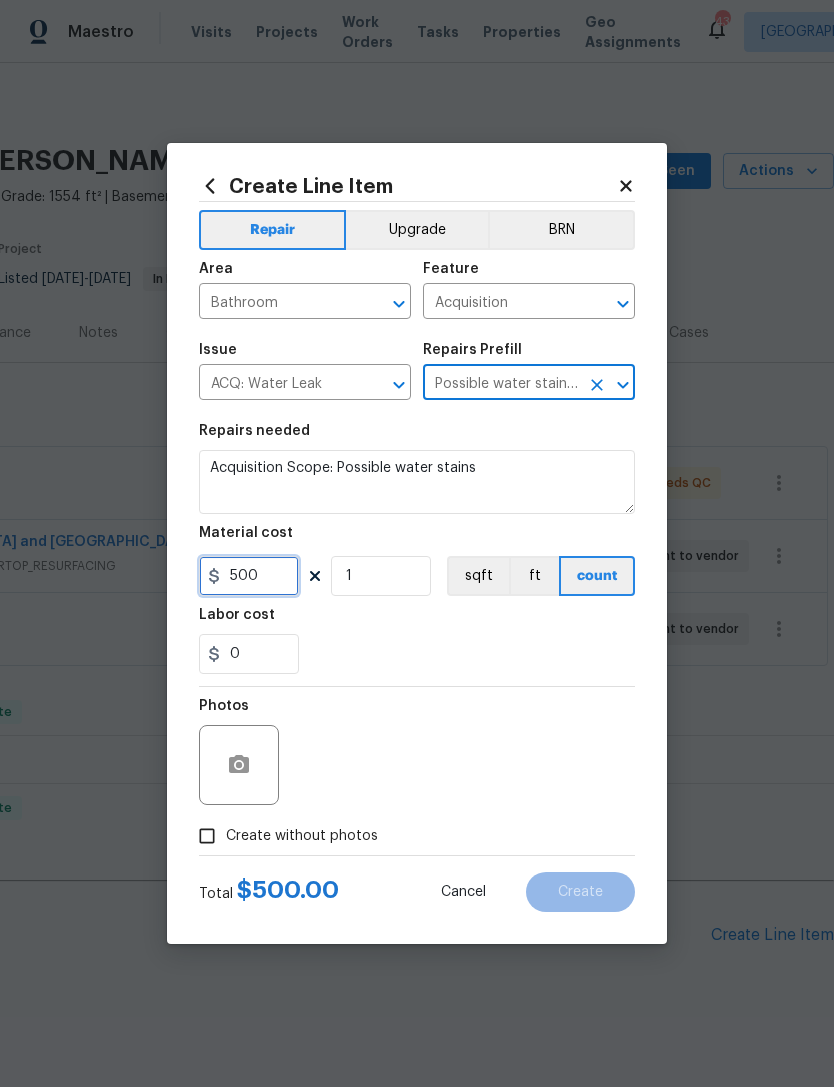 click on "500" at bounding box center [249, 576] 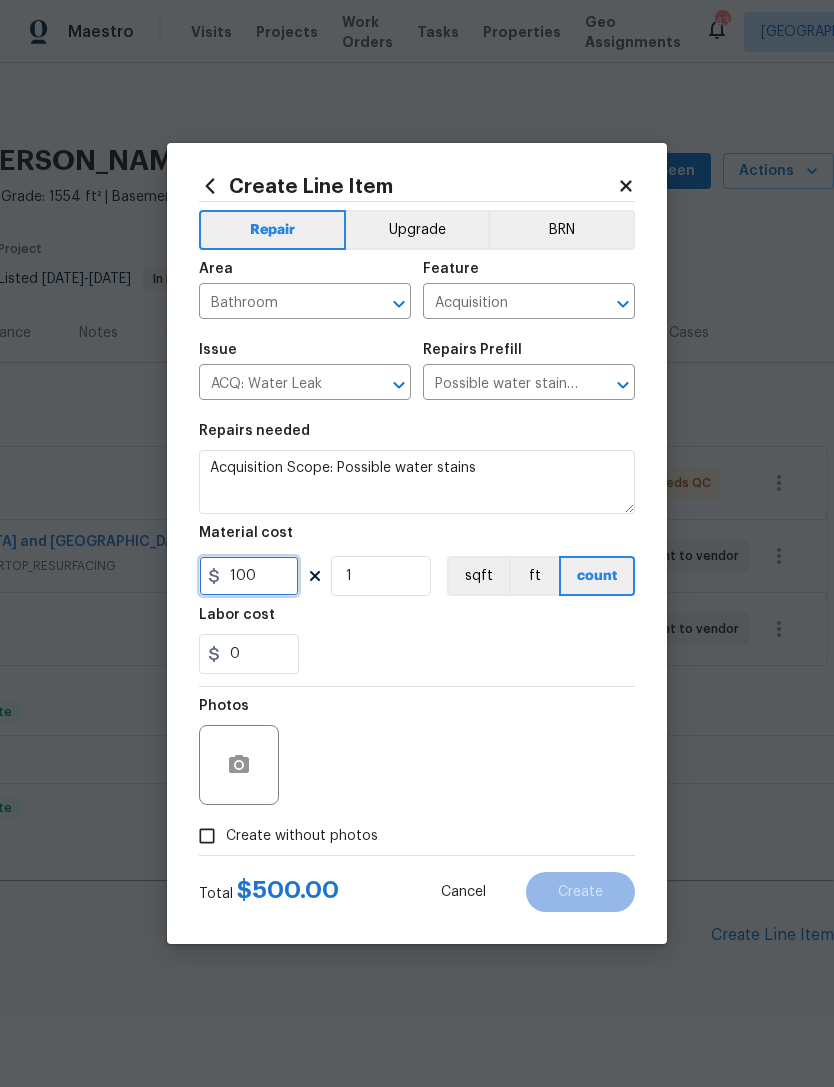 type on "100" 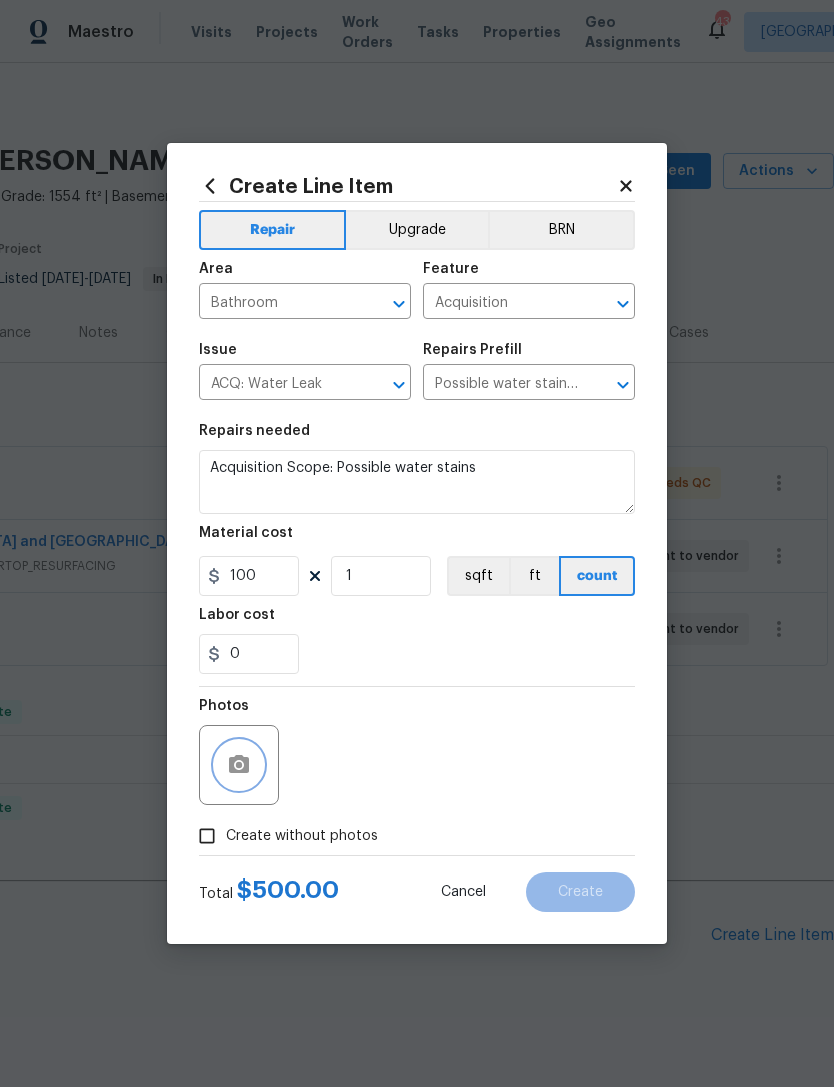 click at bounding box center (239, 765) 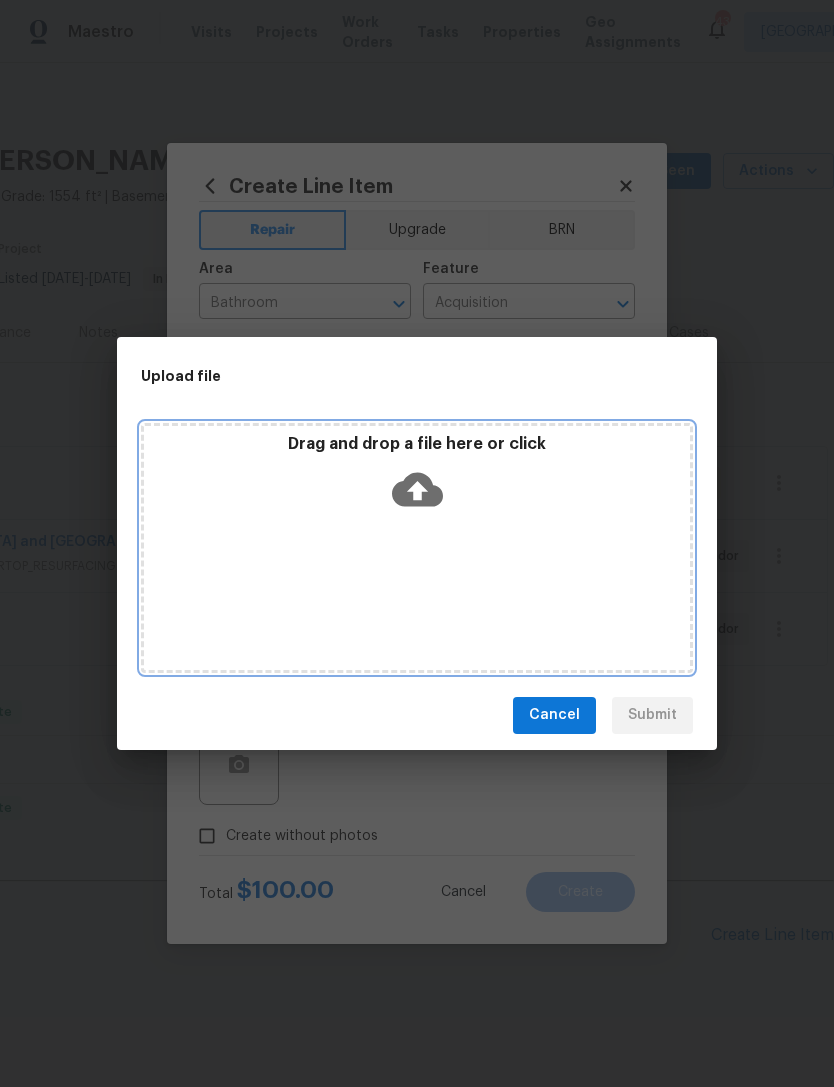 click on "Drag and drop a file here or click" at bounding box center [417, 548] 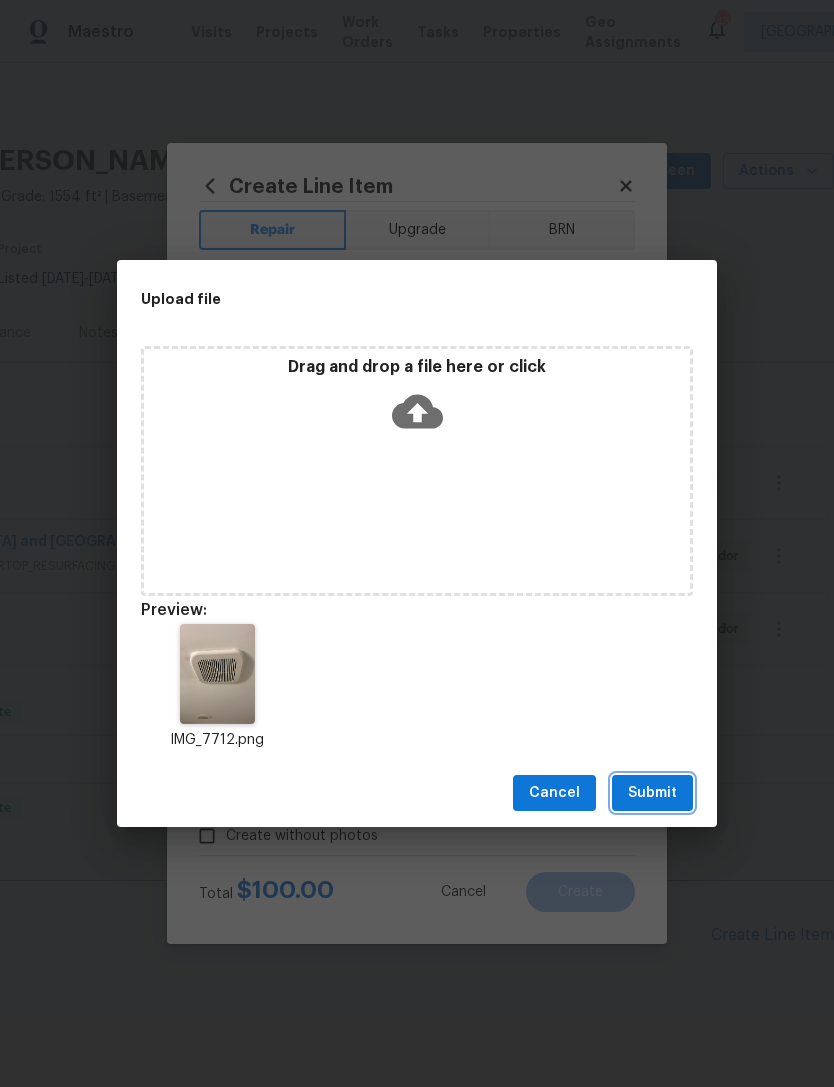 click on "Submit" at bounding box center (652, 793) 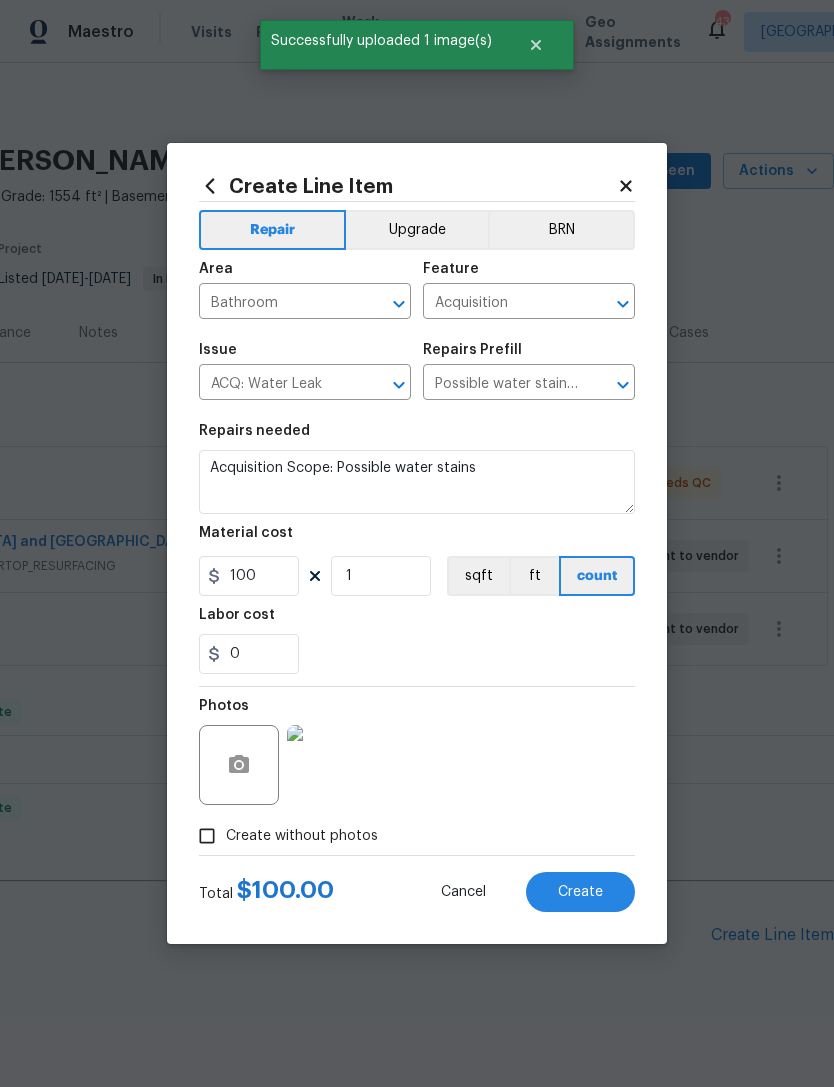 click on "Create" at bounding box center (580, 892) 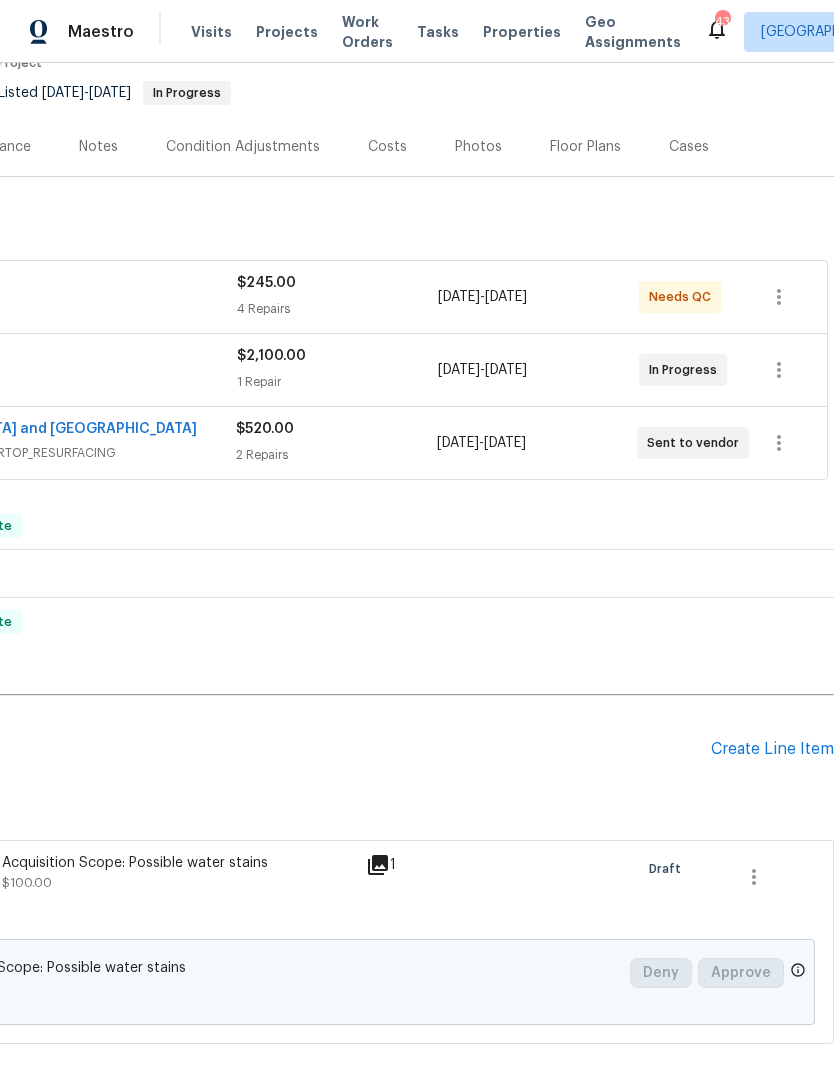 scroll, scrollTop: 186, scrollLeft: 296, axis: both 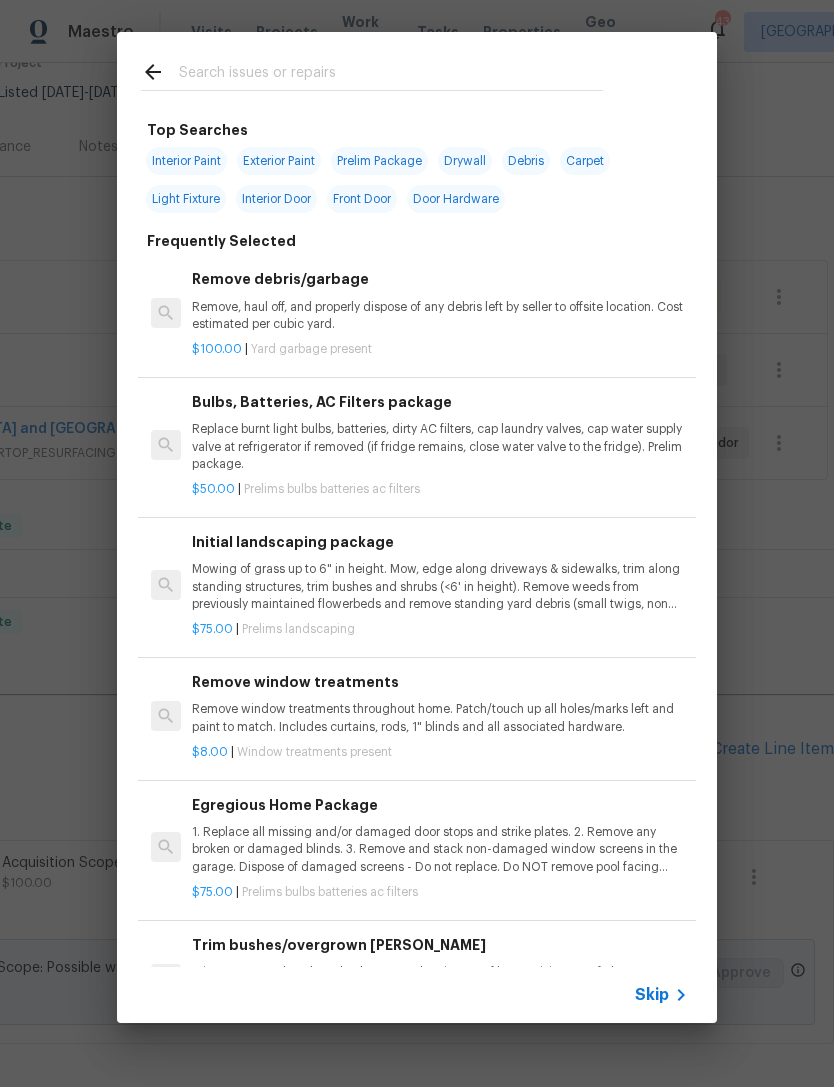 click at bounding box center [391, 75] 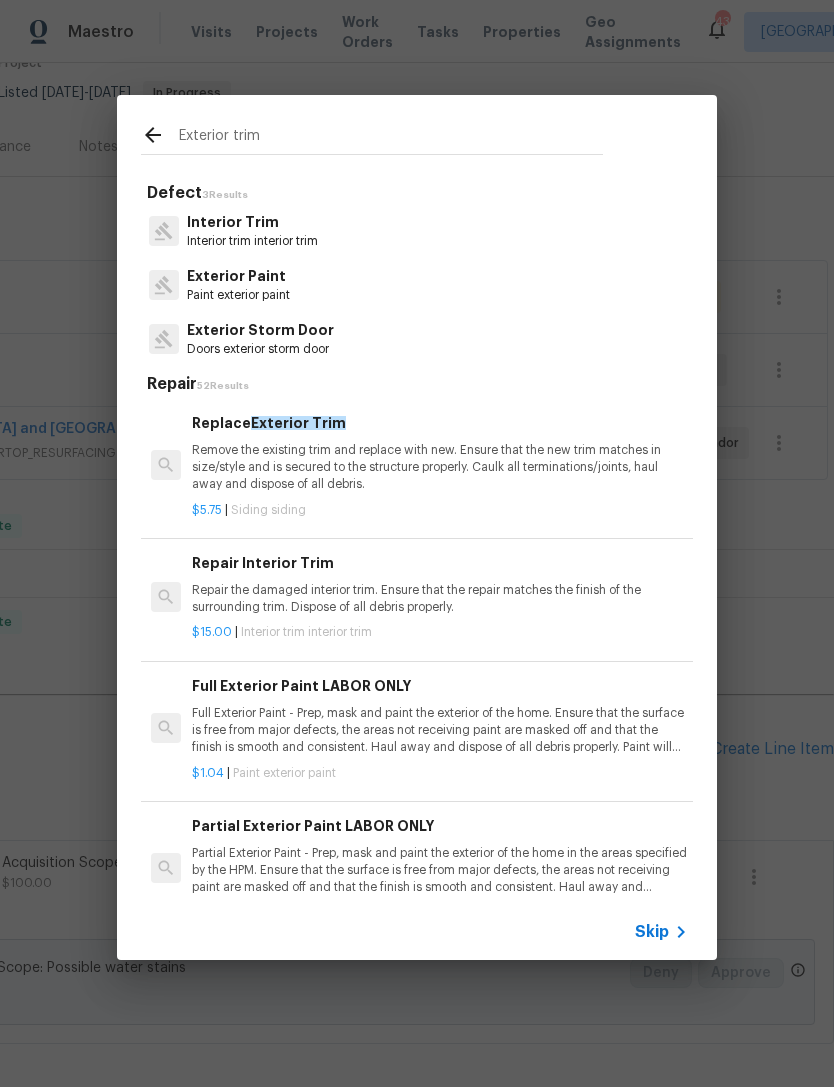 scroll, scrollTop: 0, scrollLeft: 0, axis: both 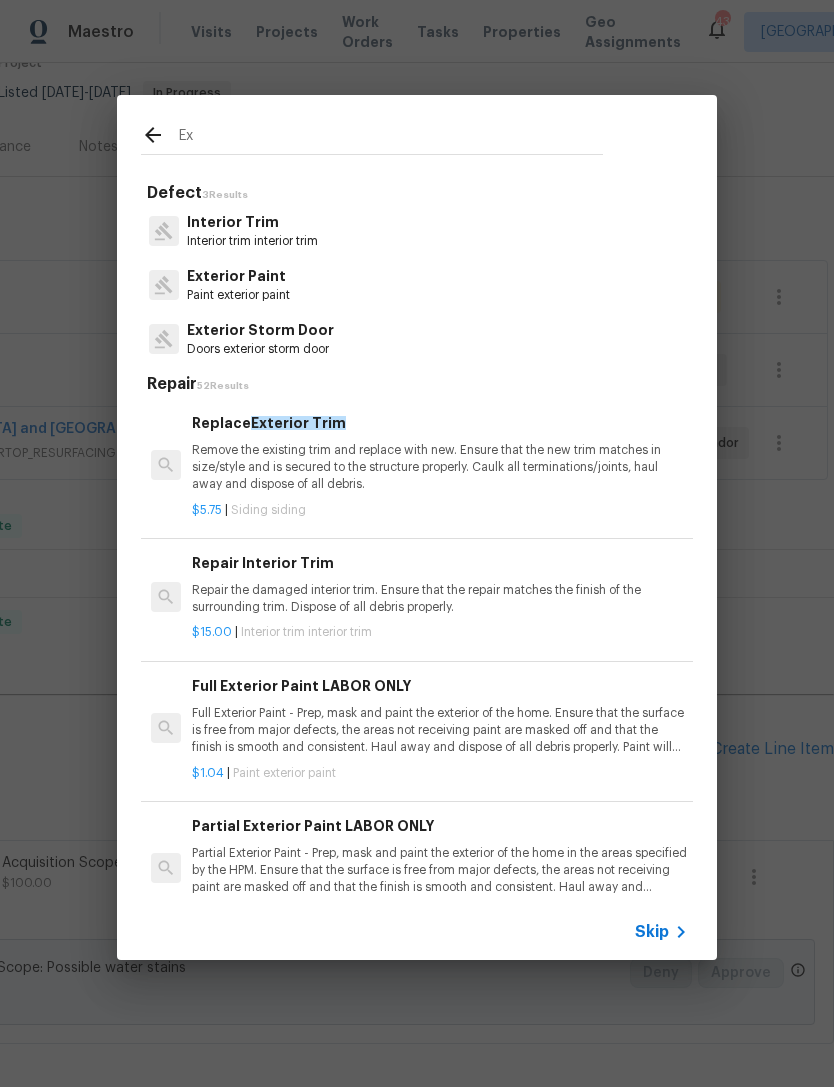 type on "E" 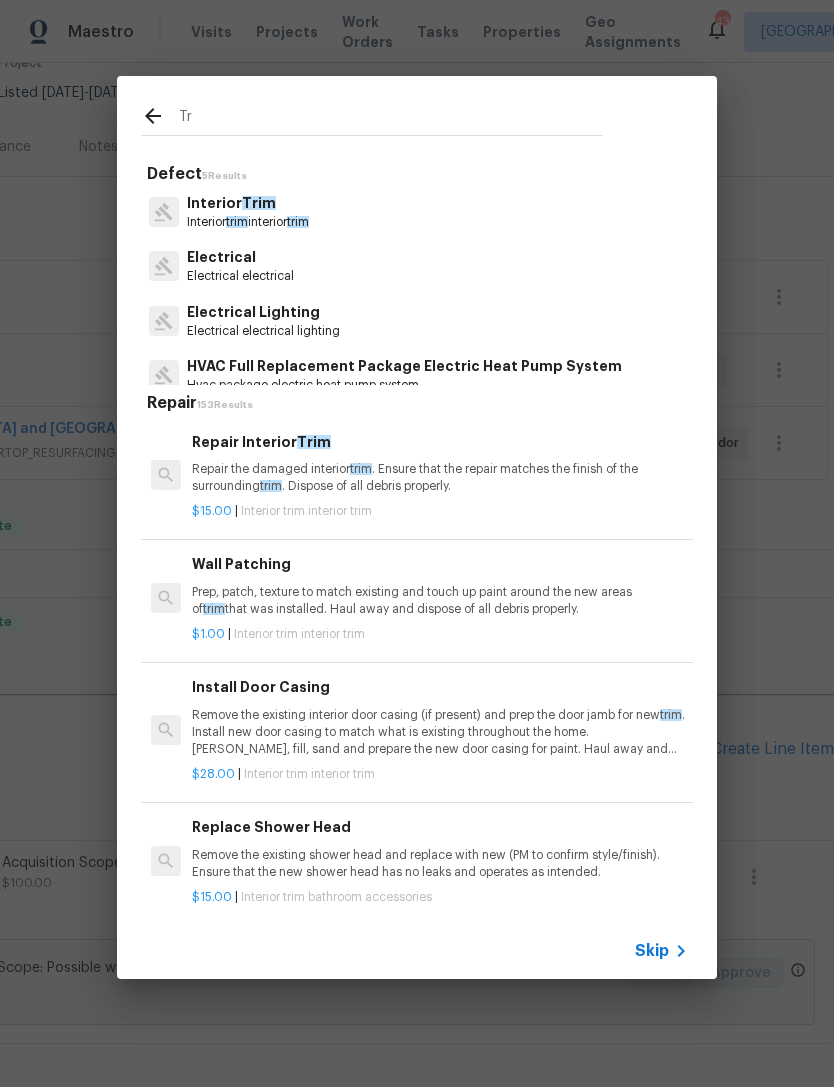 type on "T" 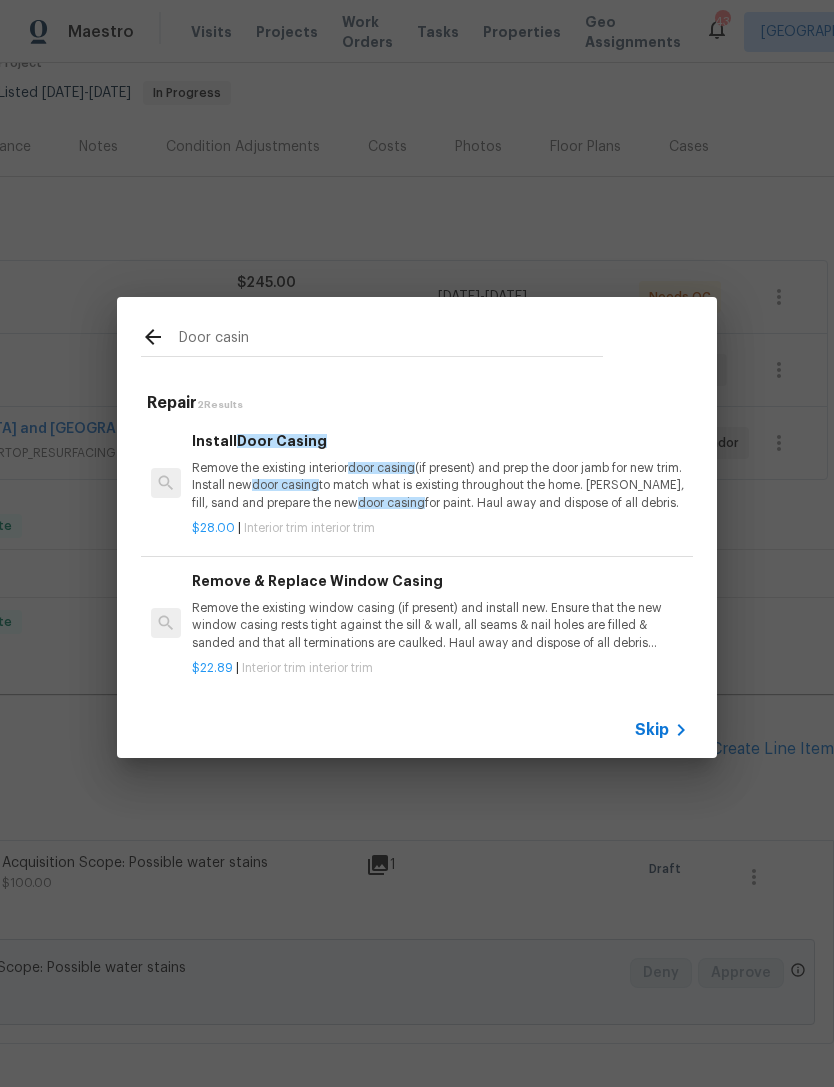 scroll, scrollTop: 0, scrollLeft: 0, axis: both 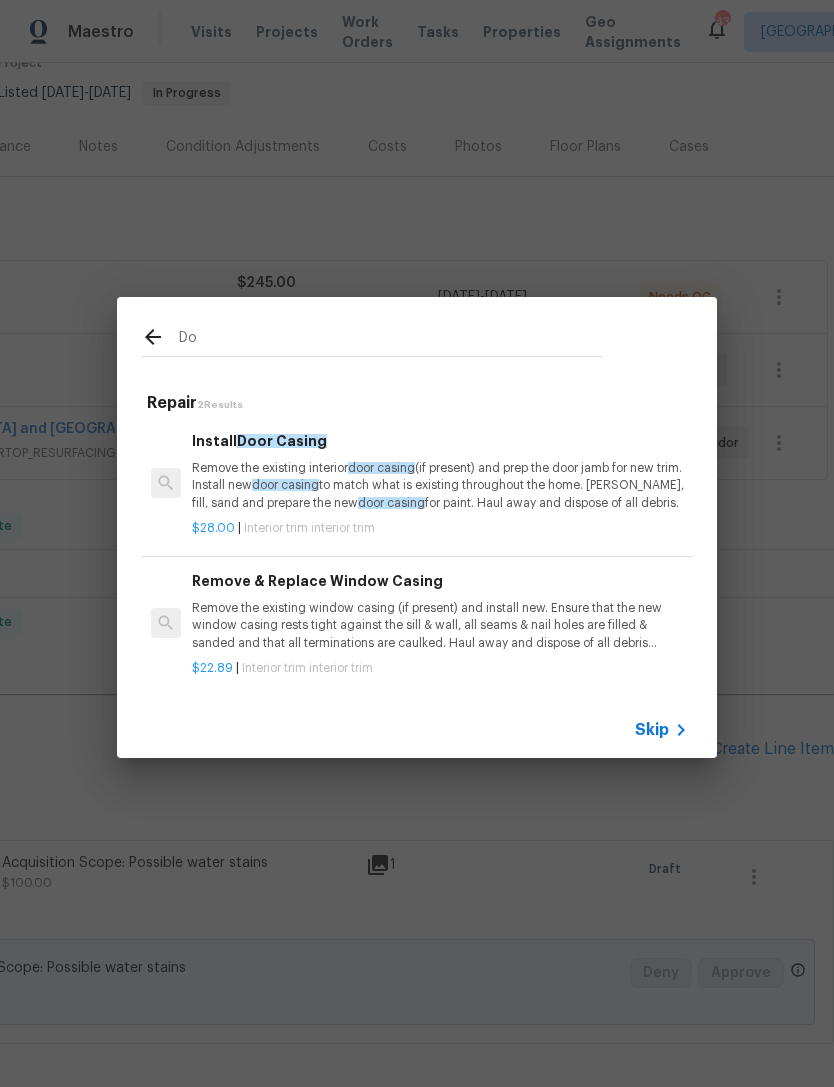 type on "D" 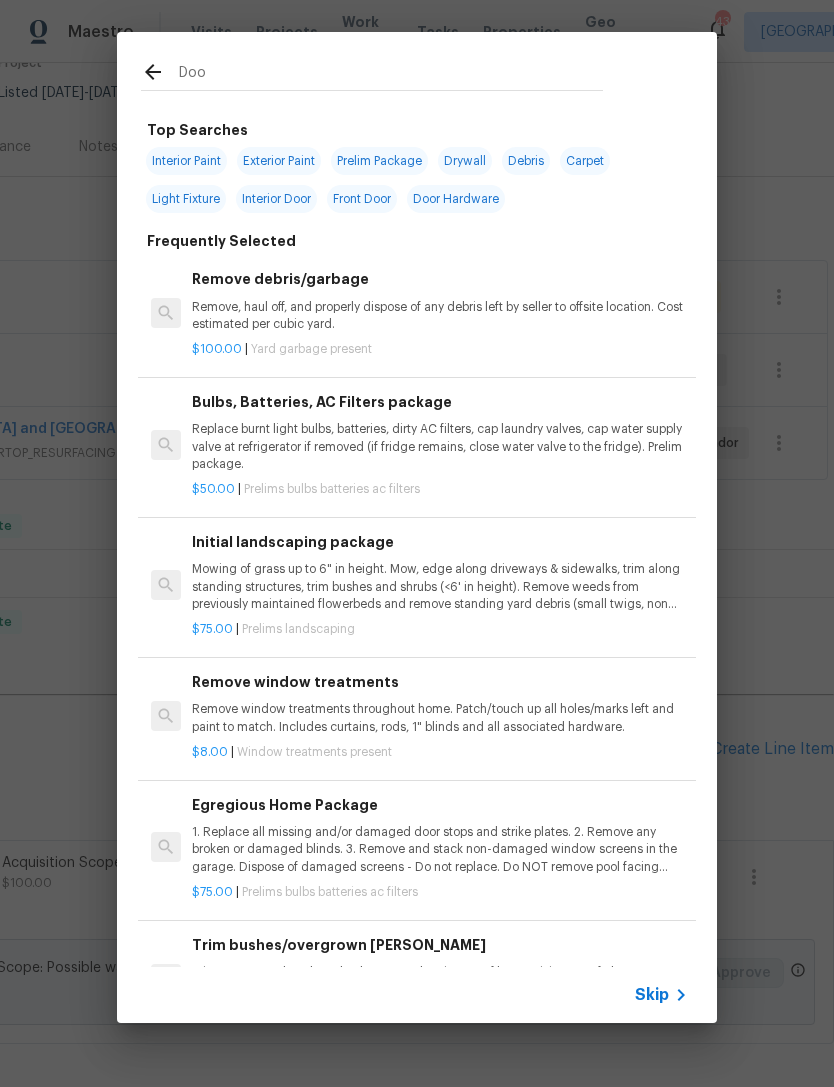 type on "Door" 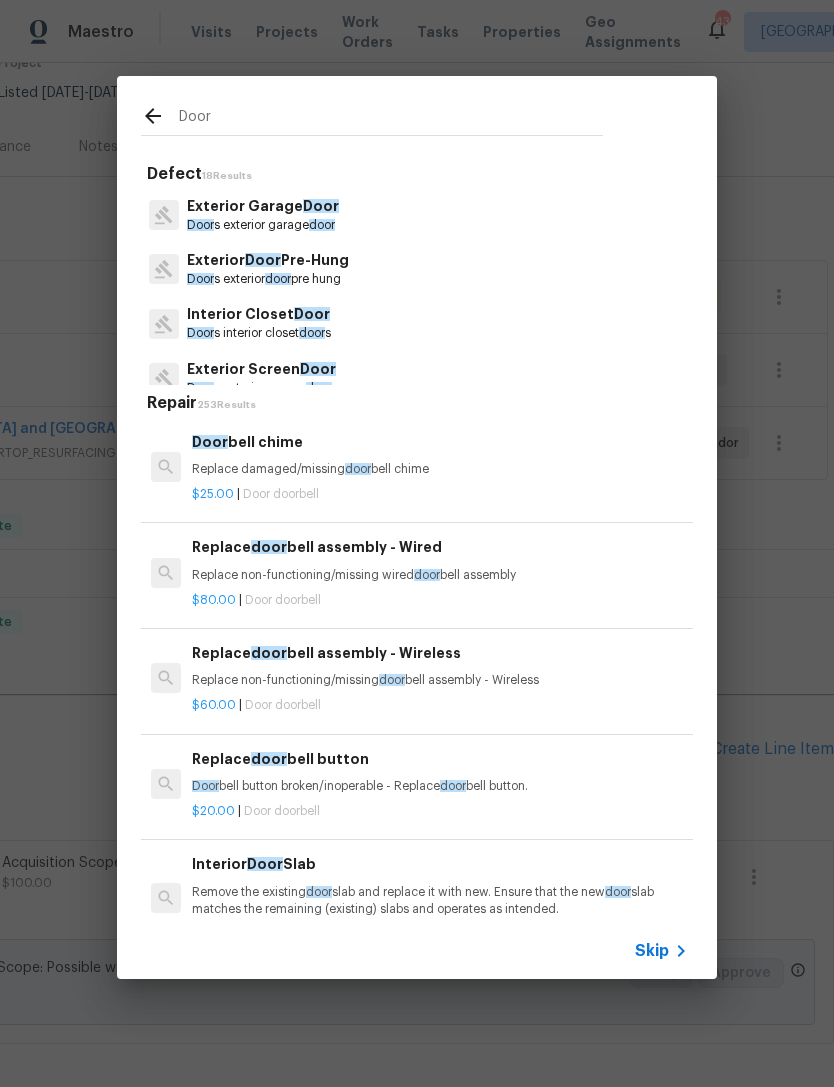 scroll, scrollTop: 323, scrollLeft: 0, axis: vertical 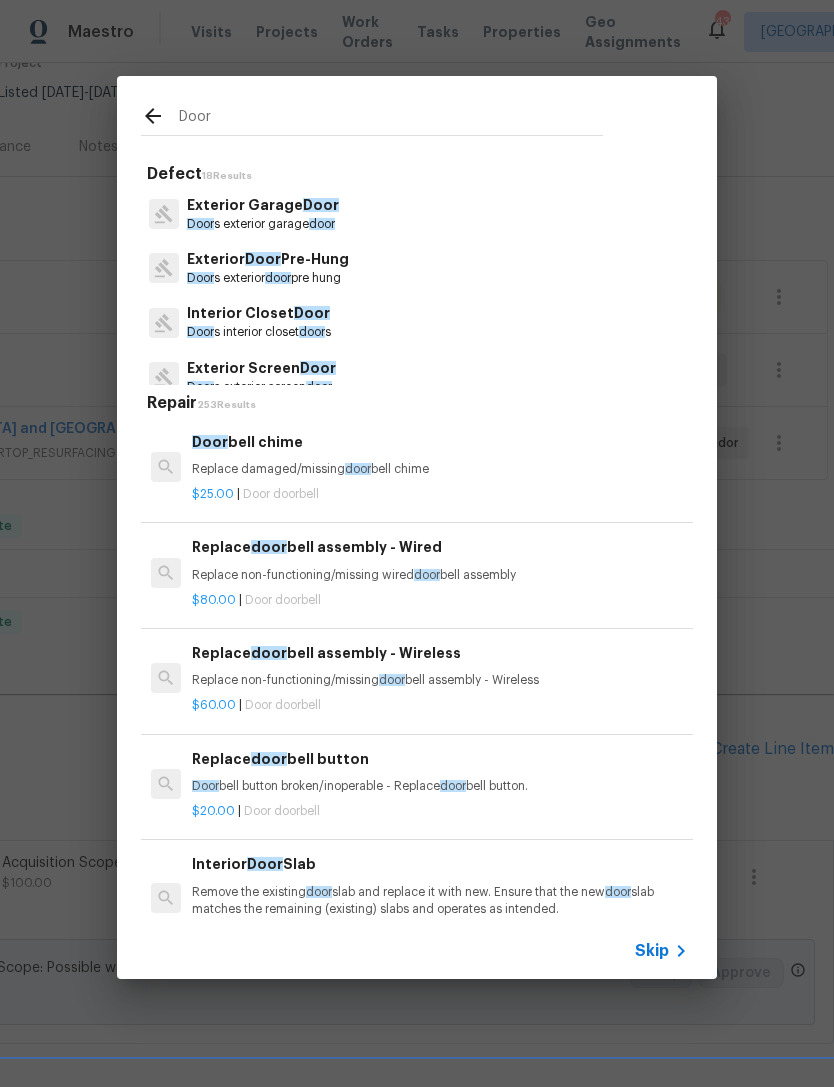 click on "Exterior  Door  Pre-Hung" at bounding box center (268, 259) 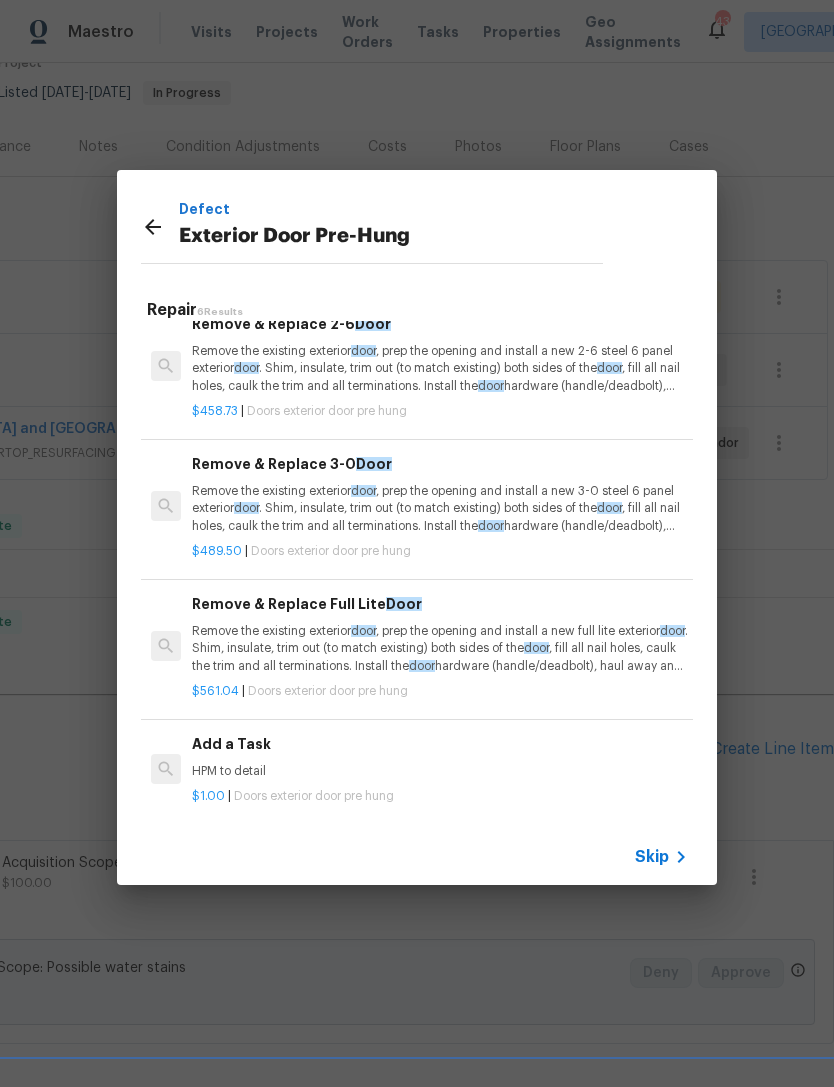 scroll, scrollTop: 303, scrollLeft: 0, axis: vertical 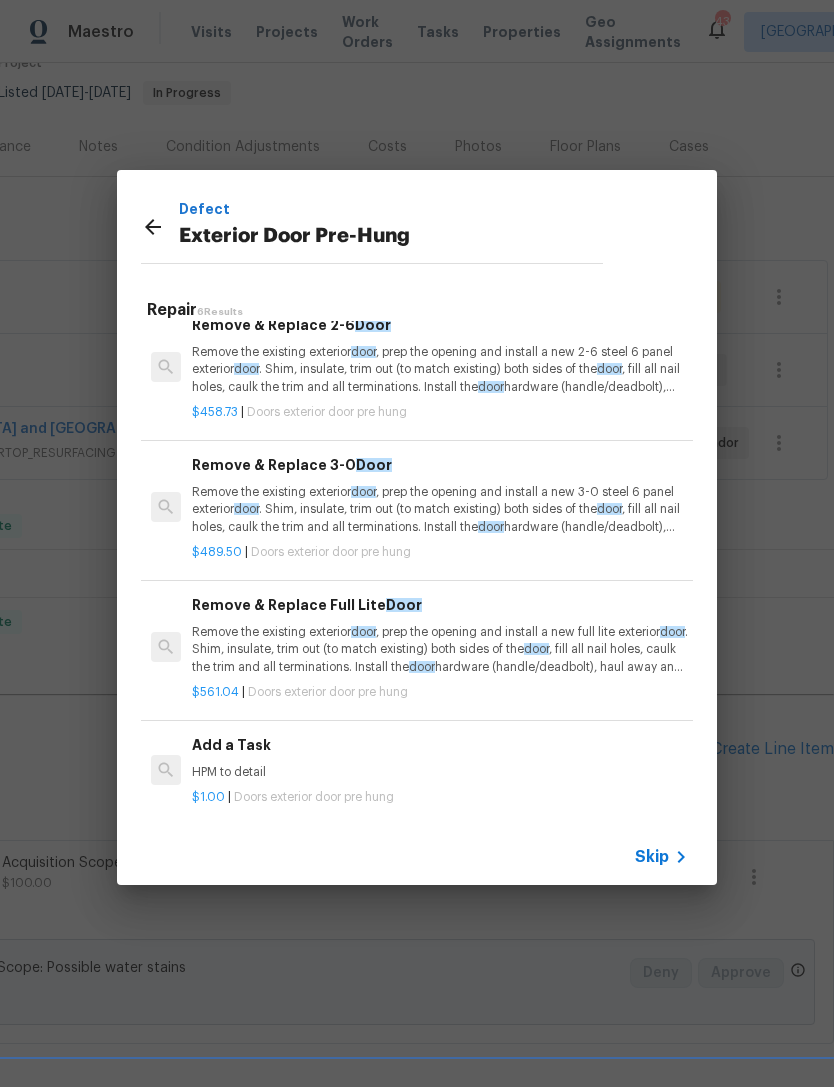 click on "Add a Task" at bounding box center (440, 745) 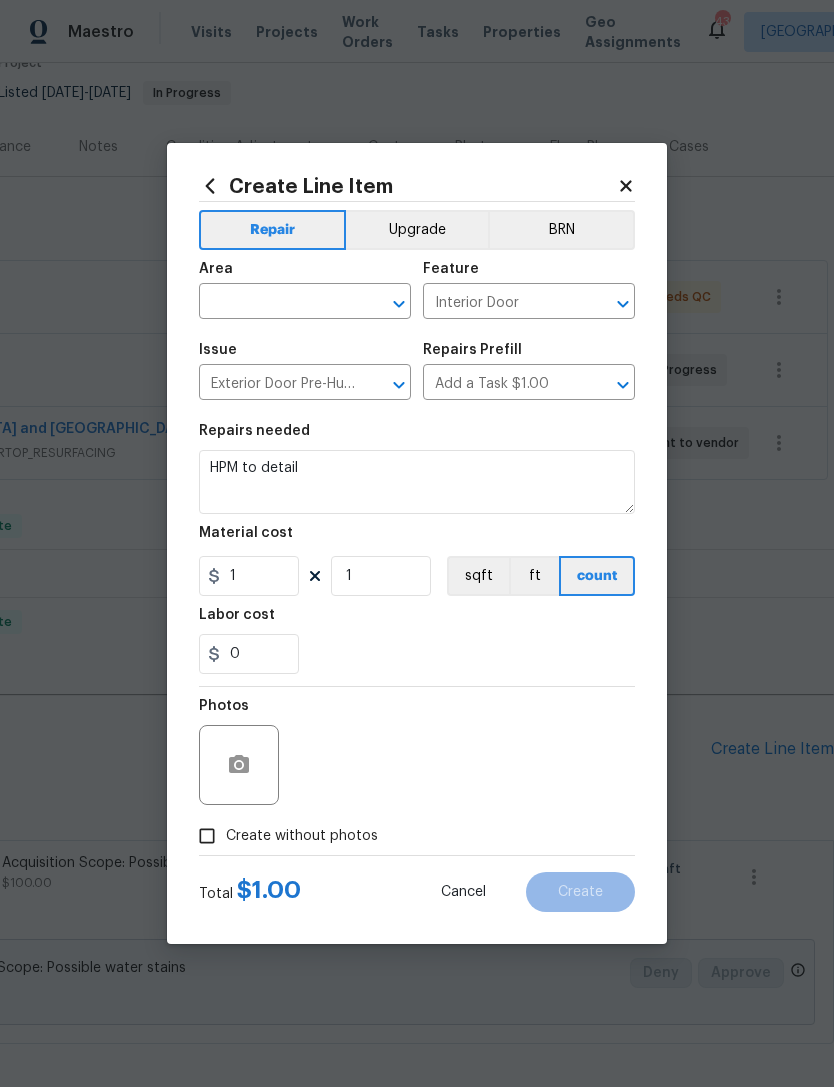 click at bounding box center [277, 303] 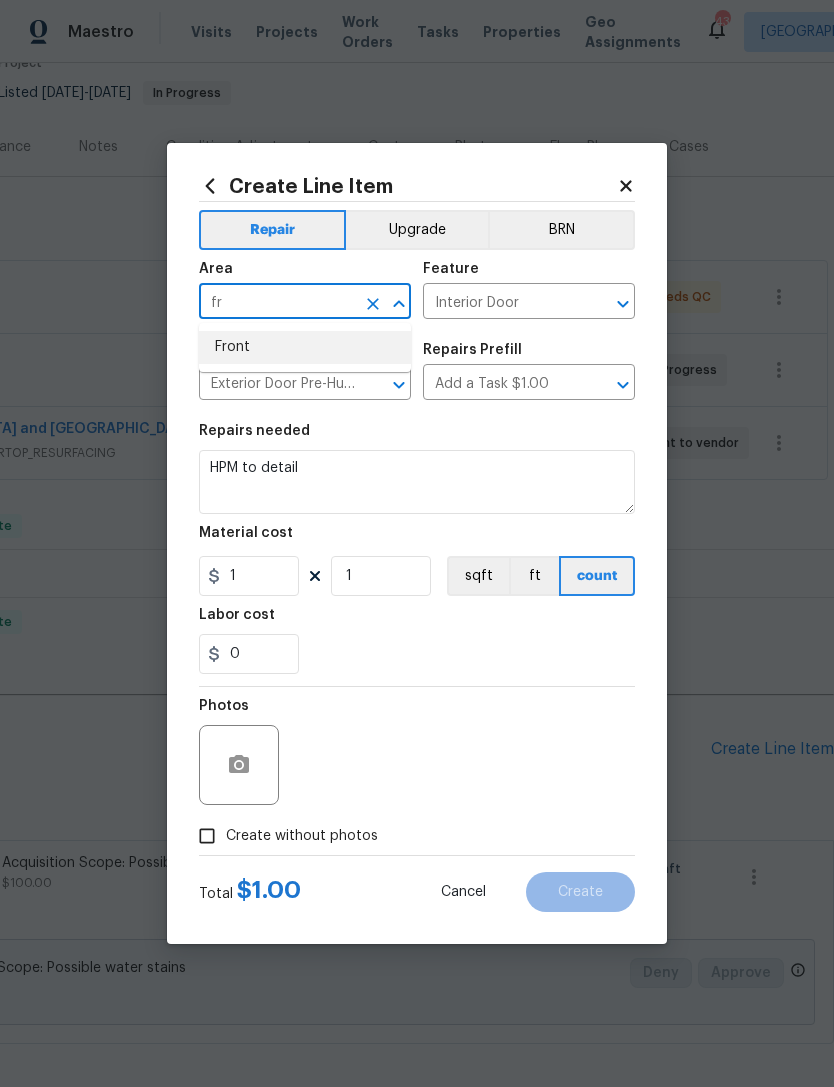 click on "Front" at bounding box center [305, 347] 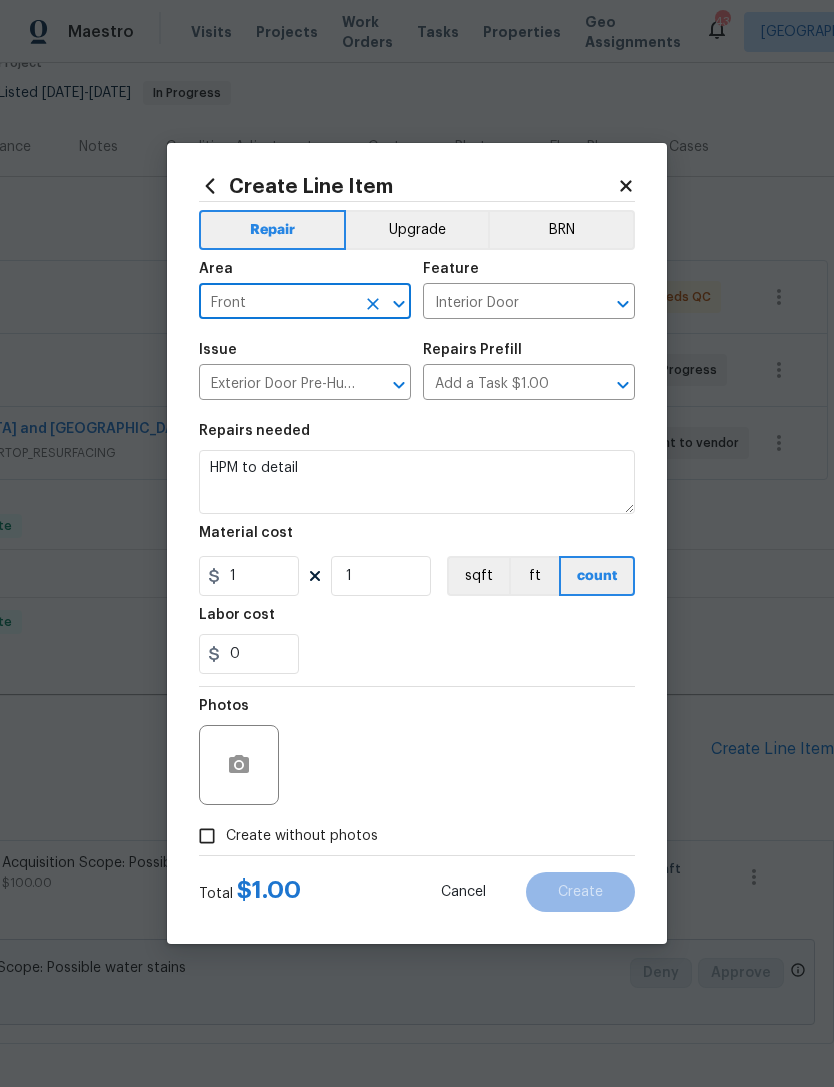 click on "Interior Door" at bounding box center (501, 303) 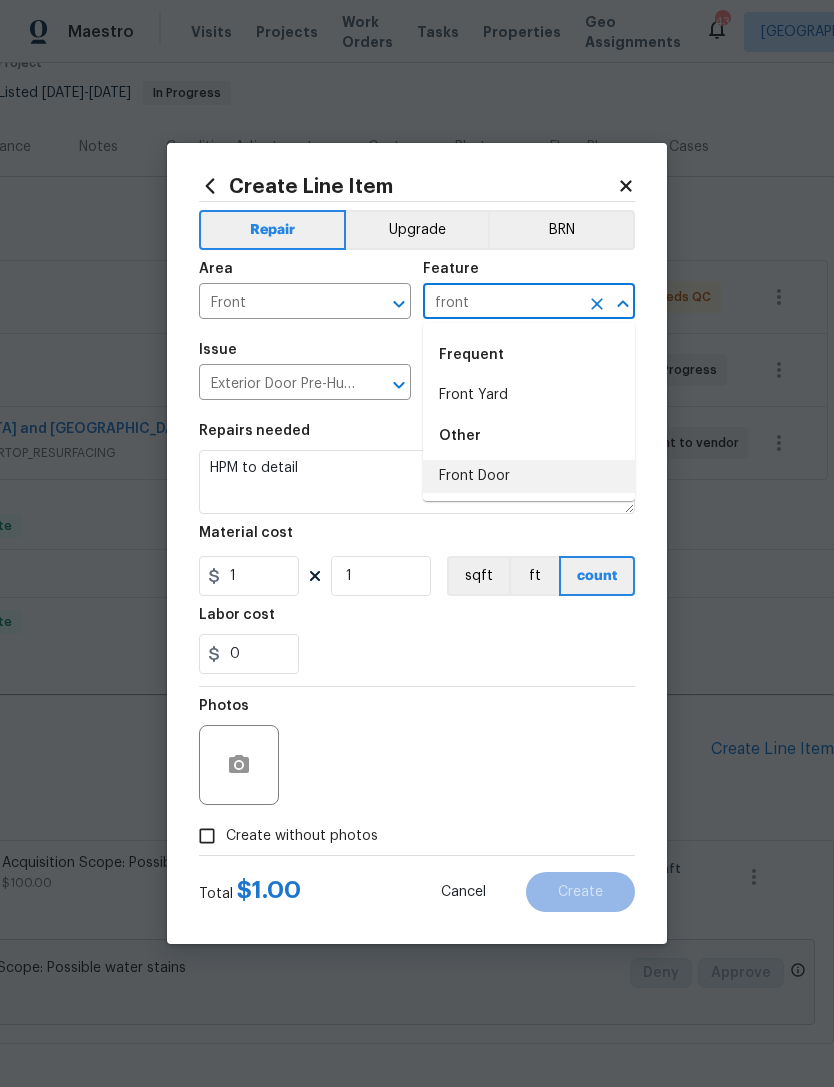 click on "Front Door" at bounding box center [529, 476] 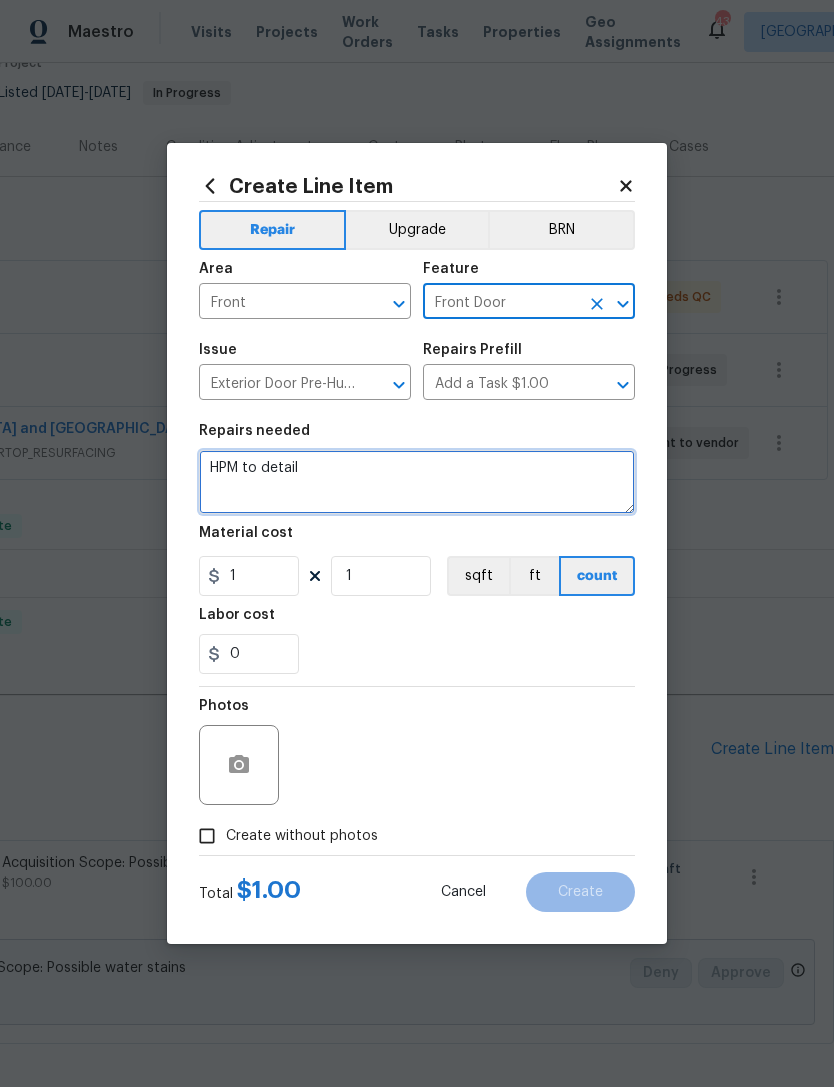 click on "HPM to detail" at bounding box center [417, 482] 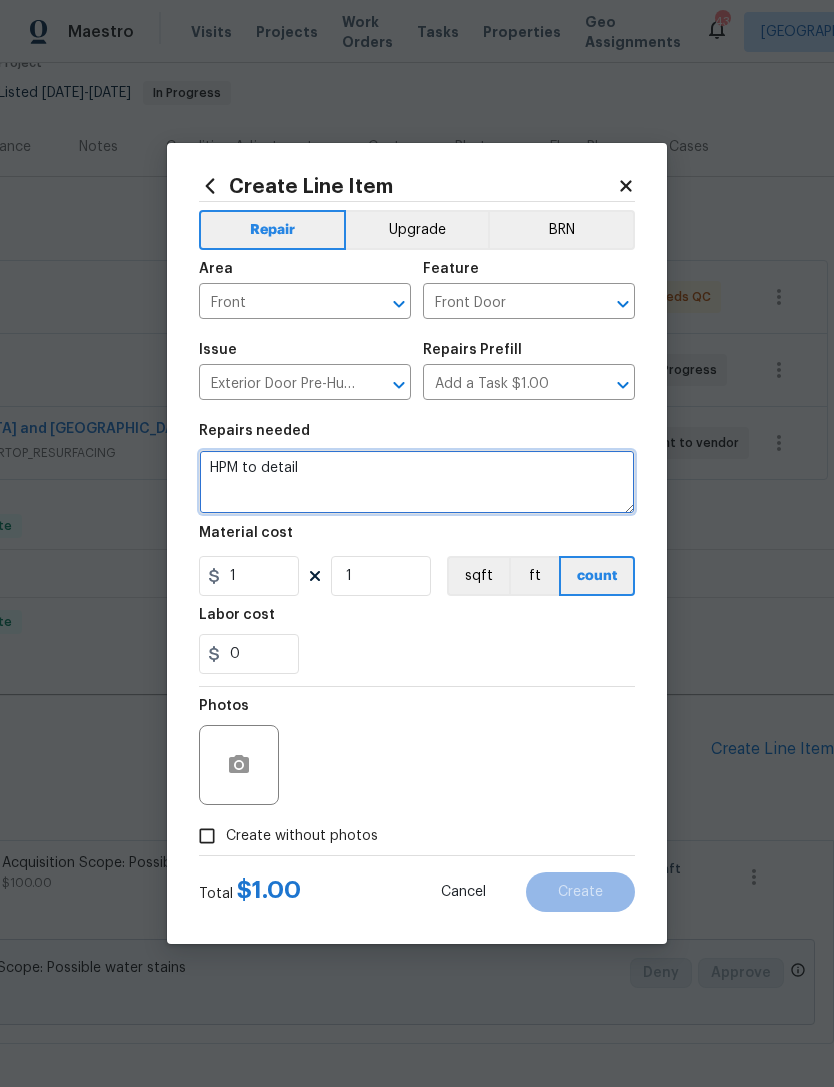 click on "HPM to detail" at bounding box center [417, 482] 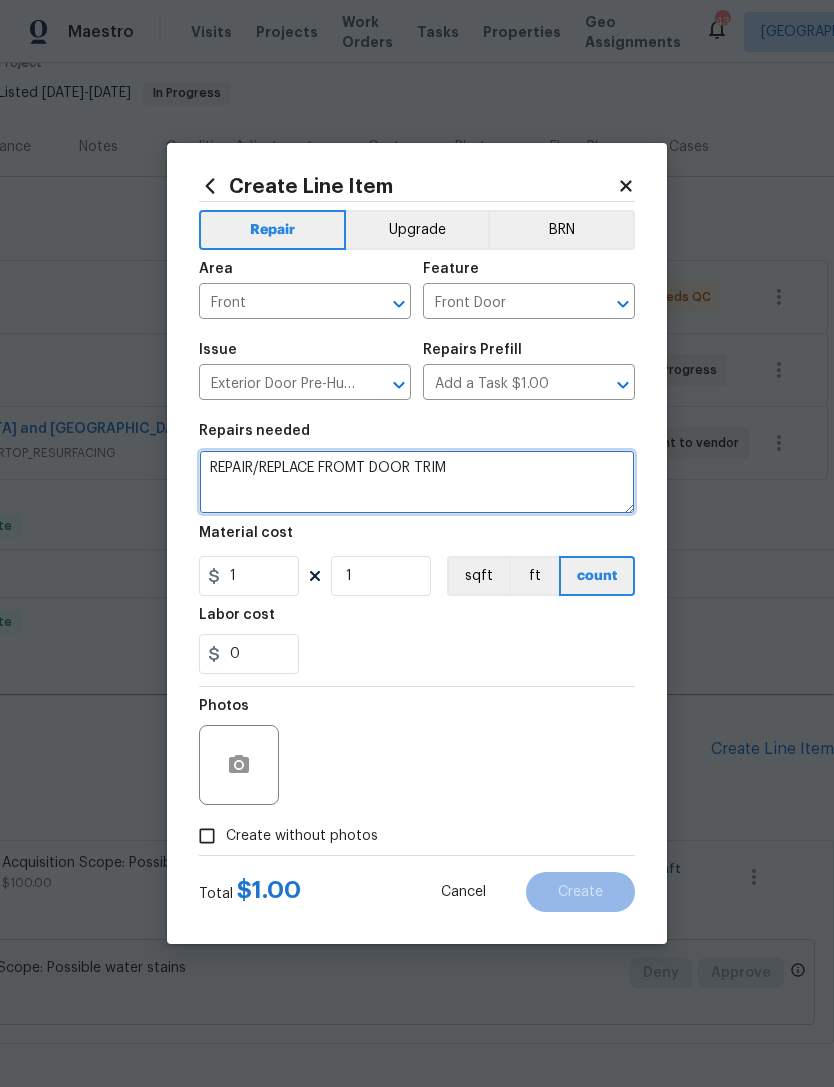 type on "REPAIR/REPLACE FROMT DOOR TRIM" 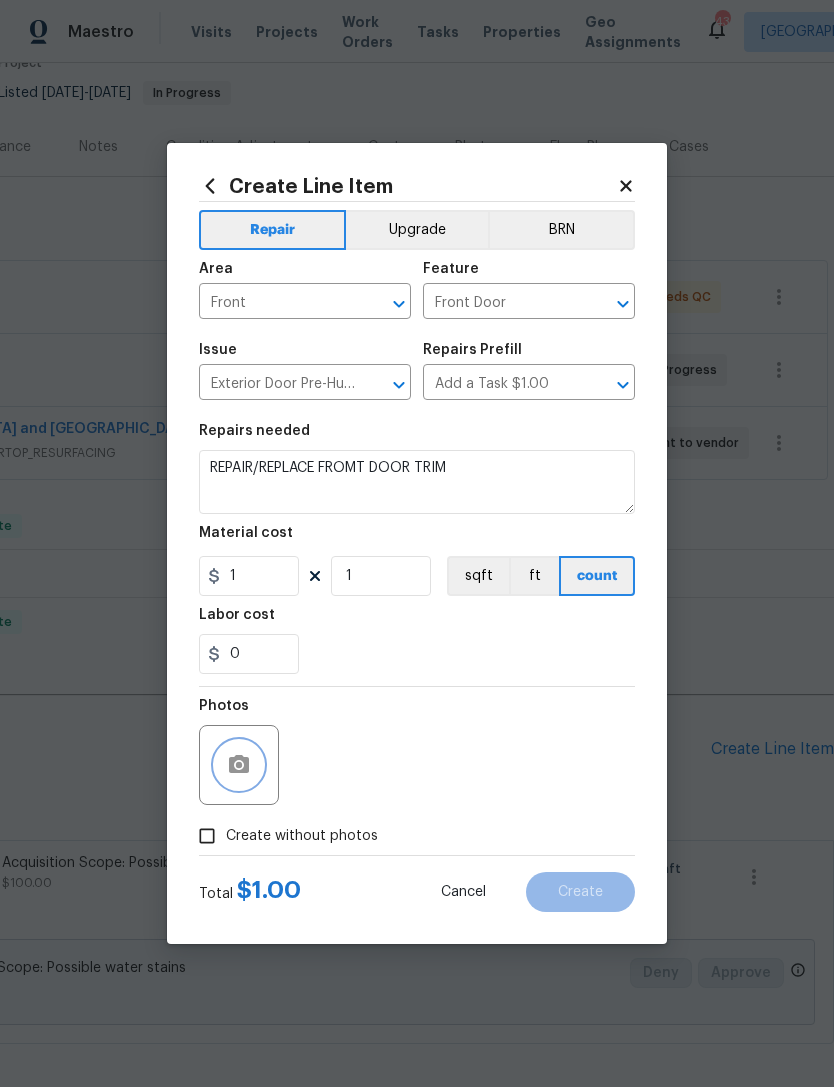 click at bounding box center [239, 765] 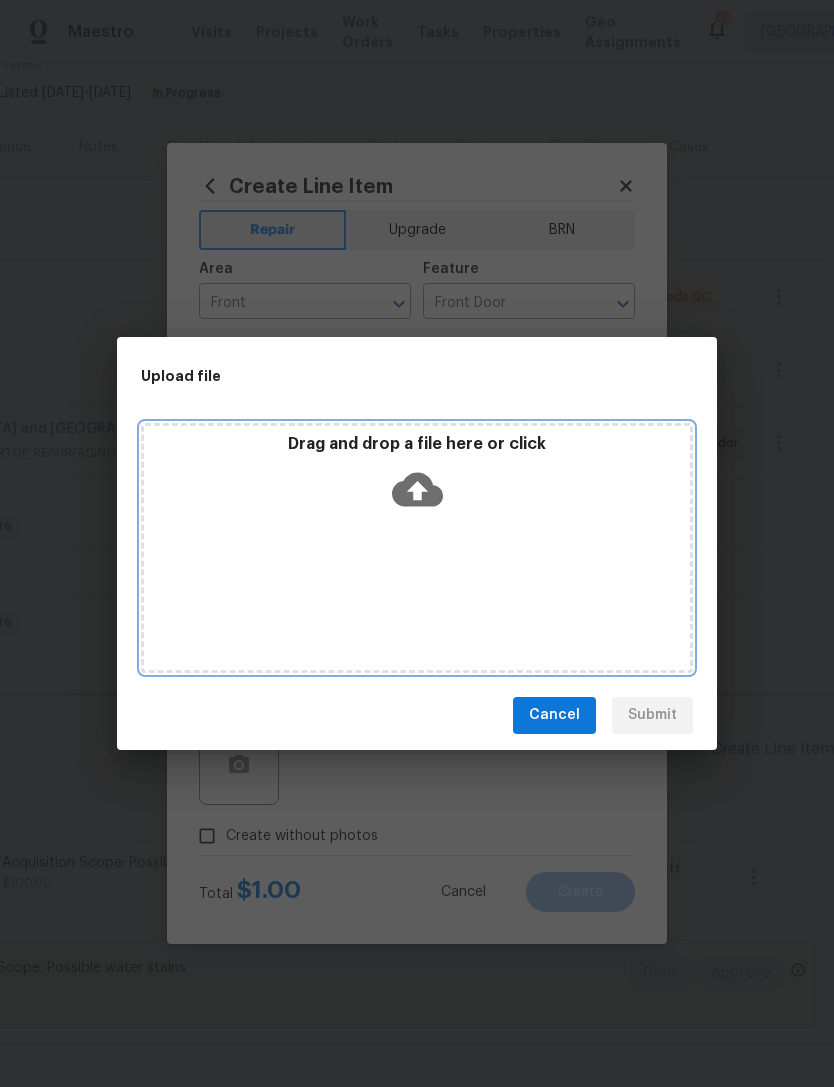 click on "Drag and drop a file here or click" at bounding box center (417, 548) 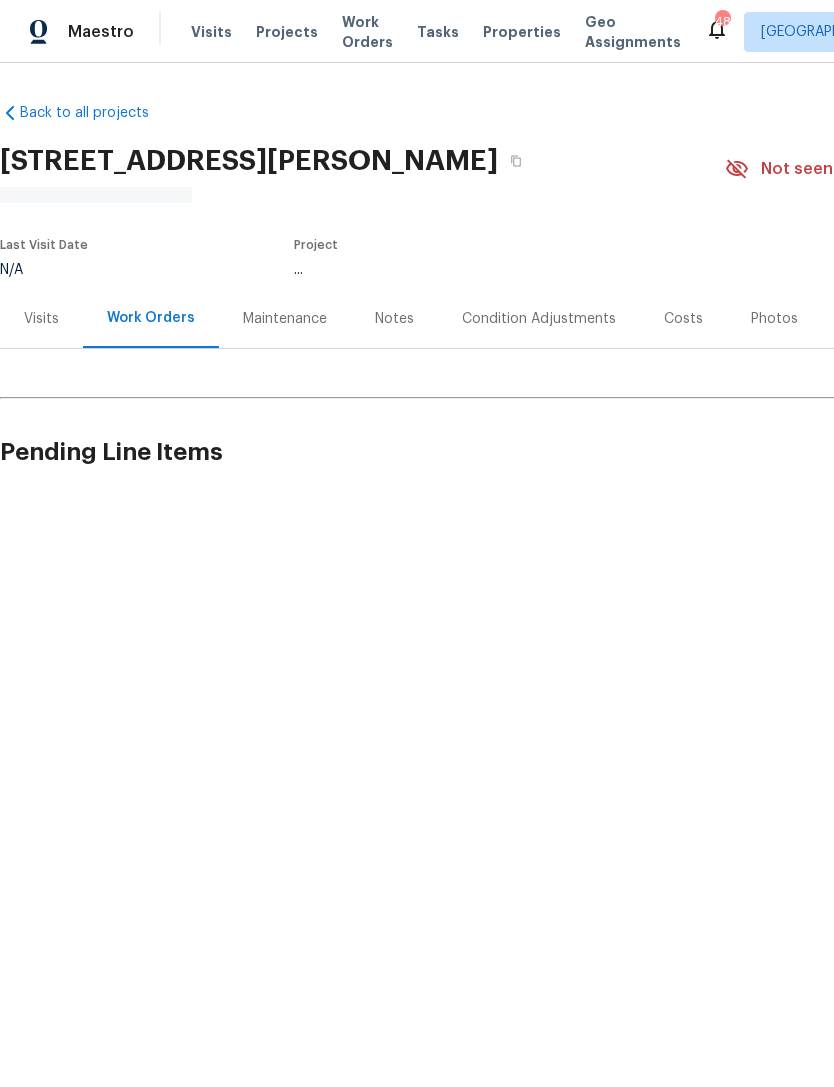 scroll, scrollTop: 0, scrollLeft: 0, axis: both 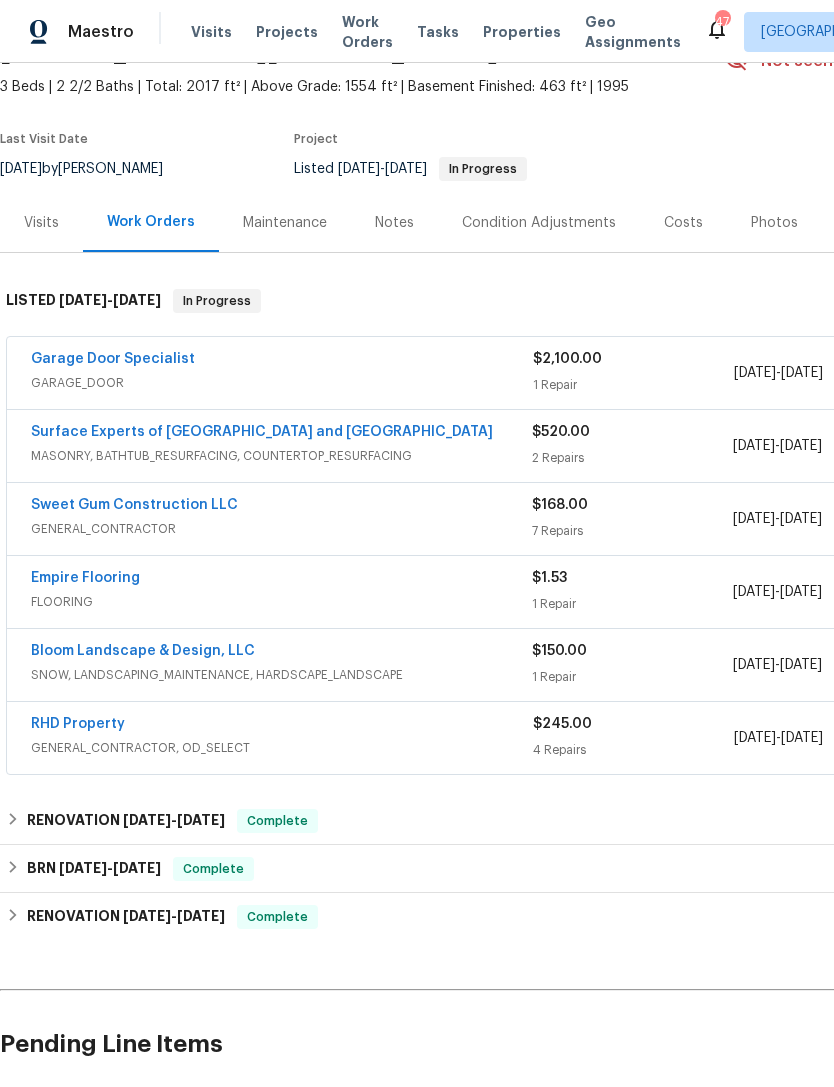 click on "In Progress" at bounding box center [483, 169] 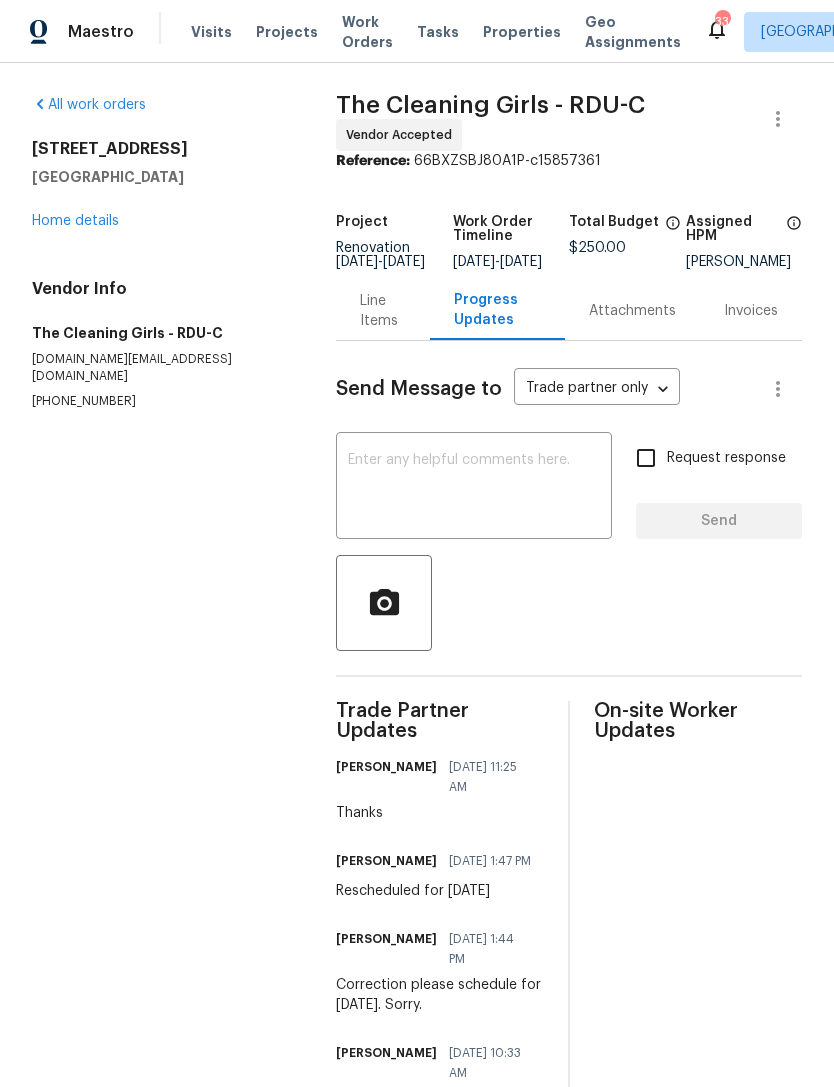scroll, scrollTop: 0, scrollLeft: 0, axis: both 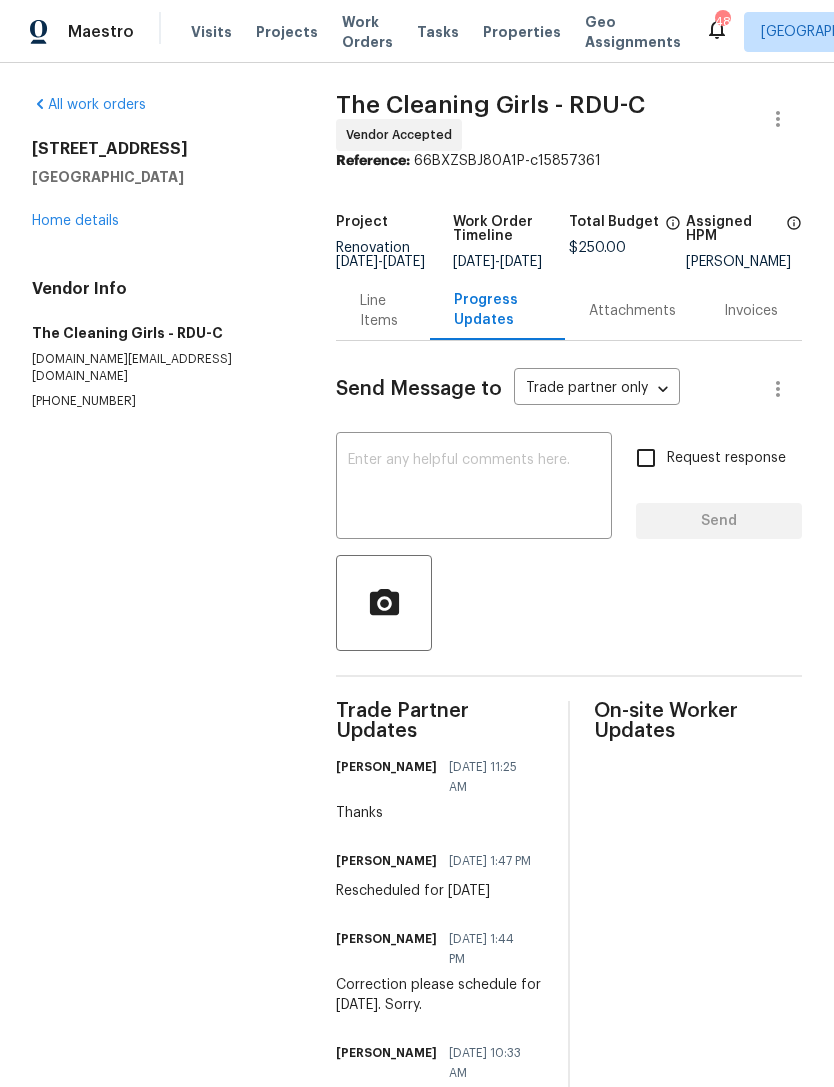 click on "Home details" at bounding box center [75, 221] 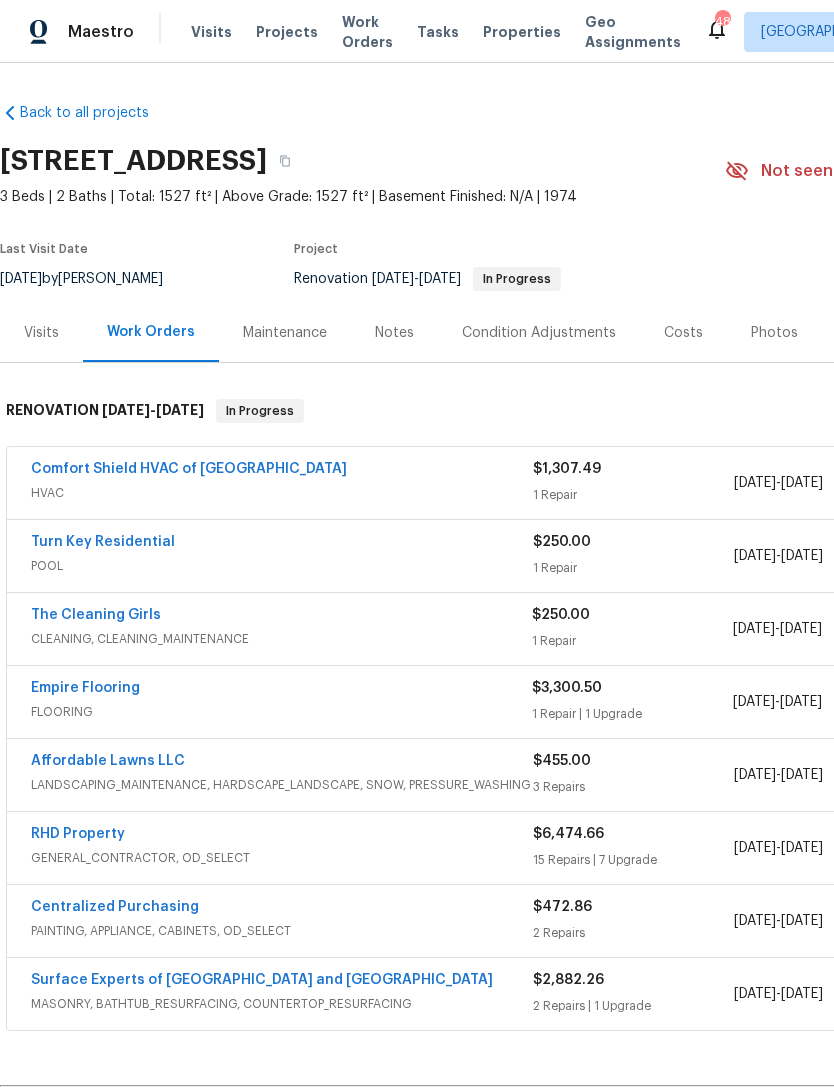 scroll, scrollTop: 0, scrollLeft: 0, axis: both 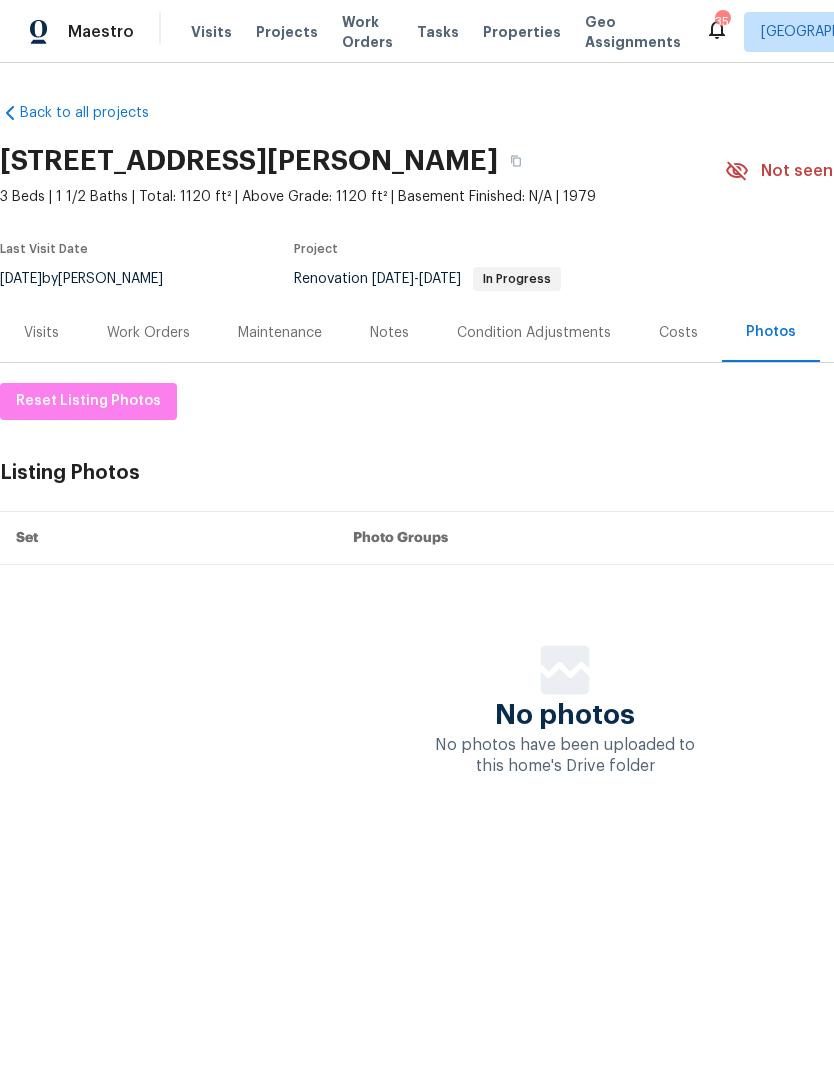click on "Projects" at bounding box center [287, 32] 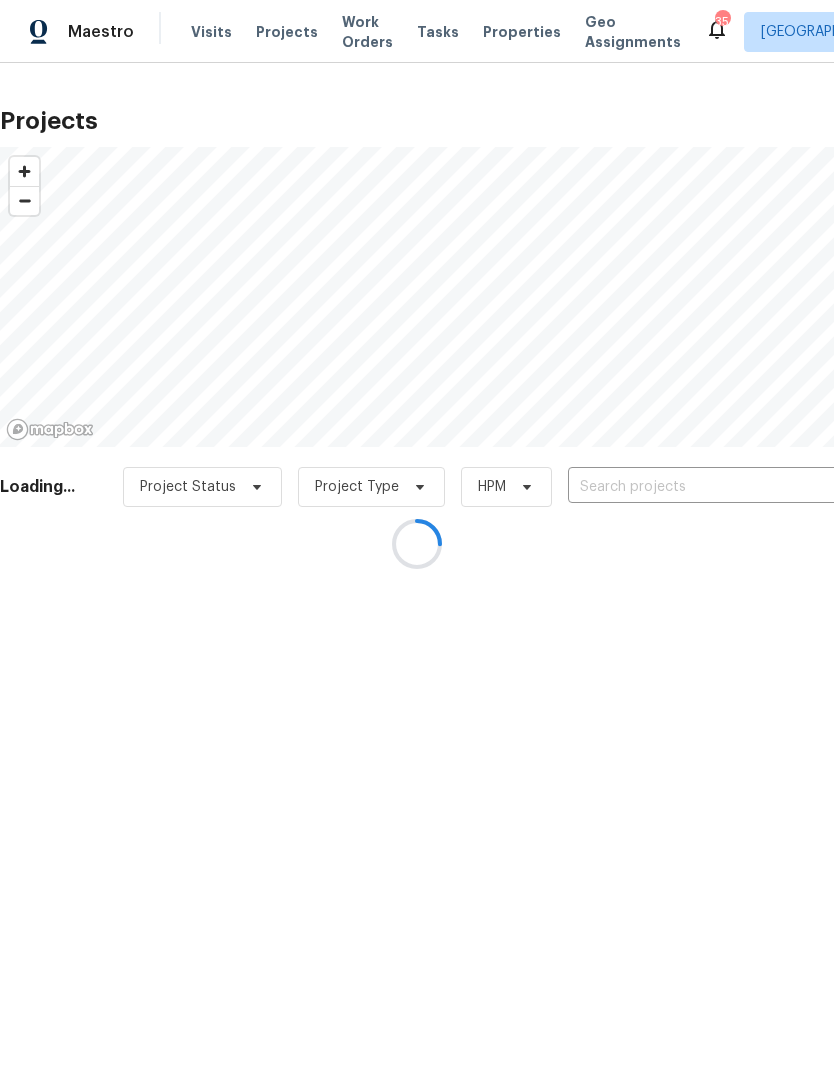click at bounding box center (417, 543) 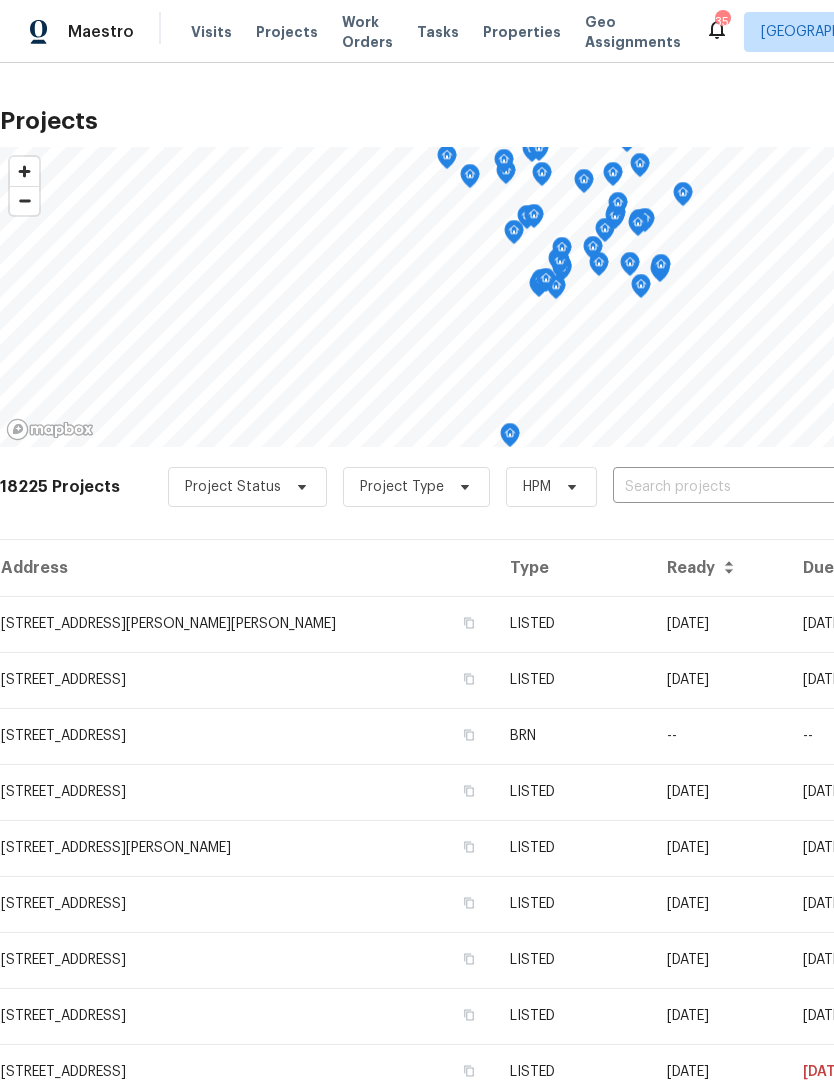 click at bounding box center (727, 487) 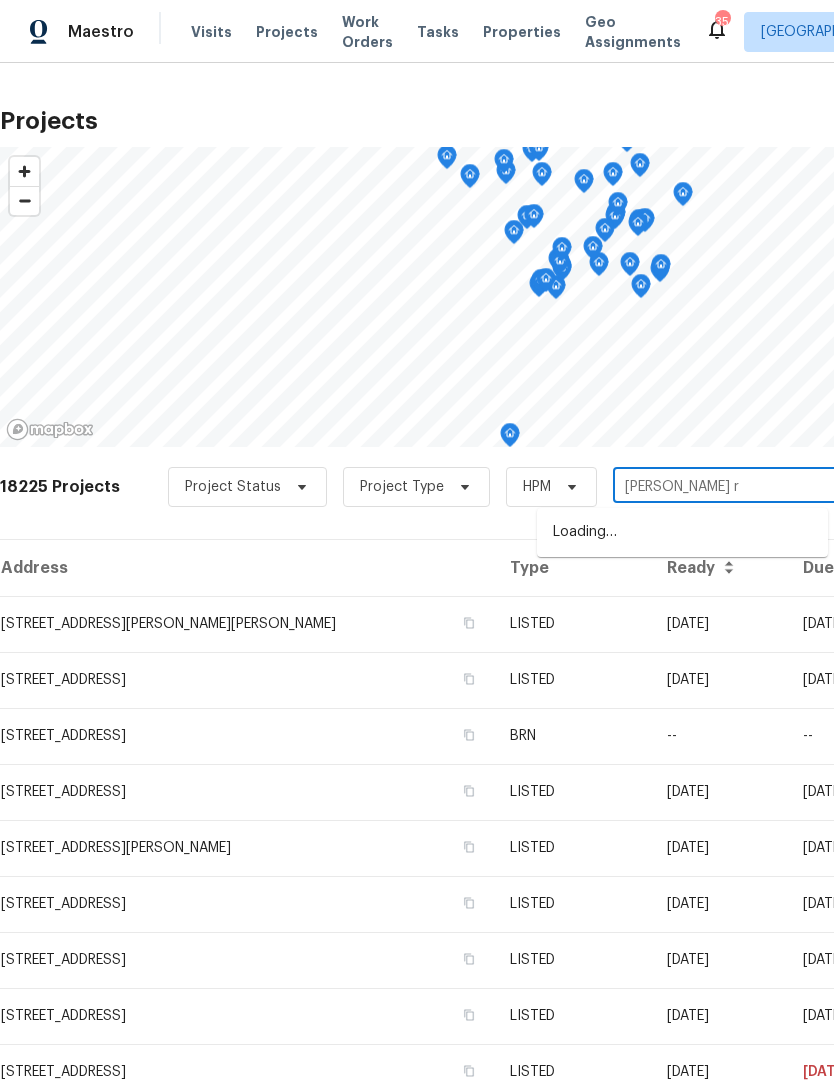 type on "Bason rd" 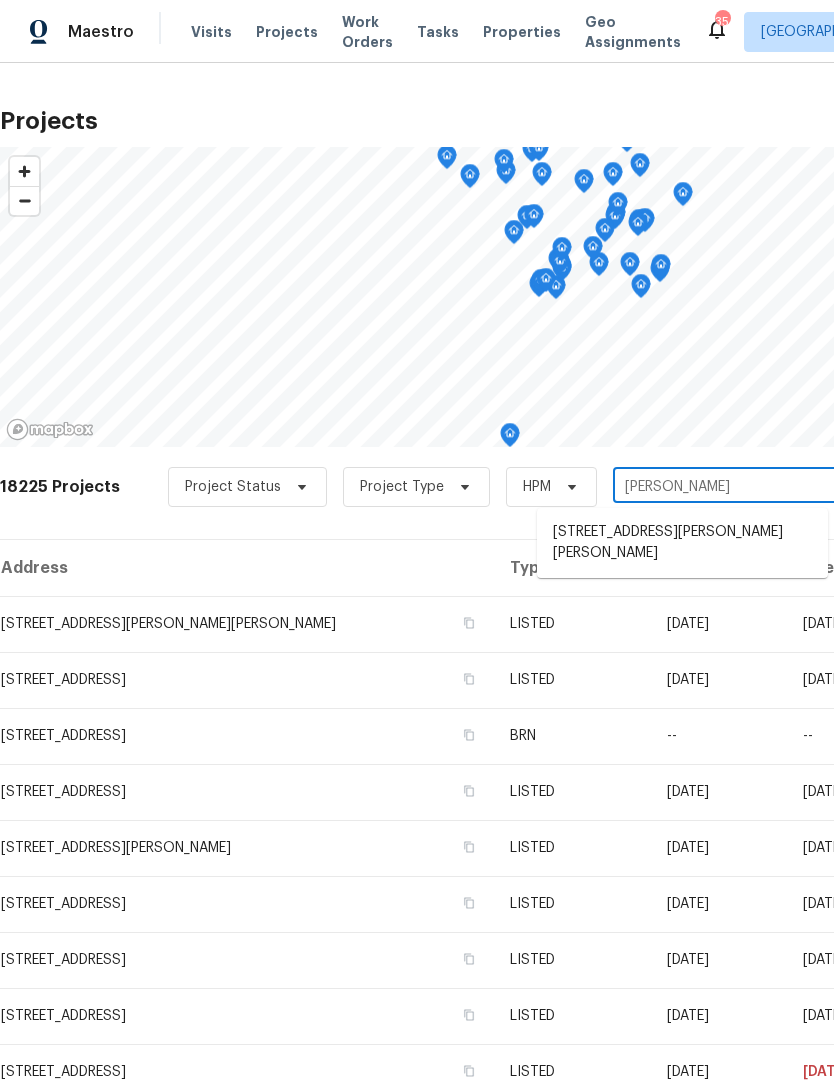 click on "2849 Bason Rd, Mebane, NC 27302" at bounding box center (682, 543) 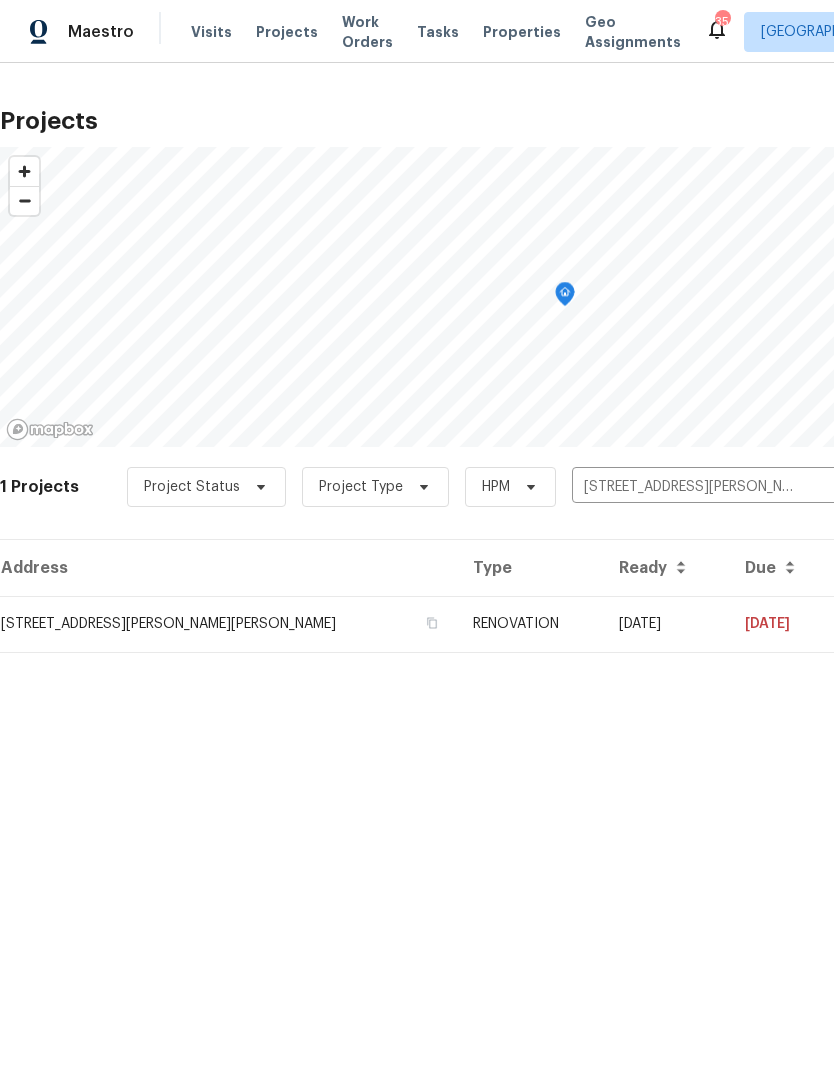 click on "2849 Bason Rd, Mebane, NC 27302" at bounding box center [228, 624] 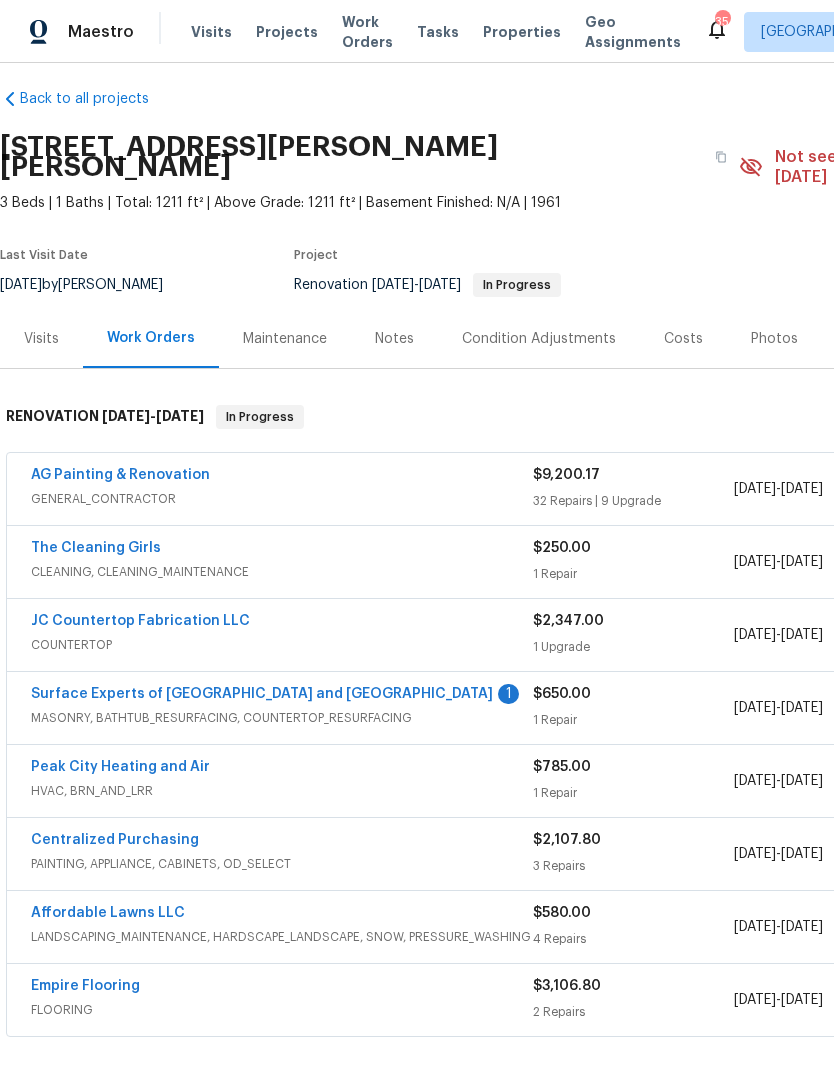 scroll, scrollTop: 14, scrollLeft: 0, axis: vertical 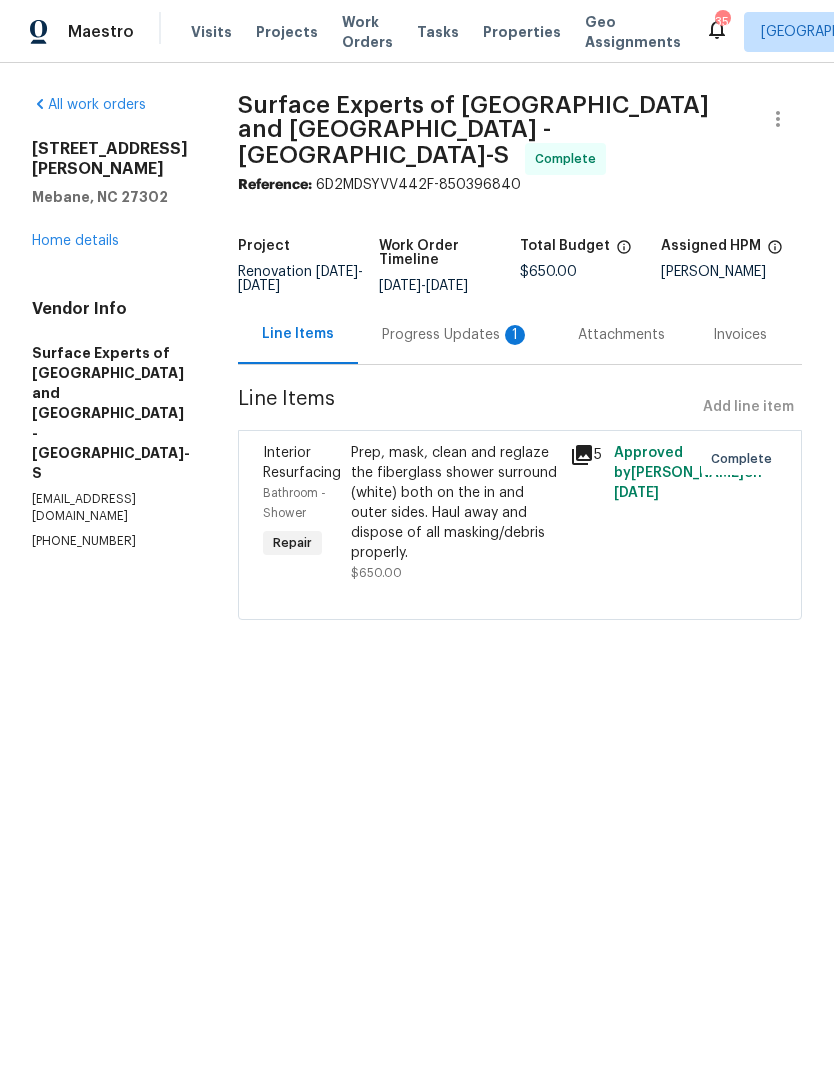 click on "Progress Updates 1" at bounding box center (456, 335) 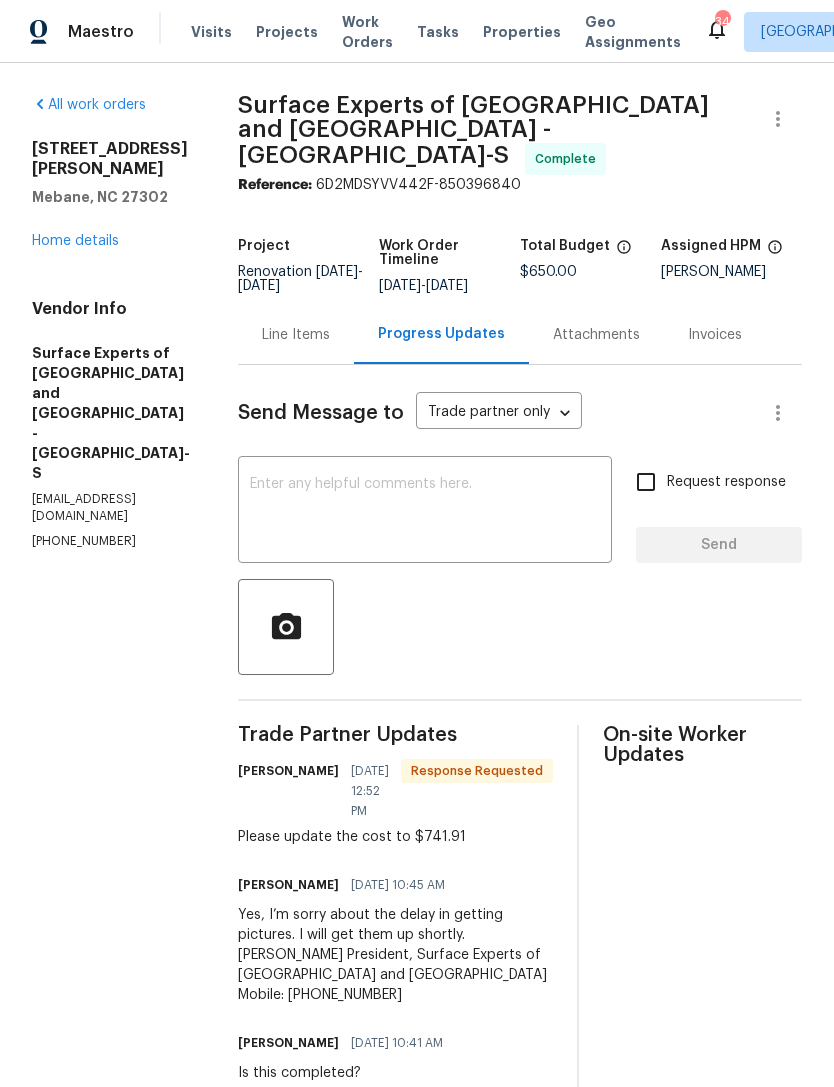 scroll, scrollTop: 0, scrollLeft: 0, axis: both 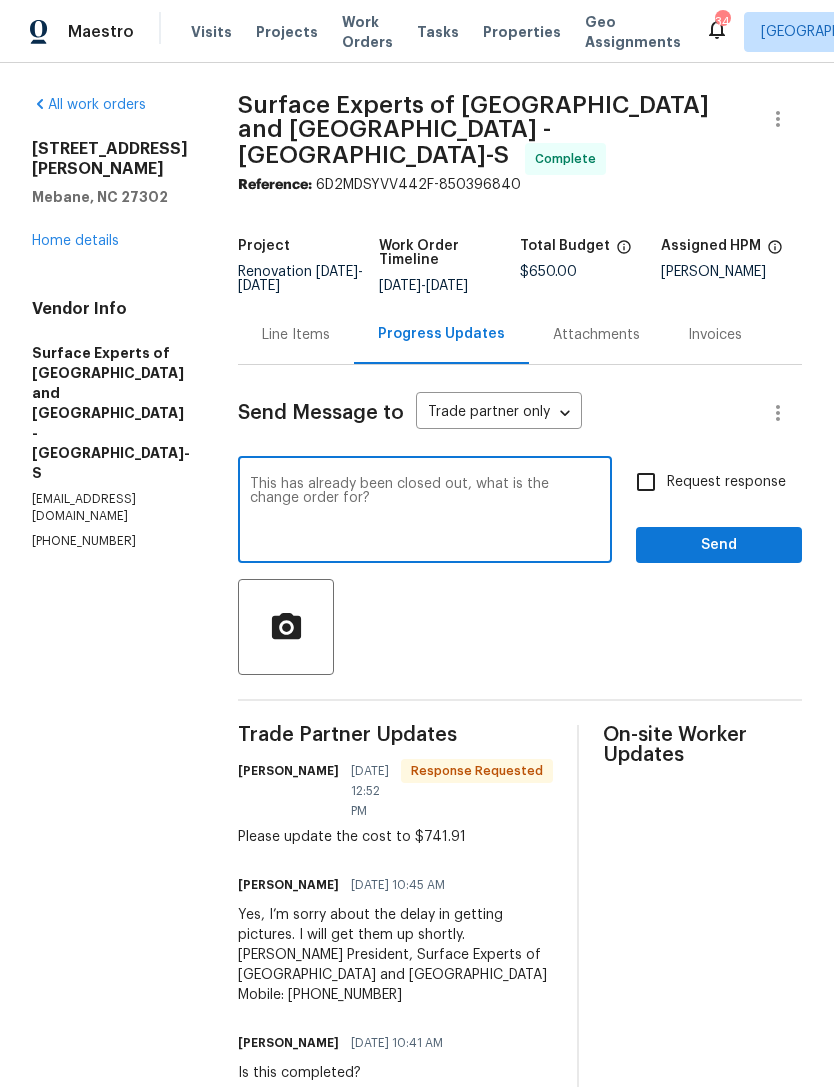 type on "This has already been closed out, what is the change order for?" 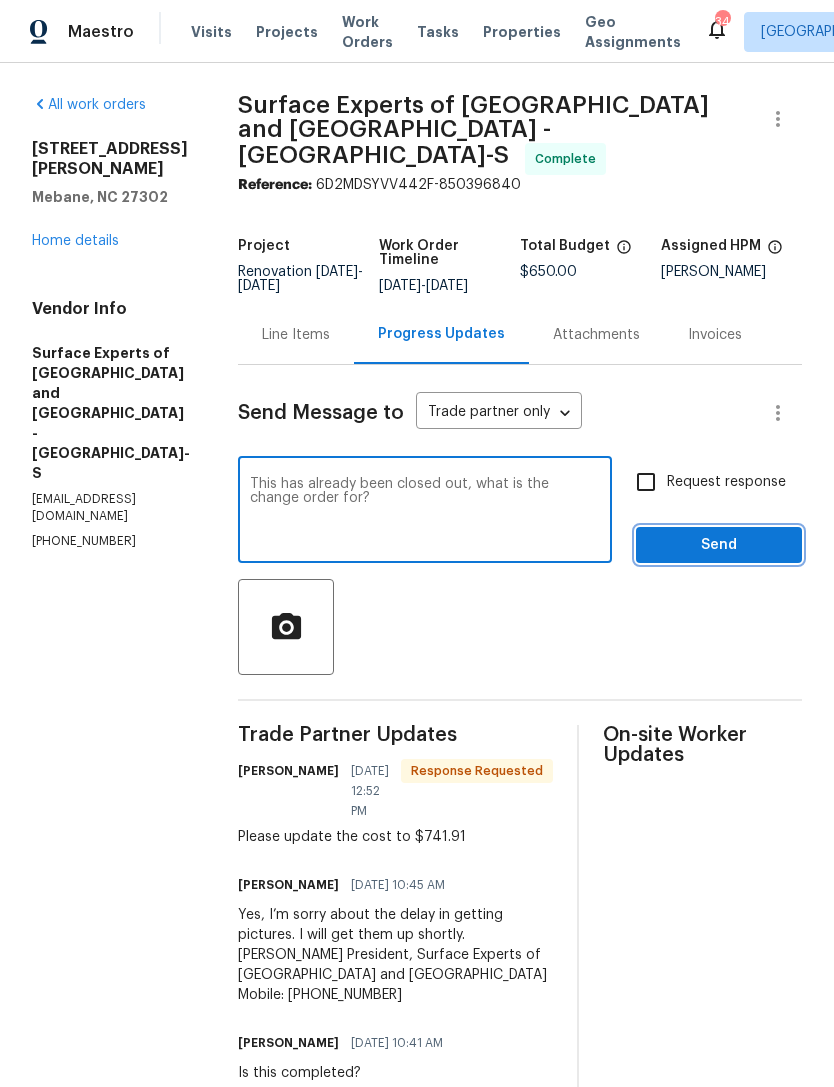 click on "Send" at bounding box center (719, 545) 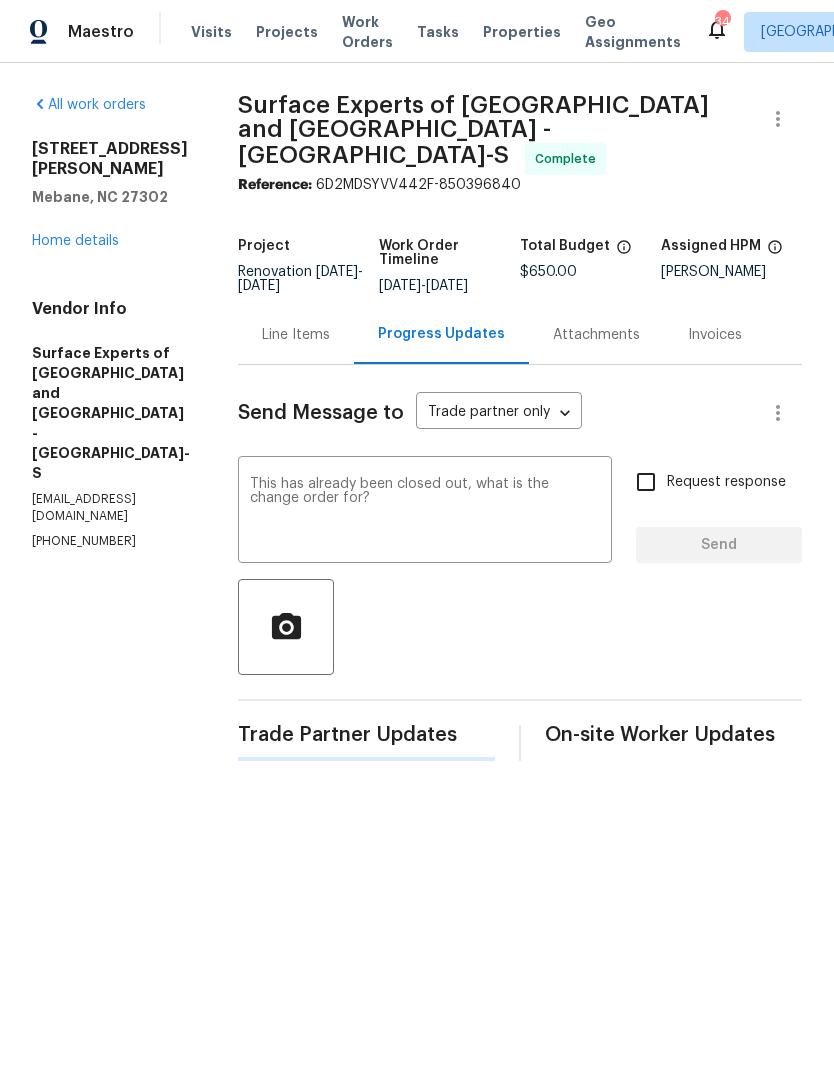 type 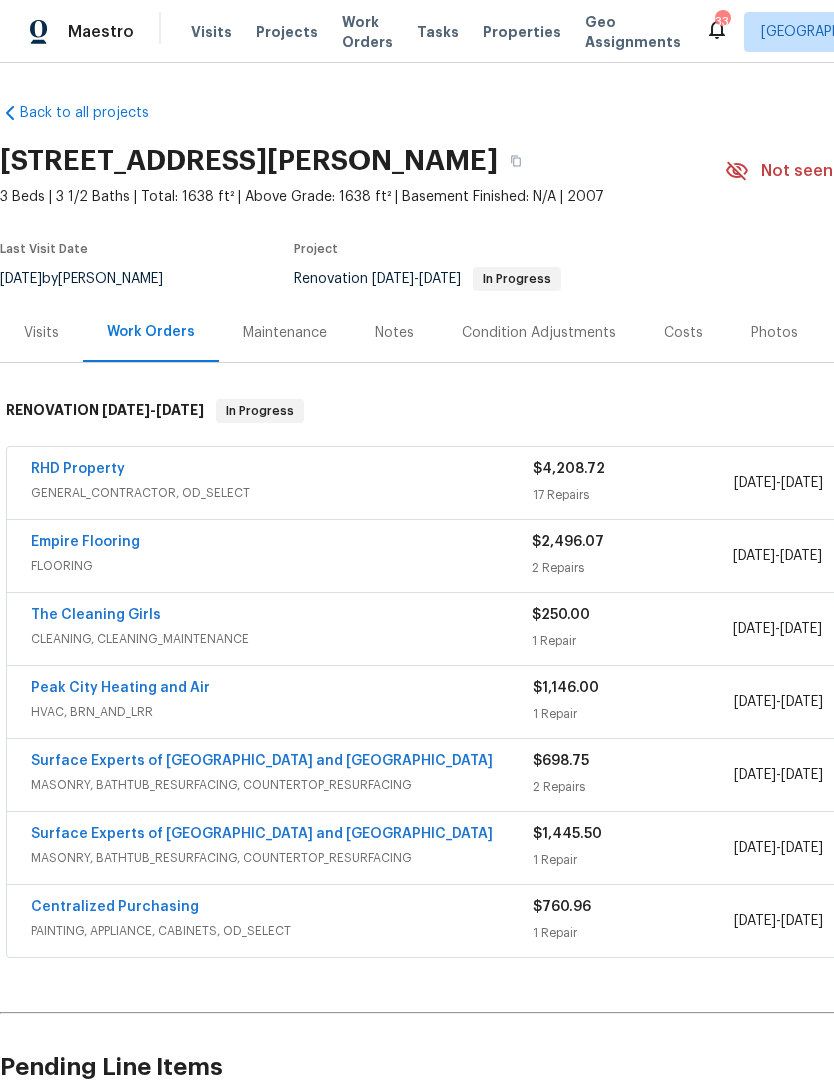 scroll, scrollTop: 0, scrollLeft: 0, axis: both 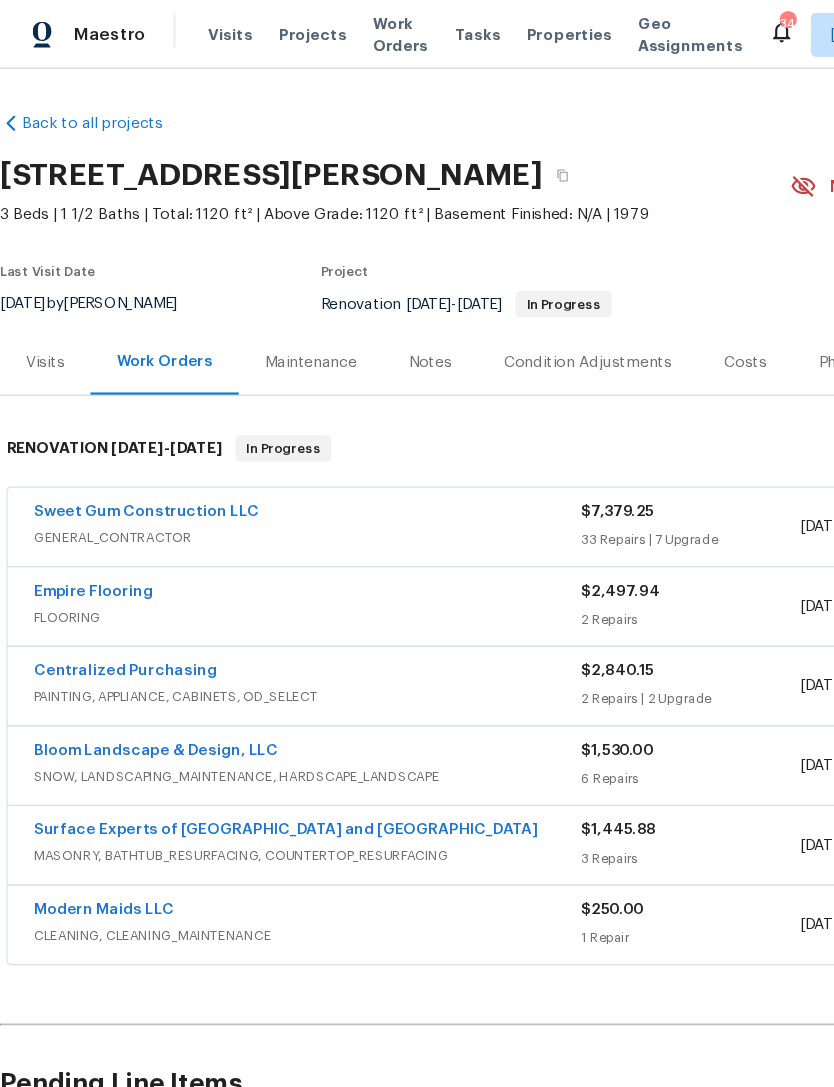 click on "Sweet Gum Construction LLC" at bounding box center [134, 469] 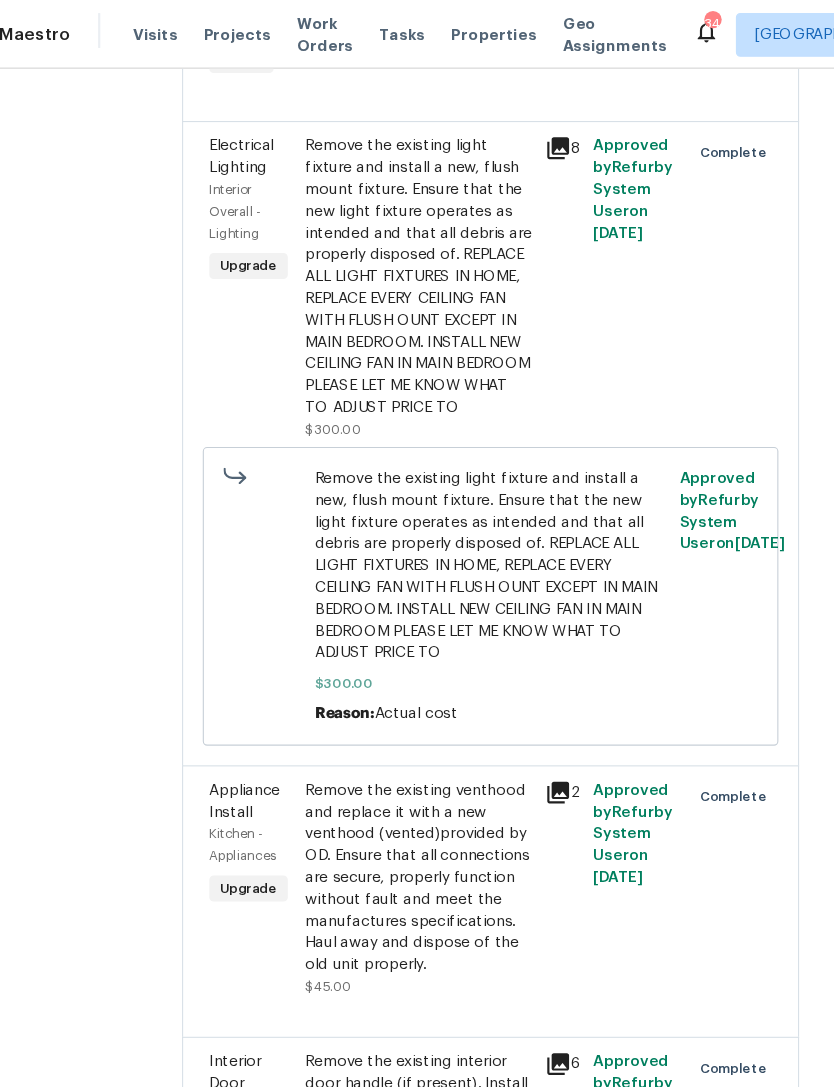 scroll, scrollTop: 6984, scrollLeft: 0, axis: vertical 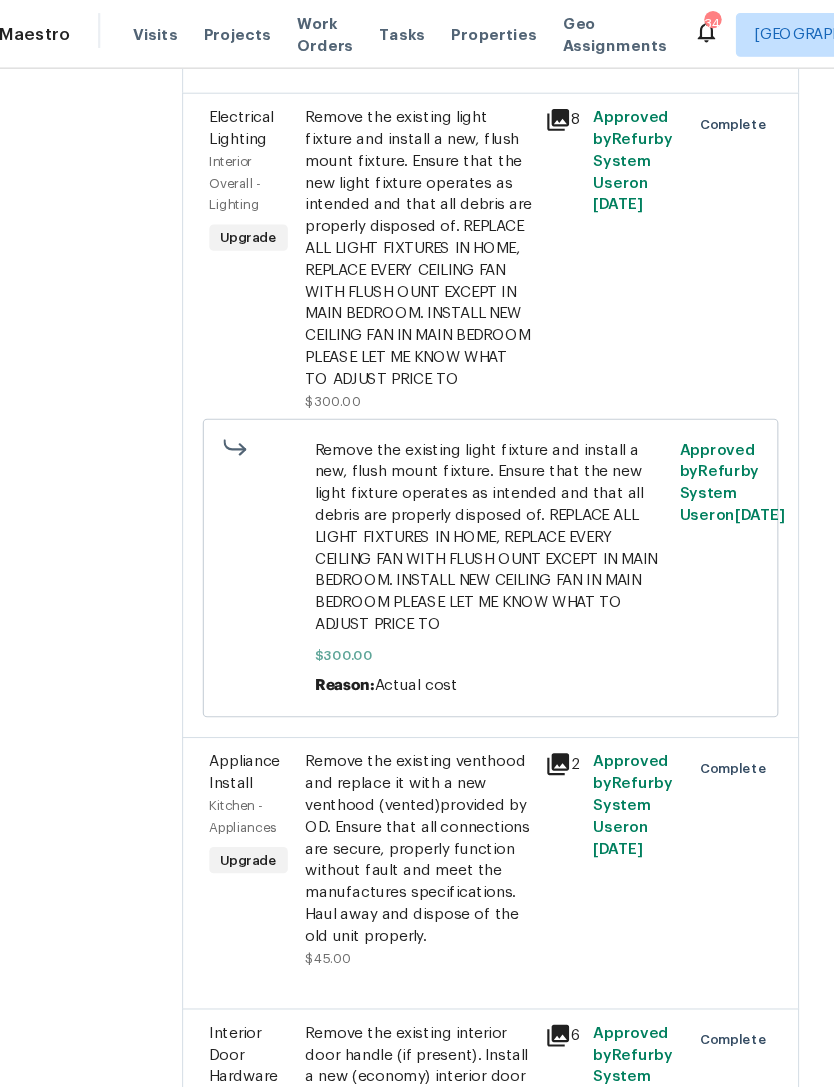 click on "Remove the existing door slab and replace it with new. Ensure that the new door slab matches the remaining (existing) slabs and operates as intended." at bounding box center [453, -200] 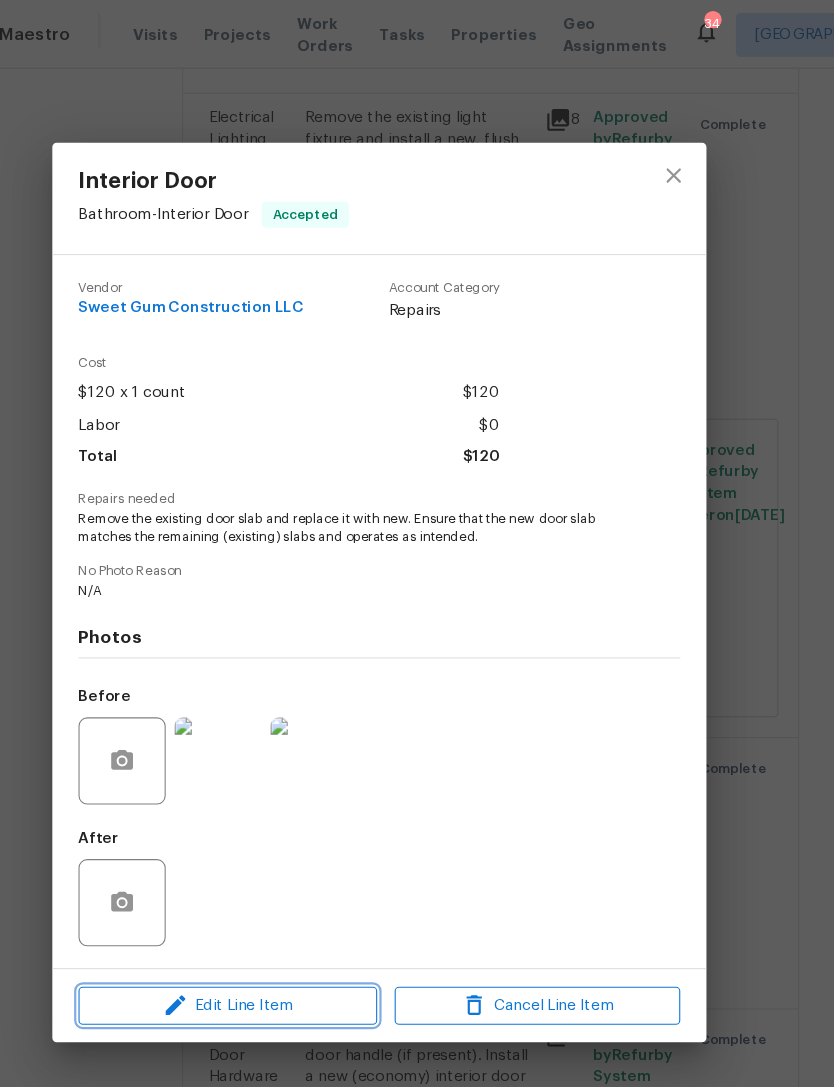click on "Edit Line Item" at bounding box center [278, 922] 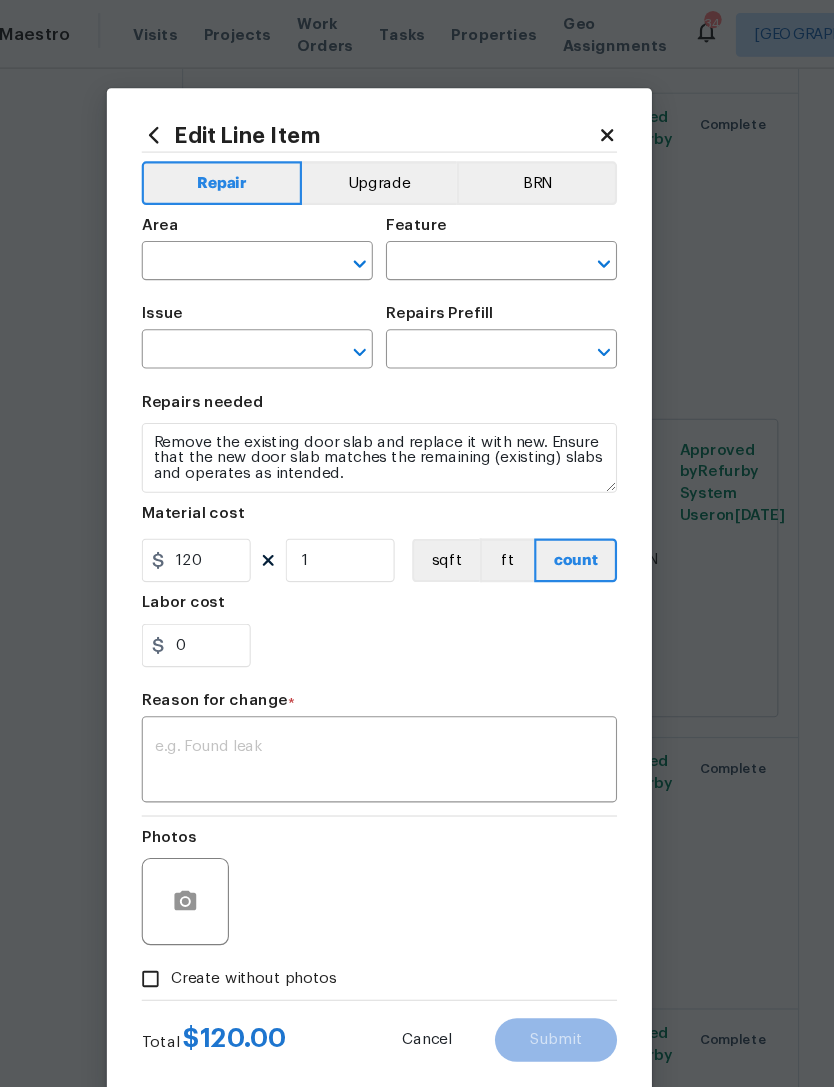 type on "Bathroom" 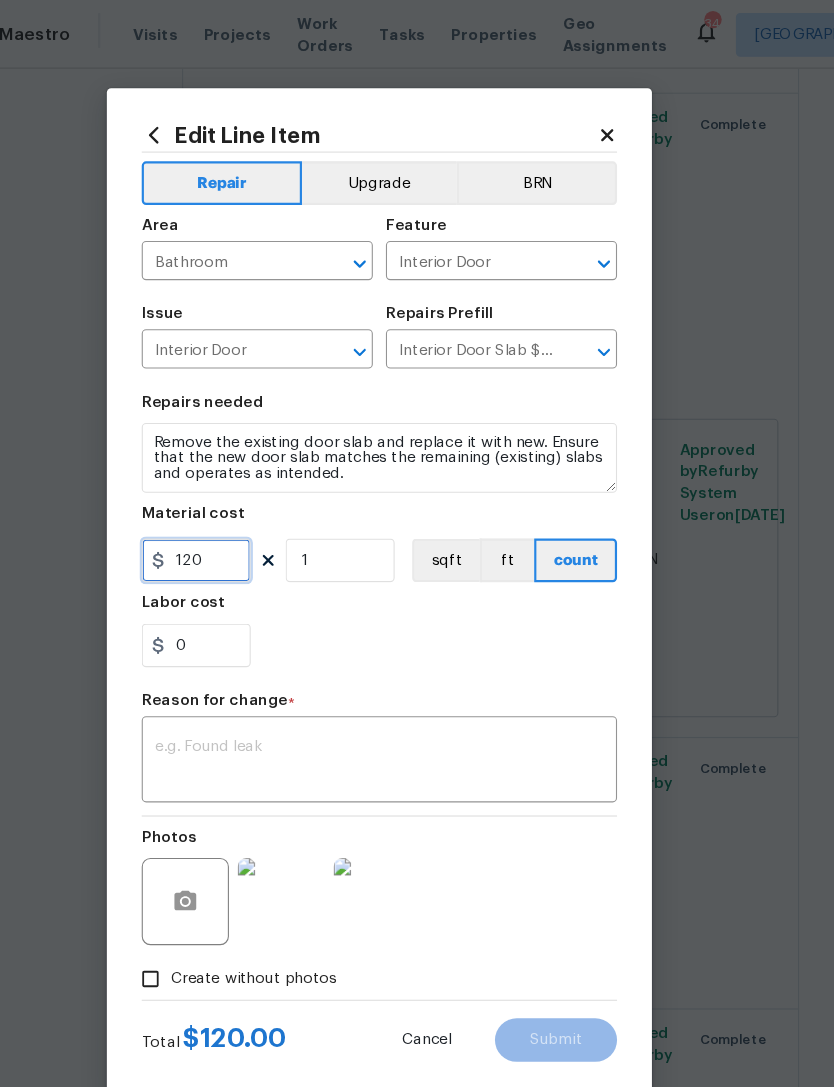 click on "120" at bounding box center [249, 514] 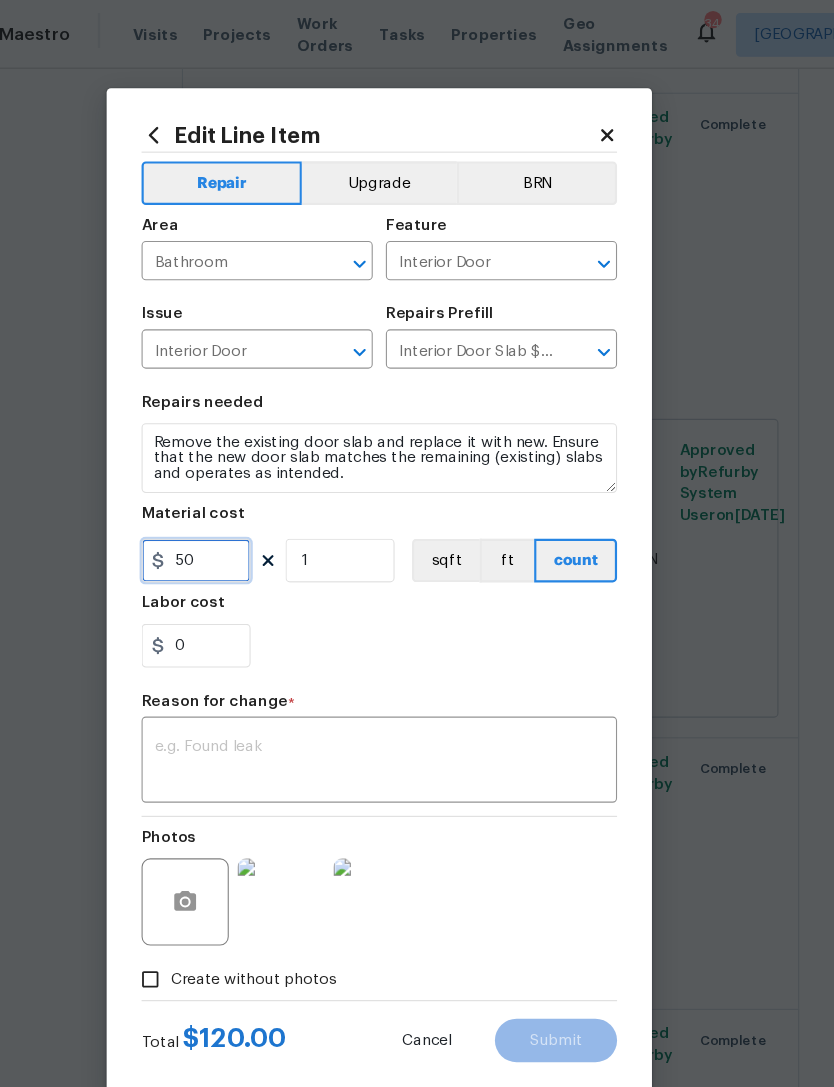 type on "50" 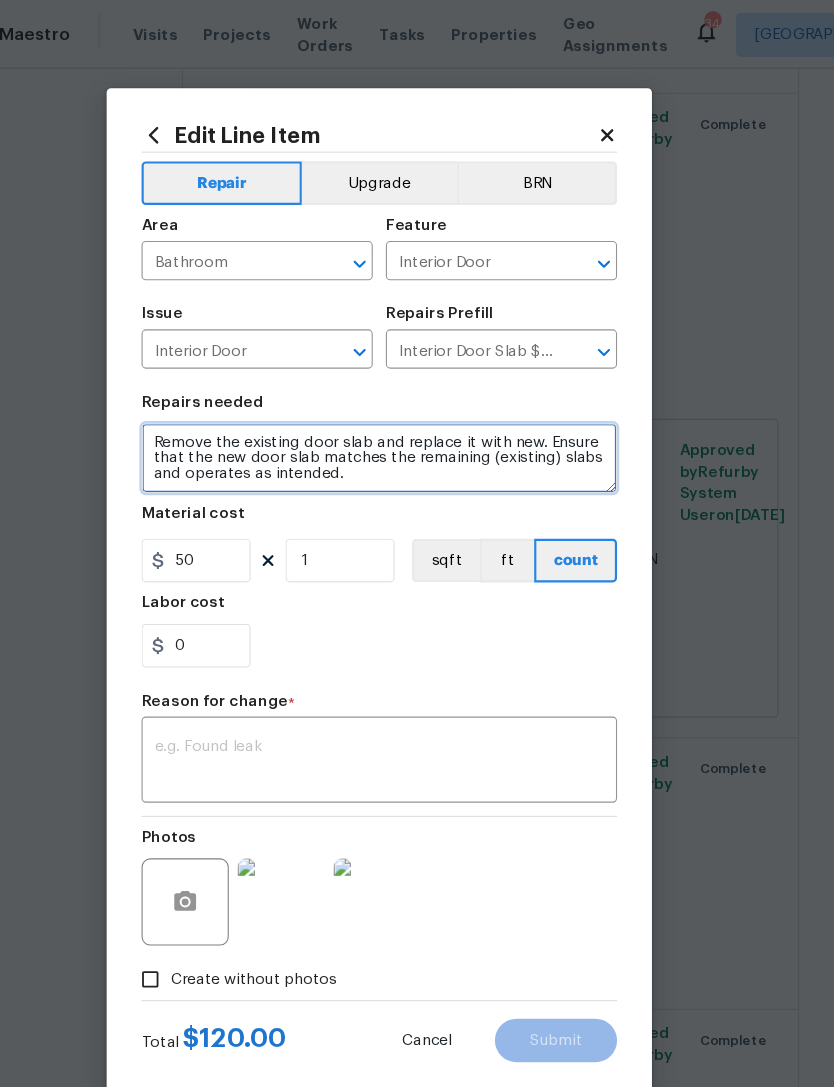 click on "Remove the existing door slab and replace it with new. Ensure that the new door slab matches the remaining (existing) slabs and operates as intended." at bounding box center [417, 420] 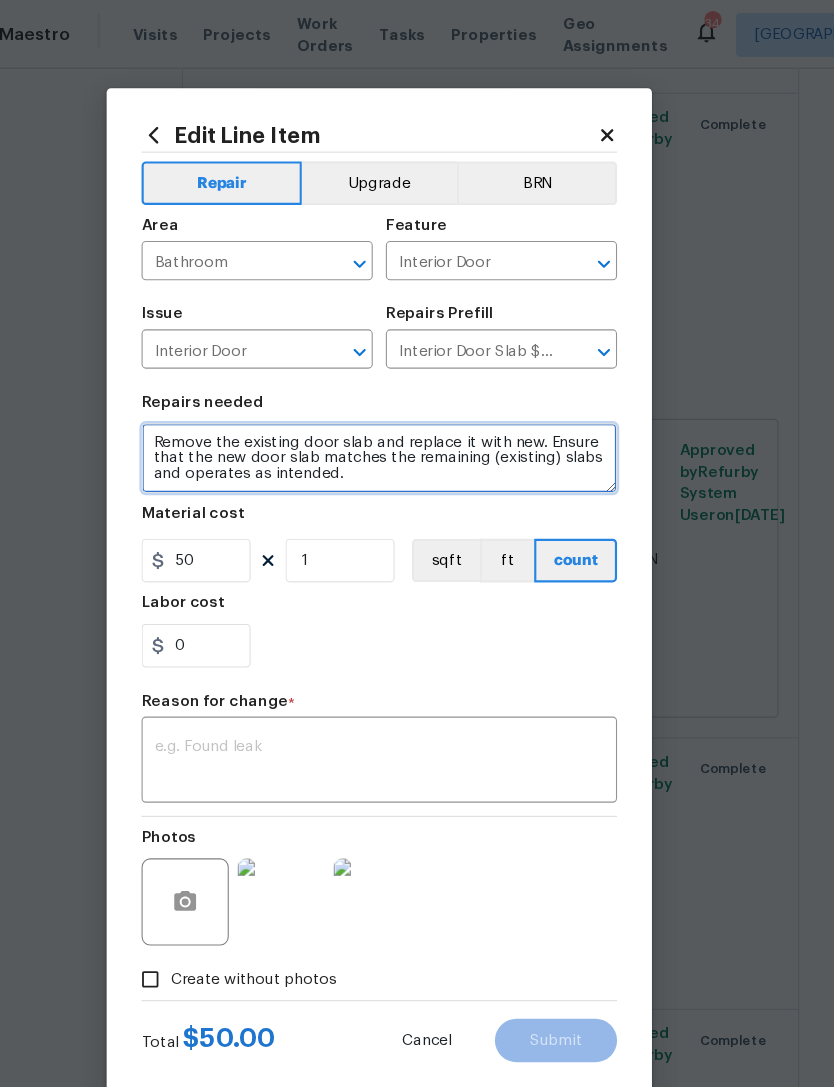 click on "Remove the existing door slab and replace it with new. Ensure that the new door slab matches the remaining (existing) slabs and operates as intended." at bounding box center (417, 420) 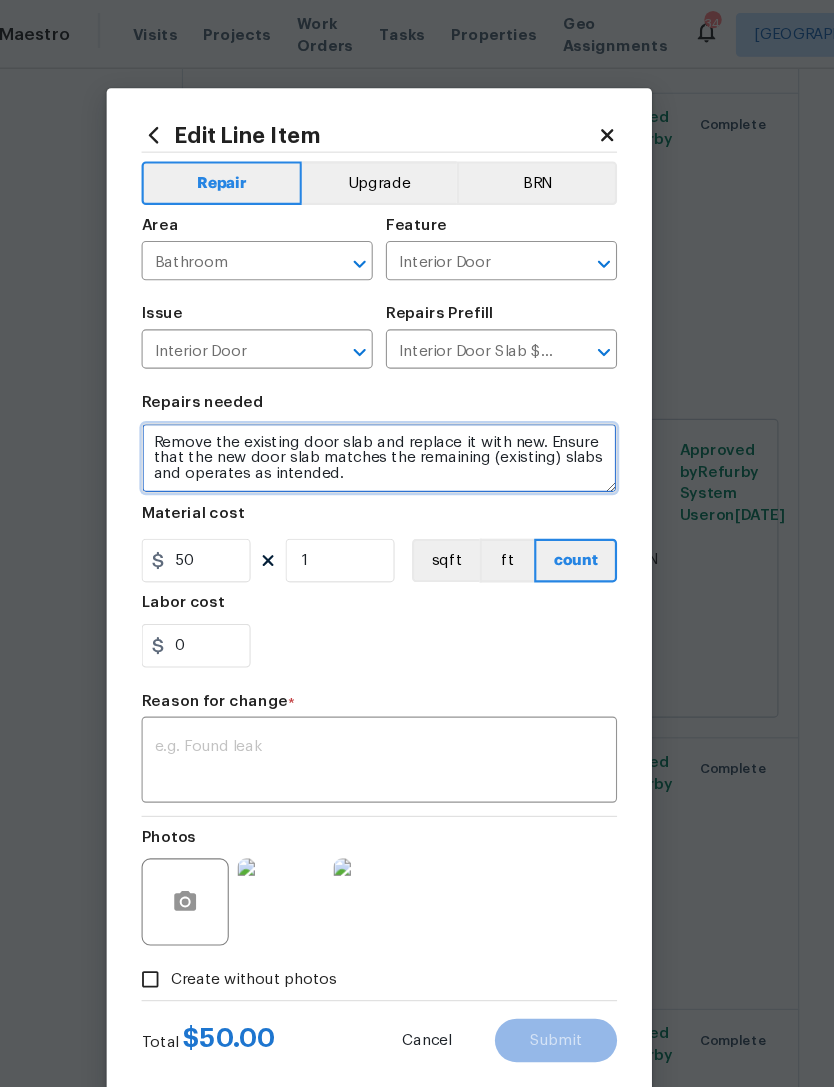 click on "Remove the existing door slab and replace it with new. Ensure that the new door slab matches the remaining (existing) slabs and operates as intended." at bounding box center [417, 420] 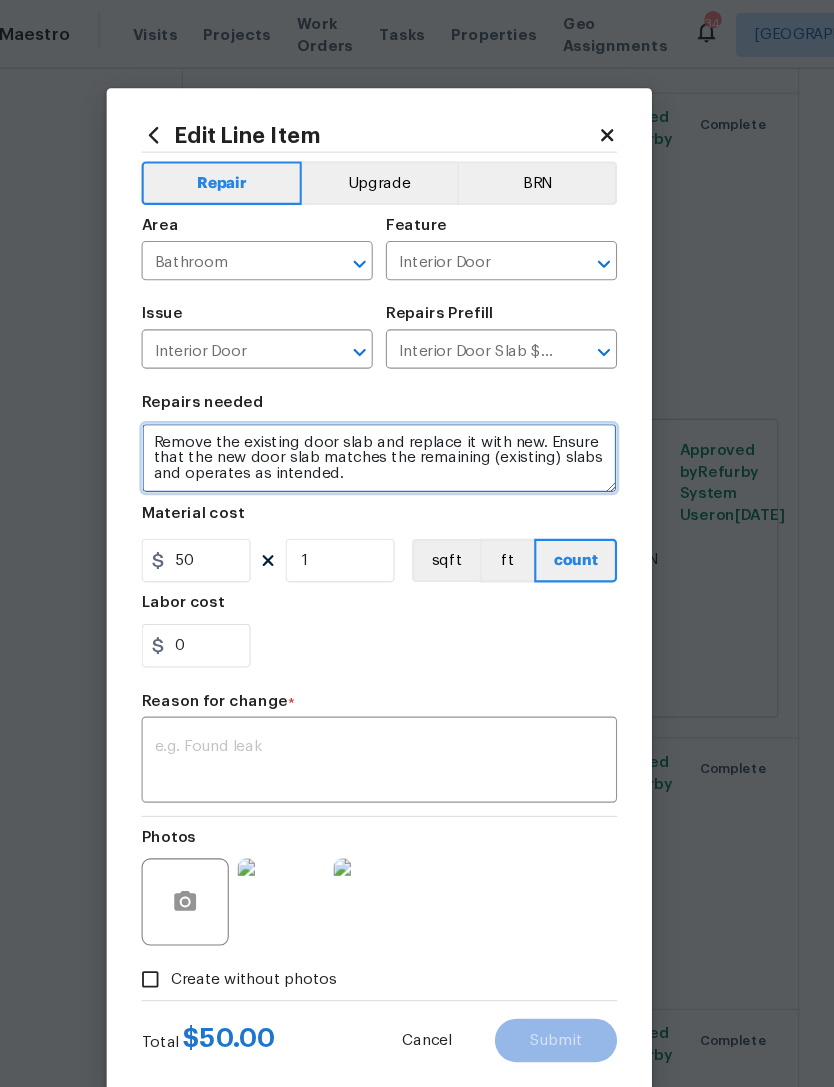 click on "Remove the existing door slab and replace it with new. Ensure that the new door slab matches the remaining (existing) slabs and operates as intended." at bounding box center (417, 420) 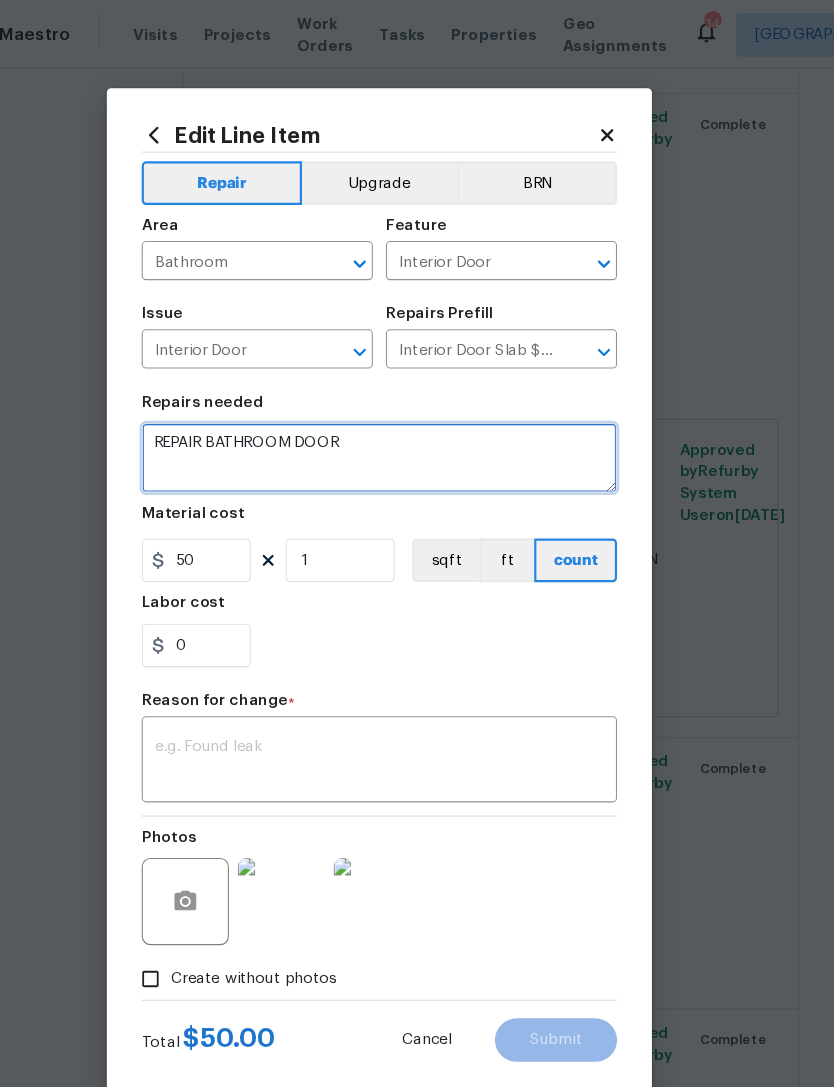 type on "REPAIR BATHROOM DOOR" 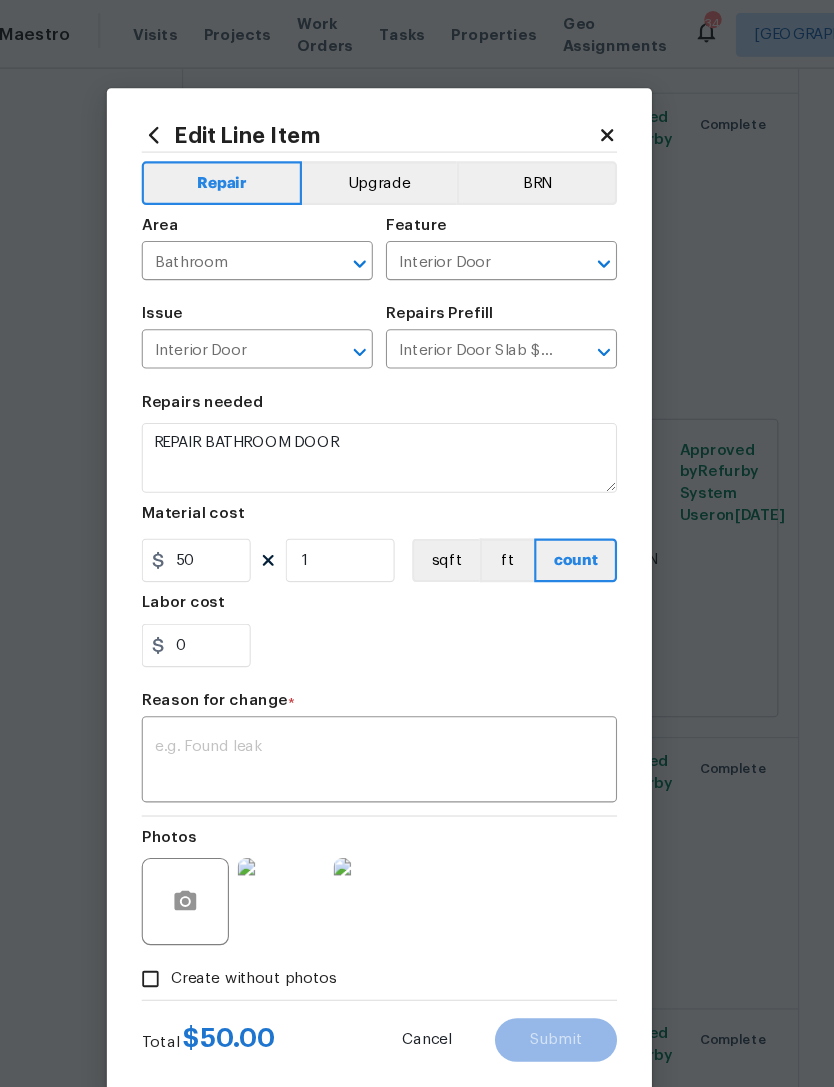 click at bounding box center [417, 699] 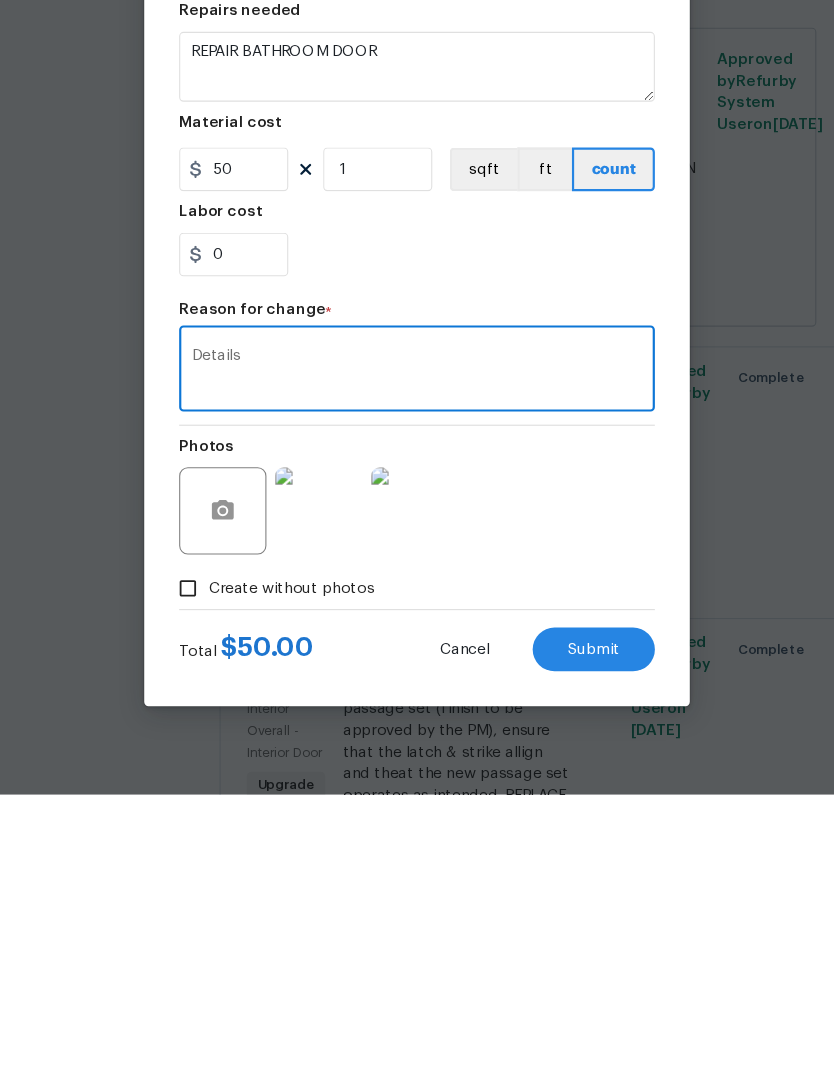 type on "Details" 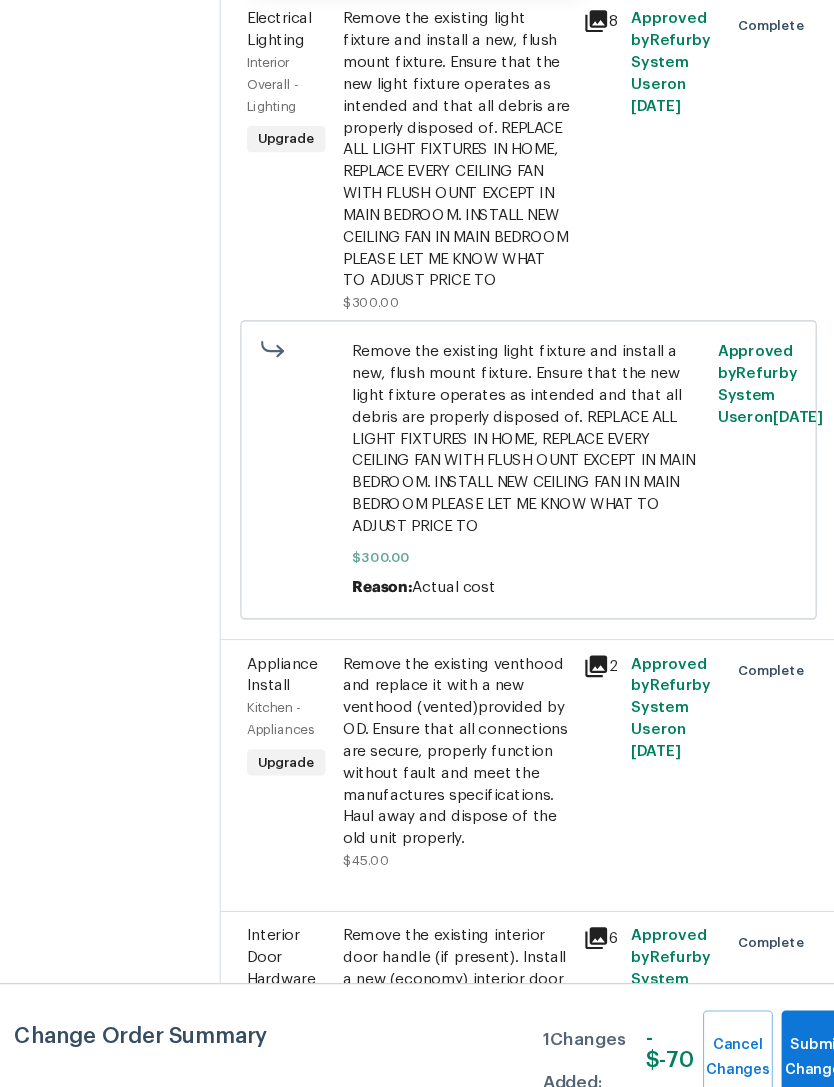 scroll, scrollTop: 0, scrollLeft: 0, axis: both 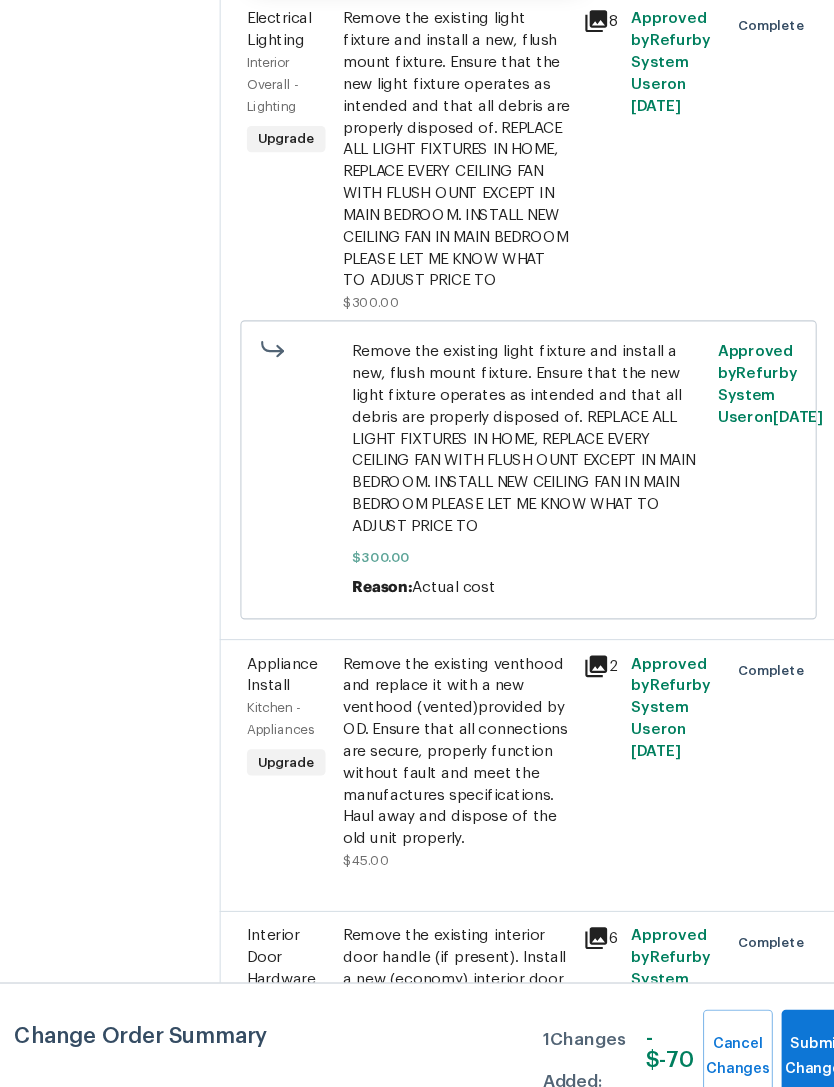 click on "Maestro Visits Projects Work Orders Tasks Properties Geo Assignments 34 [PERSON_NAME] All work orders [STREET_ADDRESS][PERSON_NAME] Home details Vendor Info Sweet Gum Construction LLC - RDU [EMAIL_ADDRESS][DOMAIN_NAME] [PHONE_NUMBER] Sweet Gum Construction LLC - RDU In Progress Reference:   6EJYK8CYHKCVC-19e9a691e Project Renovation   [DATE]  -  [DATE] Work Order Timeline [DATE]  -  [DATE] Total Budget $7,379.25 Assigned HPM [PERSON_NAME] Line Items Progress Updates Attachments Invoices Line Items Add line item Doorbell issue Exterior Overall - Acquisition Repair Replace non-functioning/missing wired doorbell assembly $80.00   2 Approved by  Refurby System User  on   [DATE] Complete Kitchen Cabinets Kitchen - Cabinets Repair $1,000.00   1 Approved by  Refurby System User  on   [DATE] Complete $1,000.00 Reason:  Actual cost Approved by  Refurby System User  on  [DATE] Appliance Install Kitchen - Appliances Upgrade $40.00   2 Approved by  Refurby System User  on   [DATE] Complete" at bounding box center [417, 543] 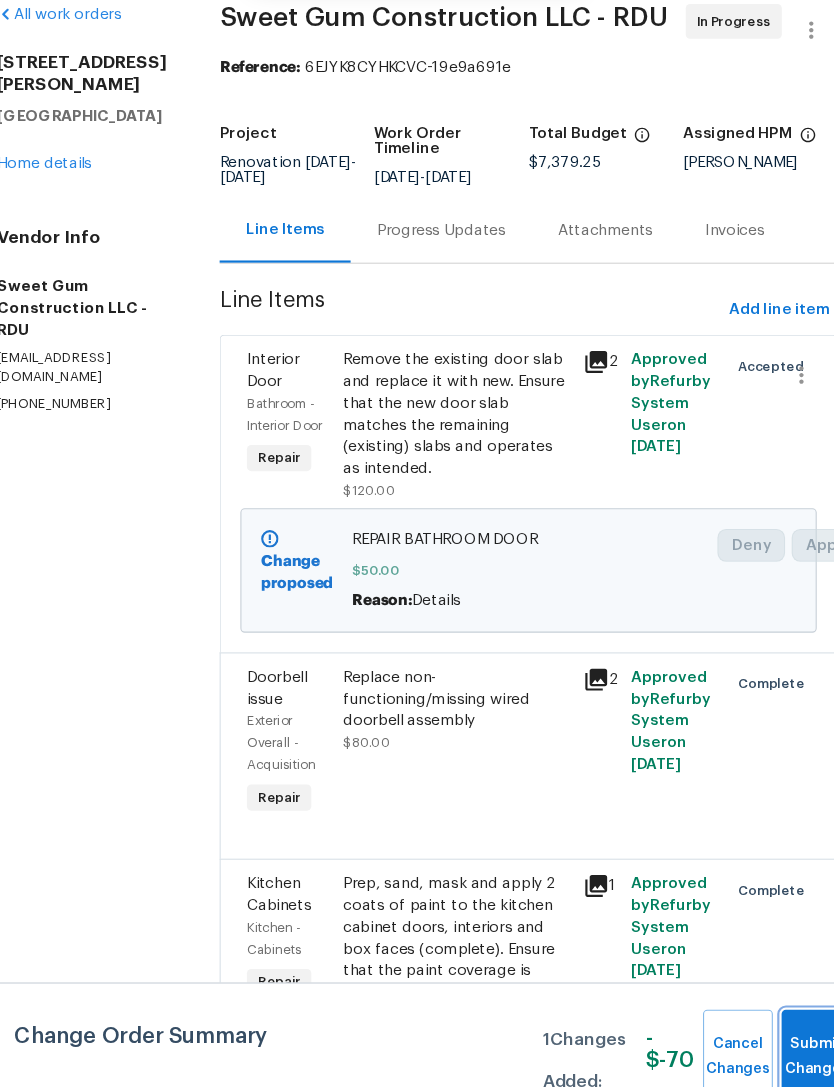 click on "Submit Changes" at bounding box center (783, 1059) 